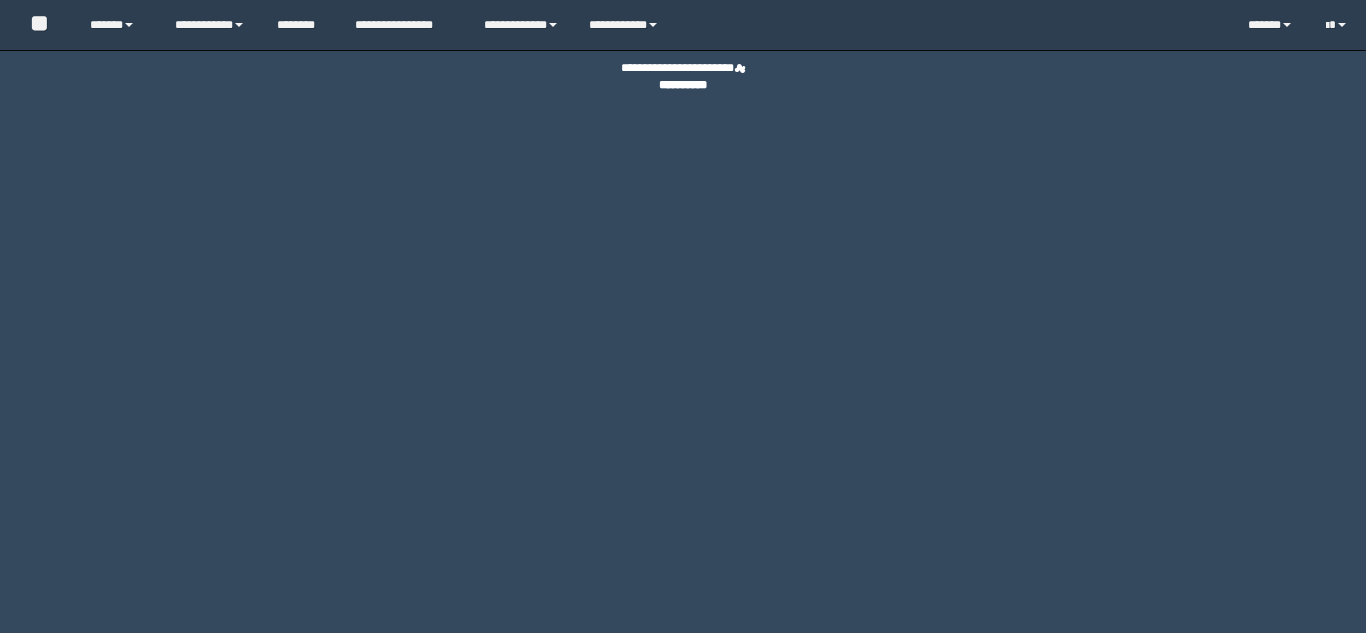 scroll, scrollTop: 0, scrollLeft: 0, axis: both 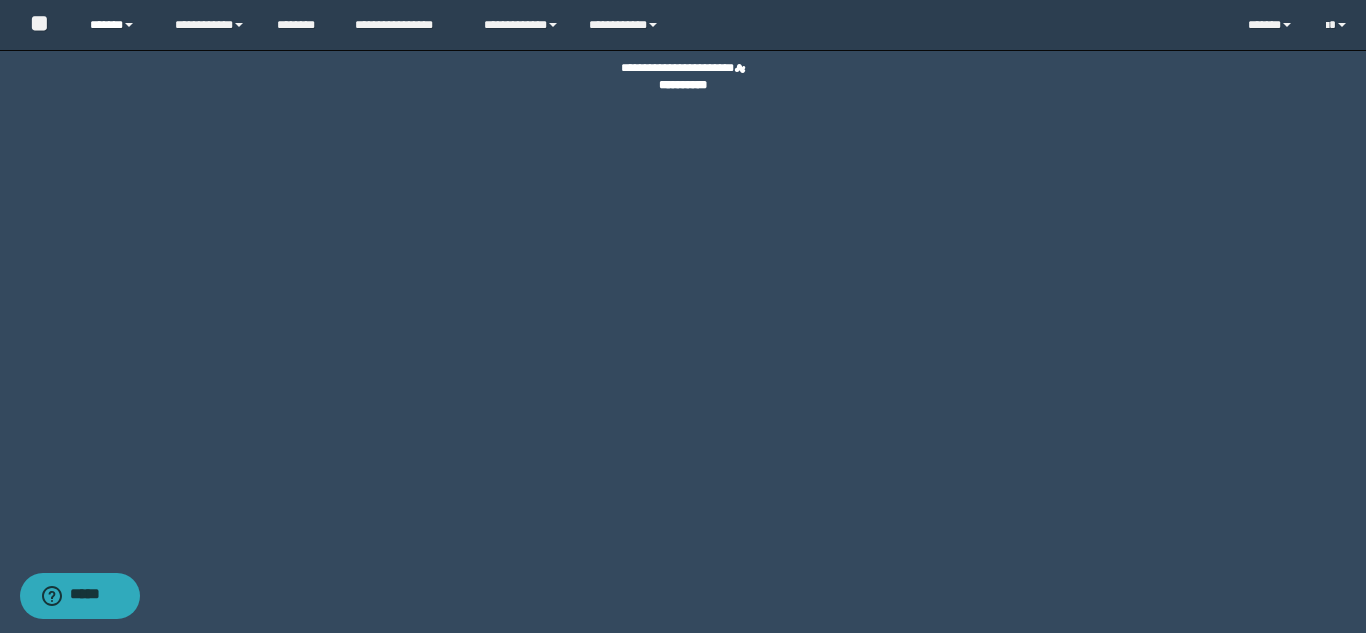 click on "******" at bounding box center (117, 25) 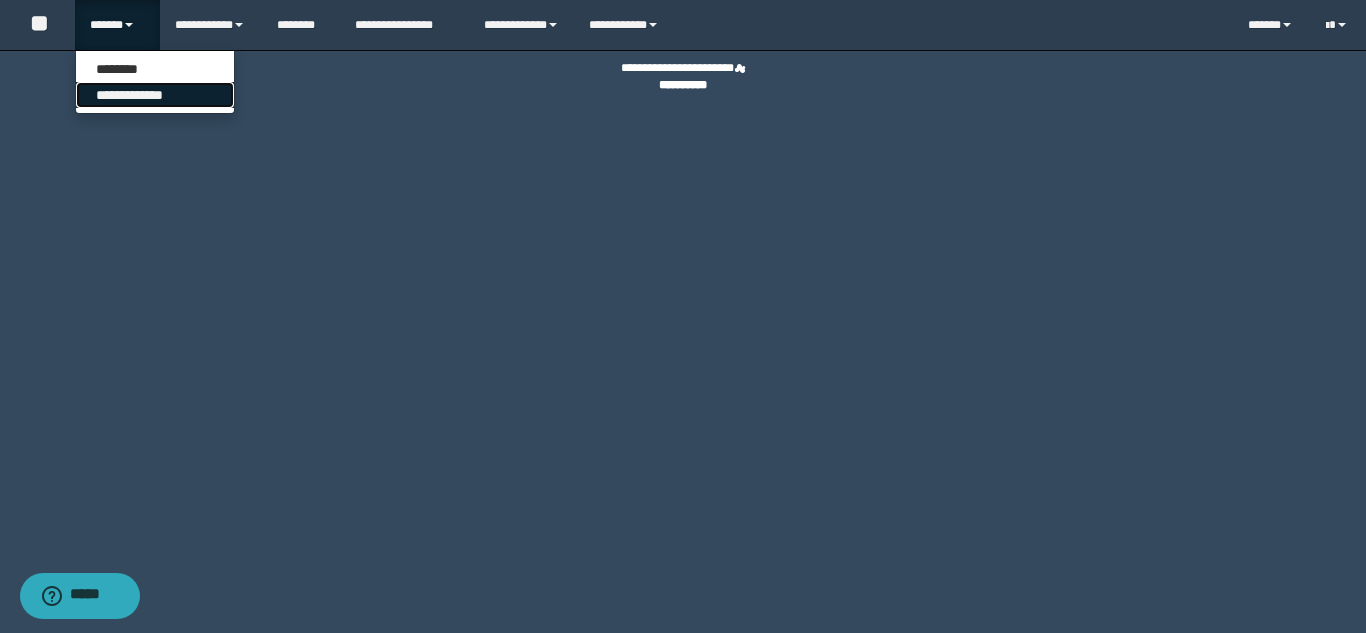 click on "**********" at bounding box center [155, 95] 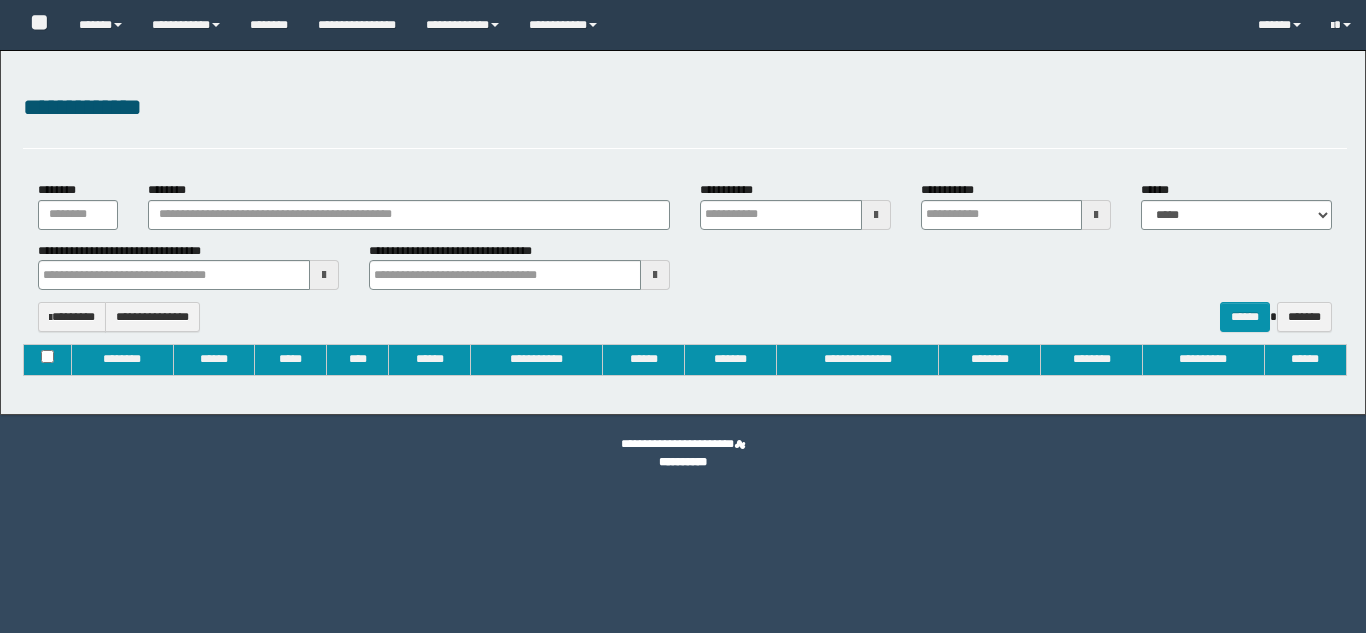 type on "**********" 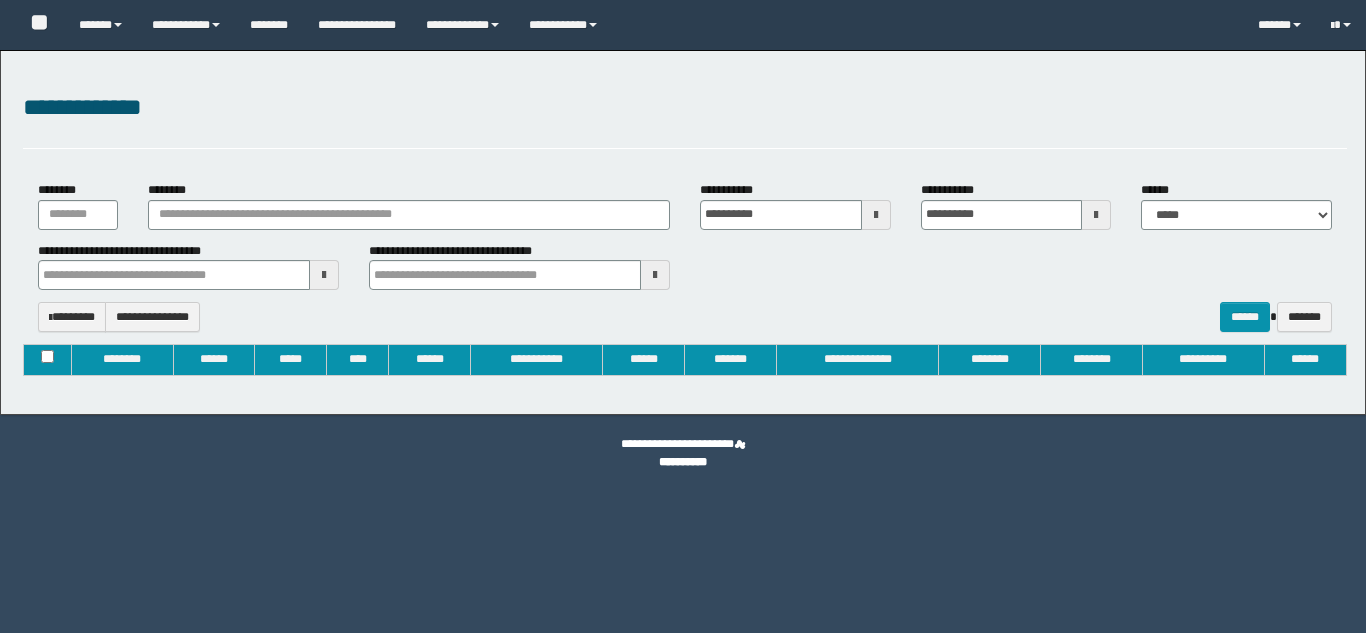 type 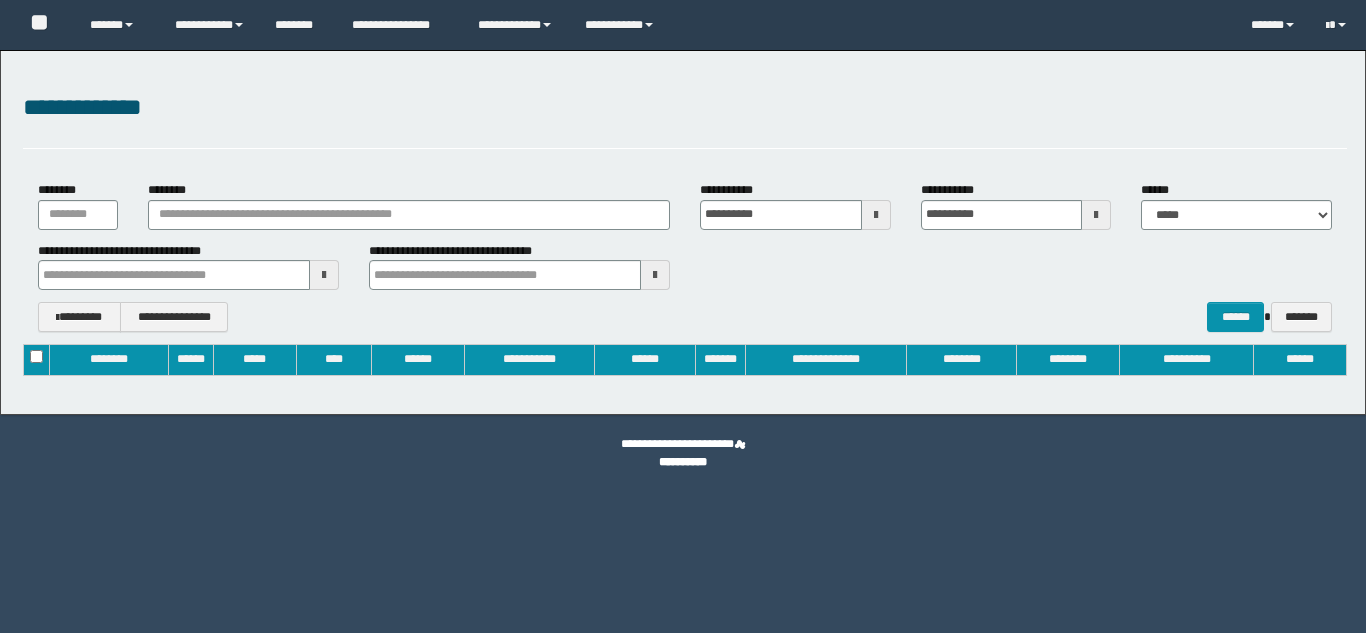 scroll, scrollTop: 0, scrollLeft: 0, axis: both 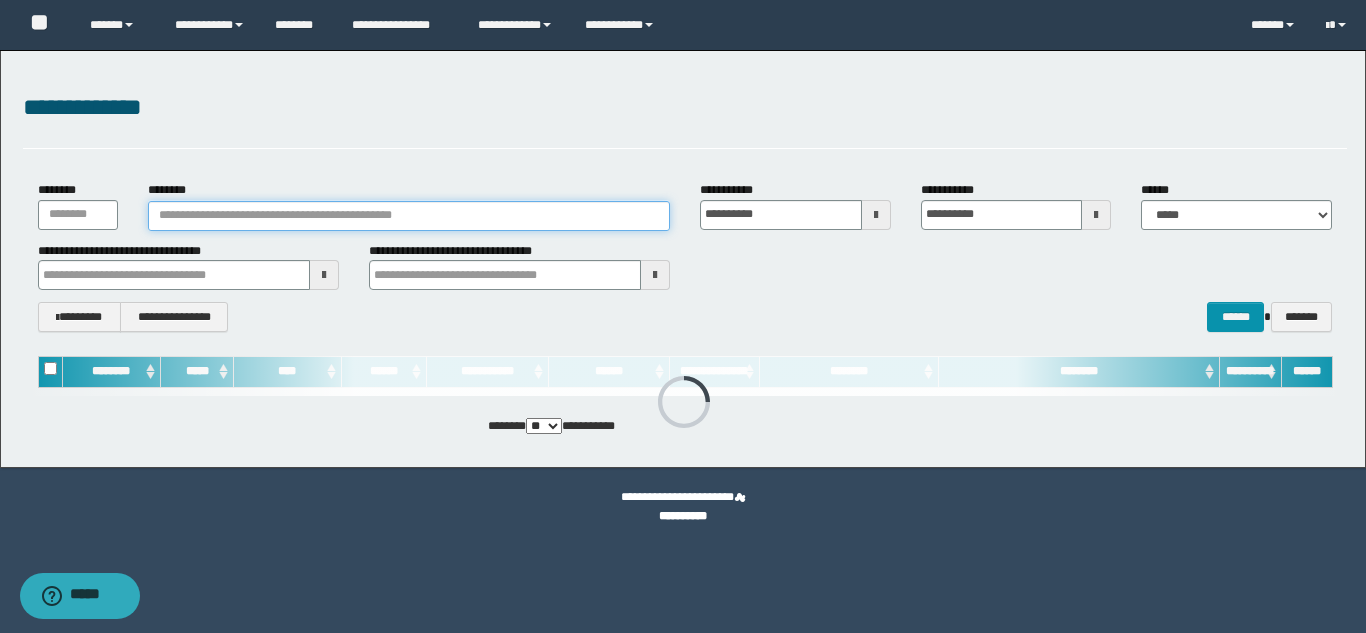 click on "********" at bounding box center (409, 216) 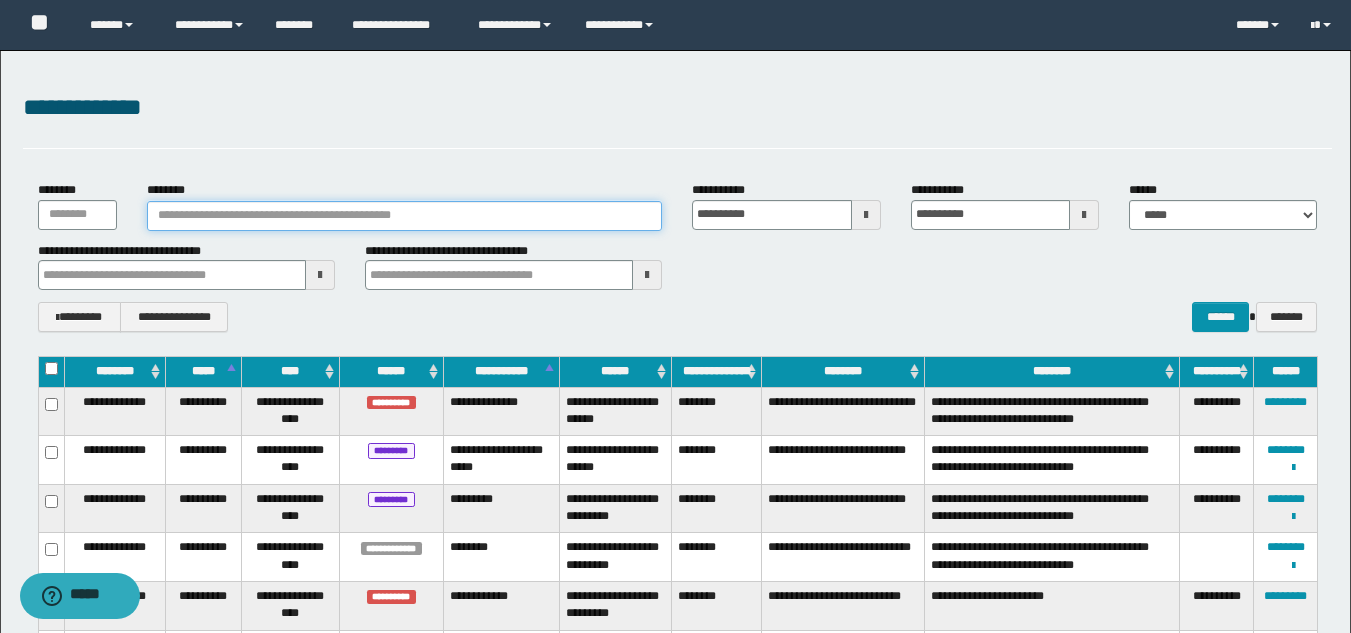 paste on "********" 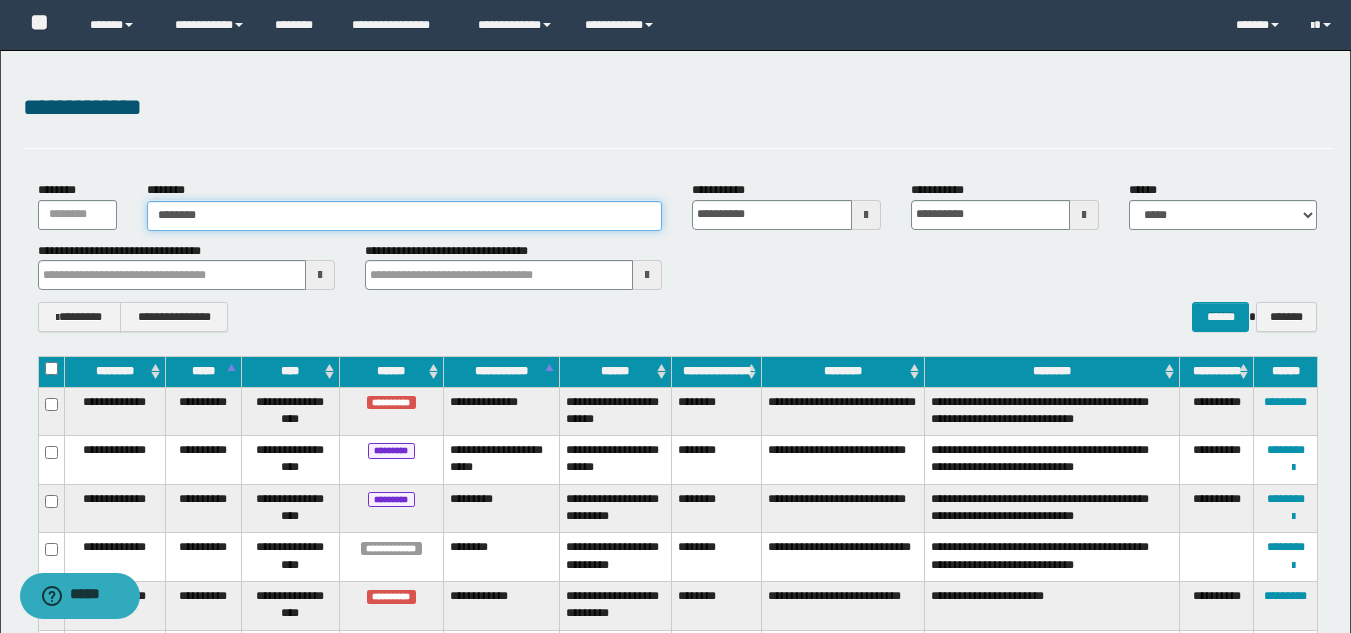 type on "********" 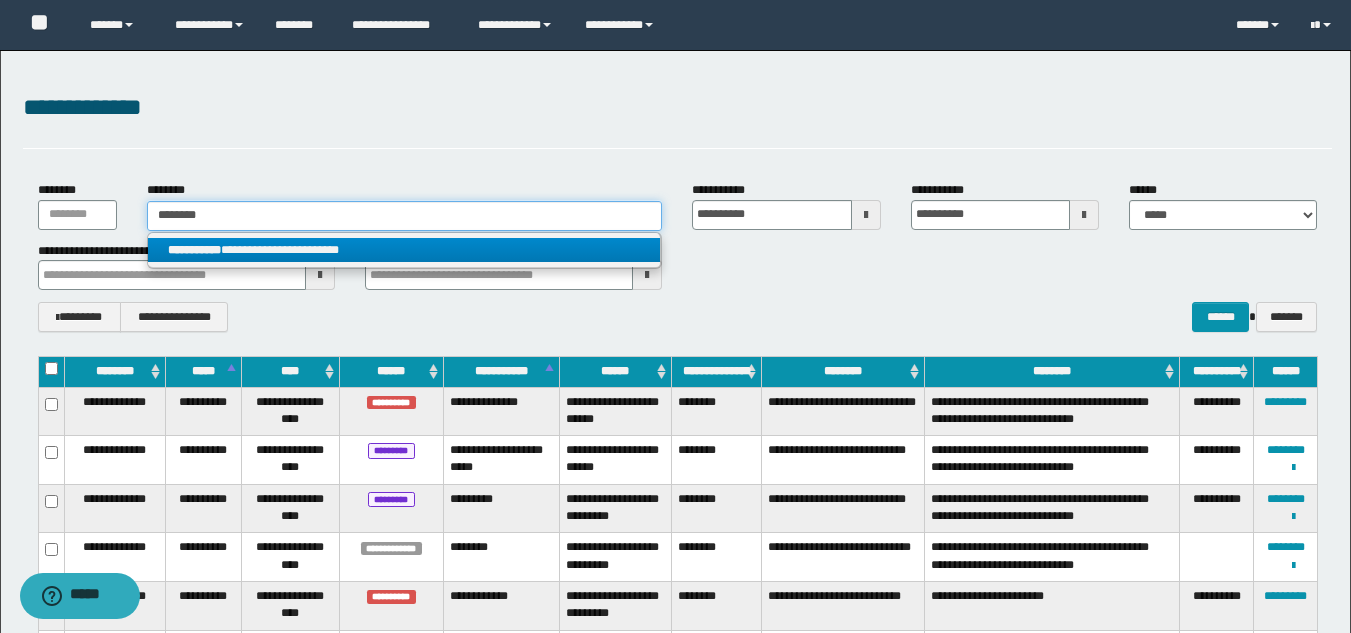 type on "********" 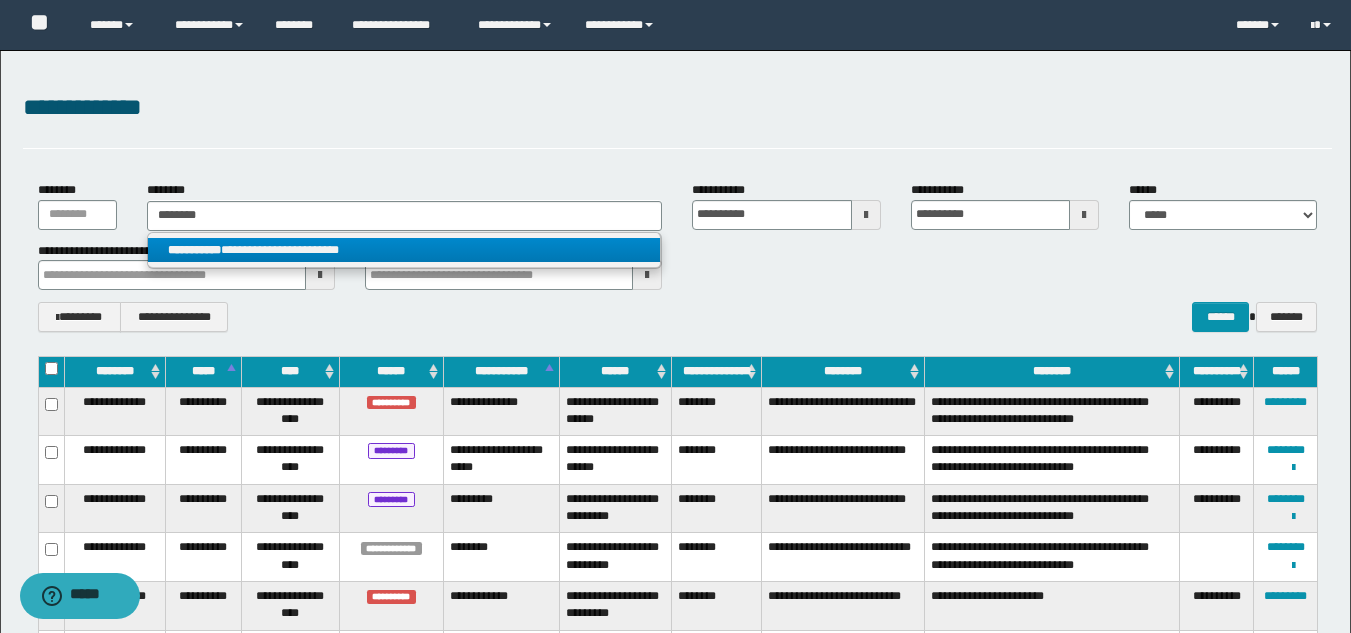click on "**********" at bounding box center (404, 250) 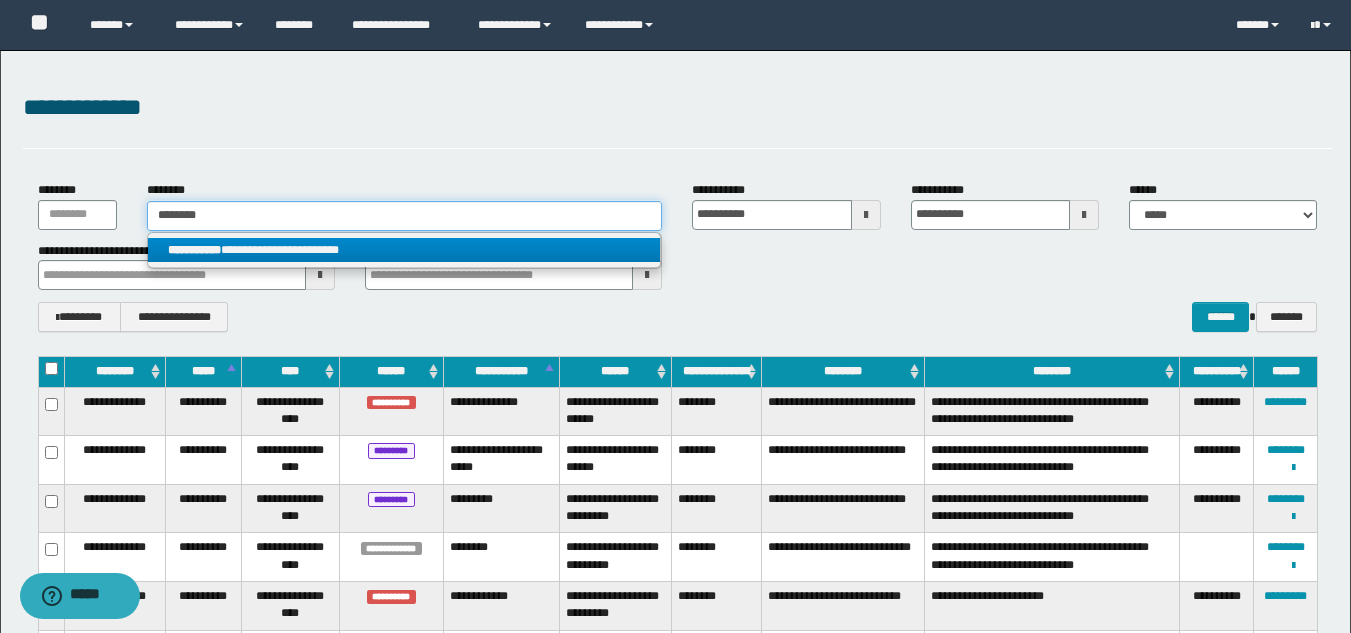 type 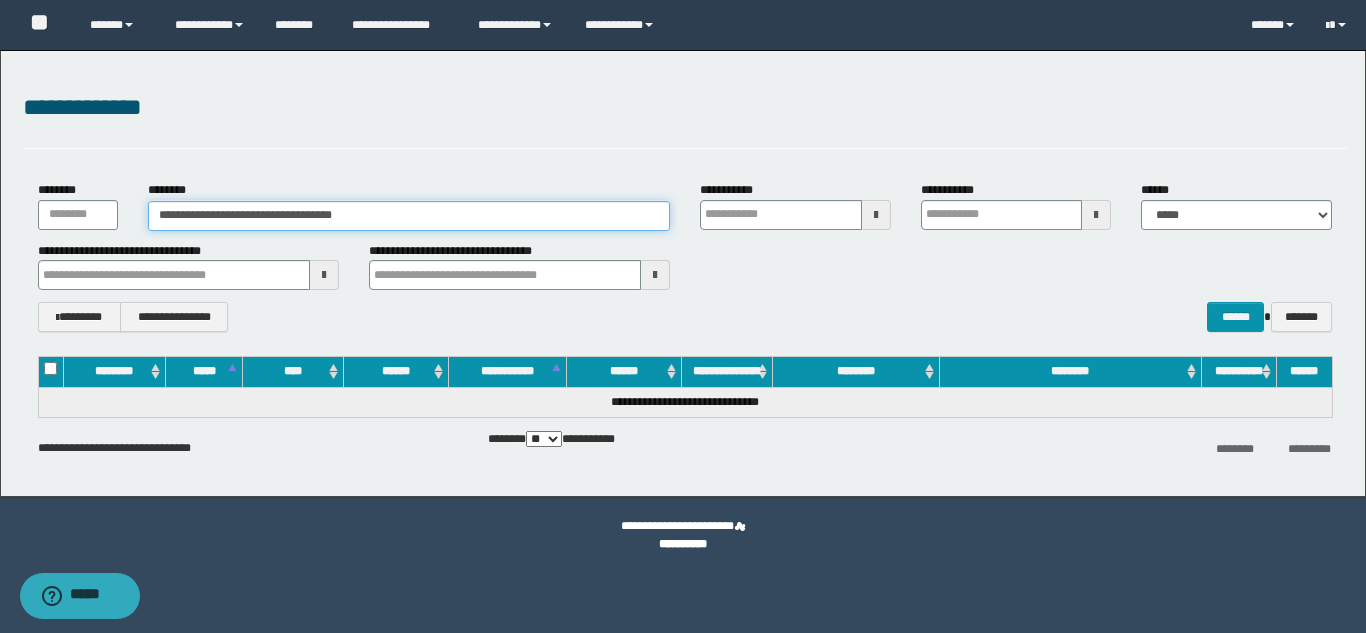 type 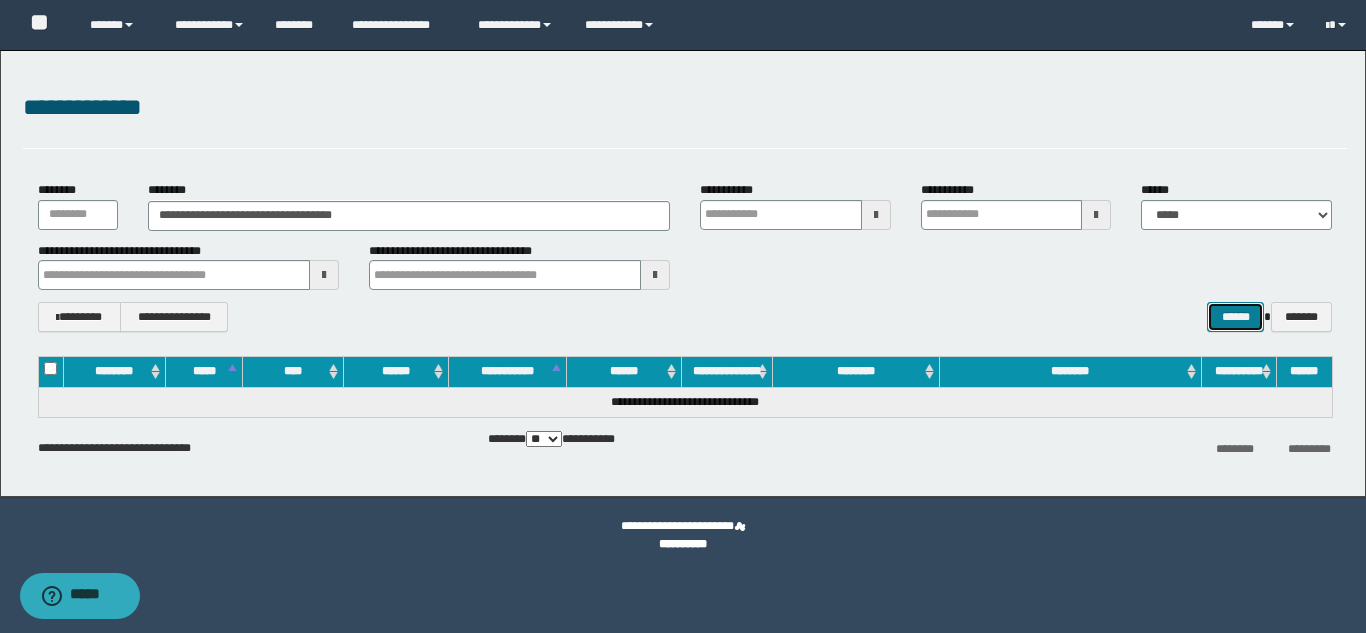 click on "******" at bounding box center (1235, 317) 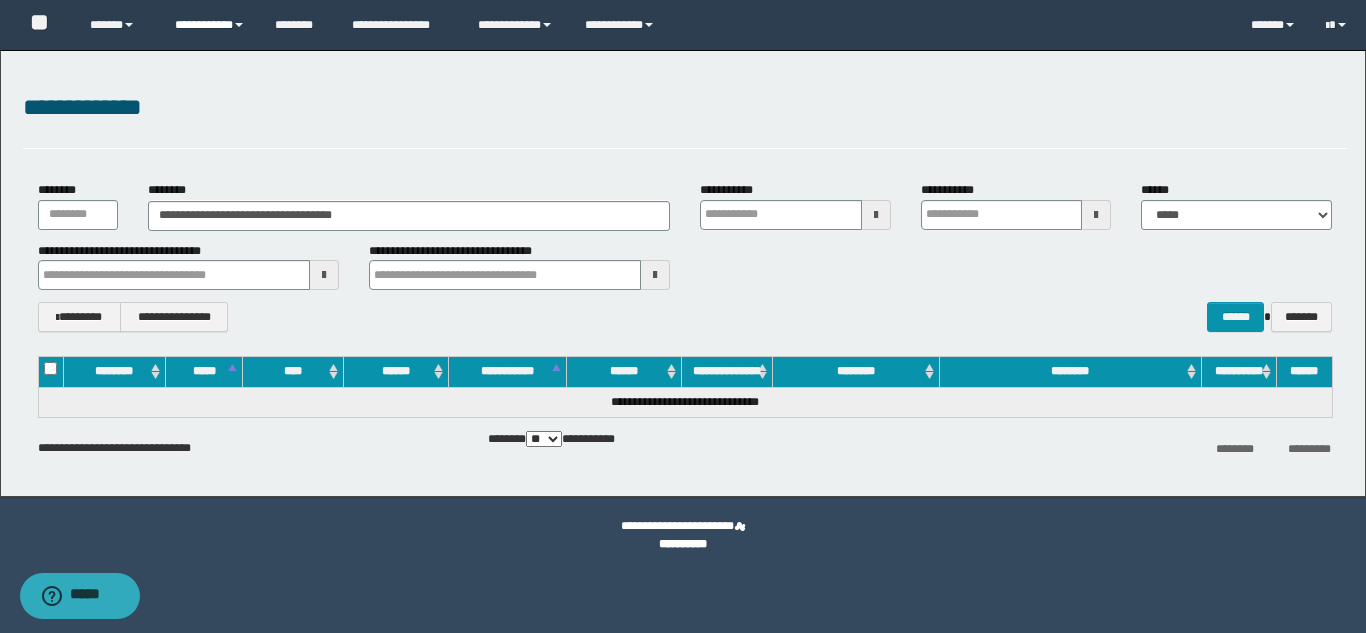click on "**********" at bounding box center (210, 25) 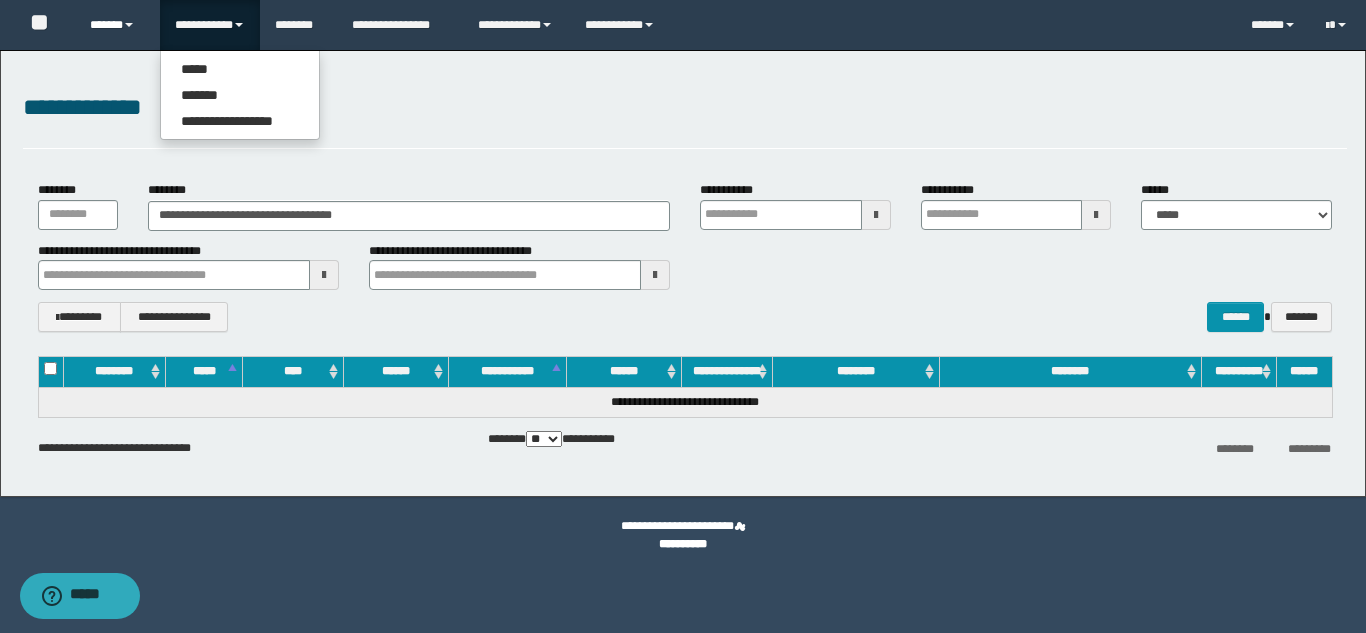 click on "******" at bounding box center [117, 25] 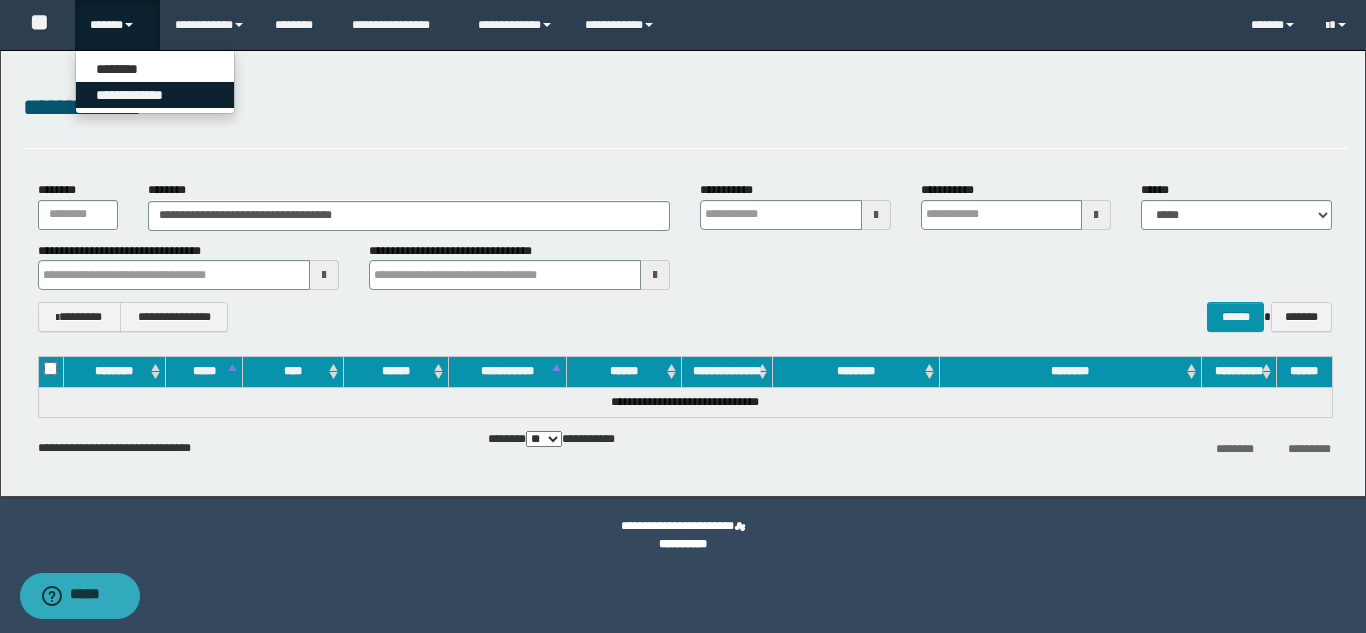 click on "**********" at bounding box center [155, 95] 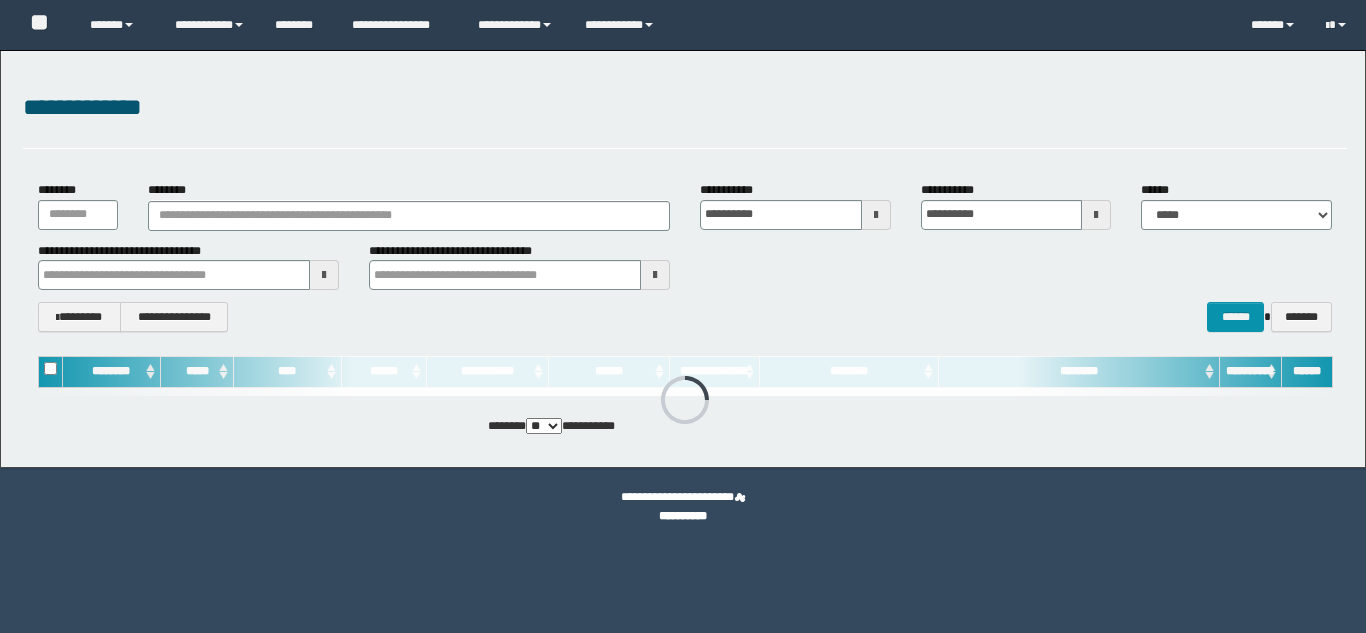 scroll, scrollTop: 0, scrollLeft: 0, axis: both 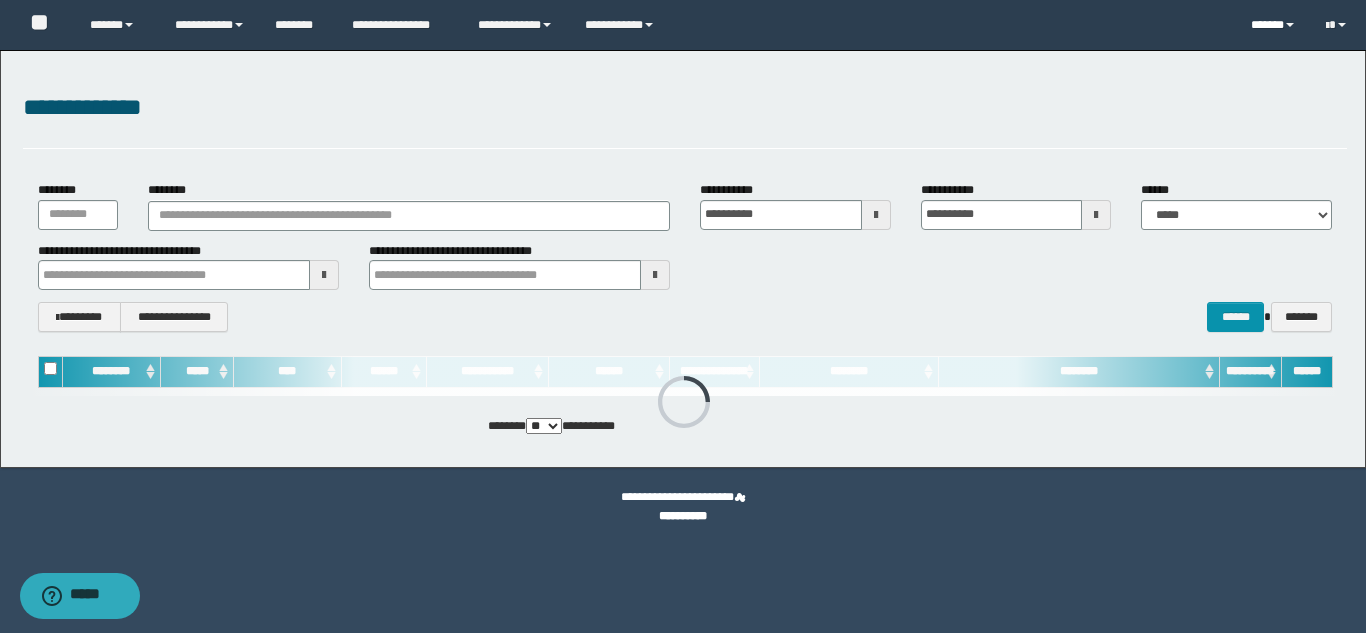 click on "******" at bounding box center [1273, 25] 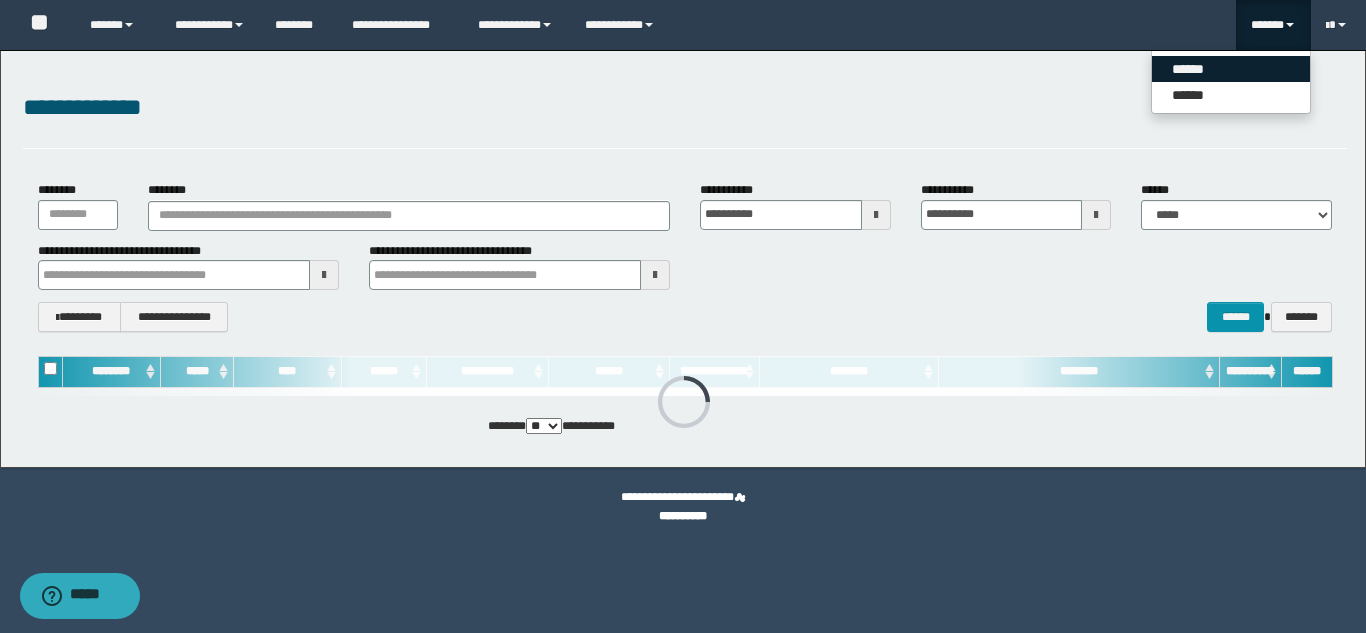 click on "******" at bounding box center (1231, 69) 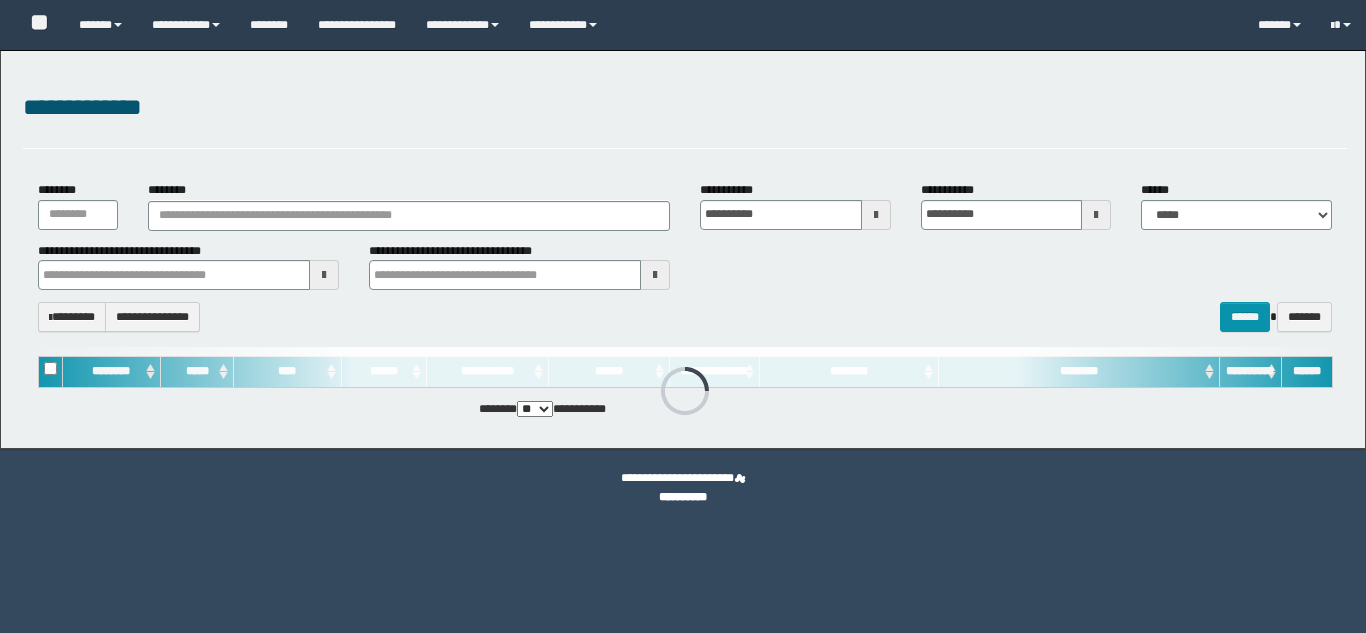 scroll, scrollTop: 0, scrollLeft: 0, axis: both 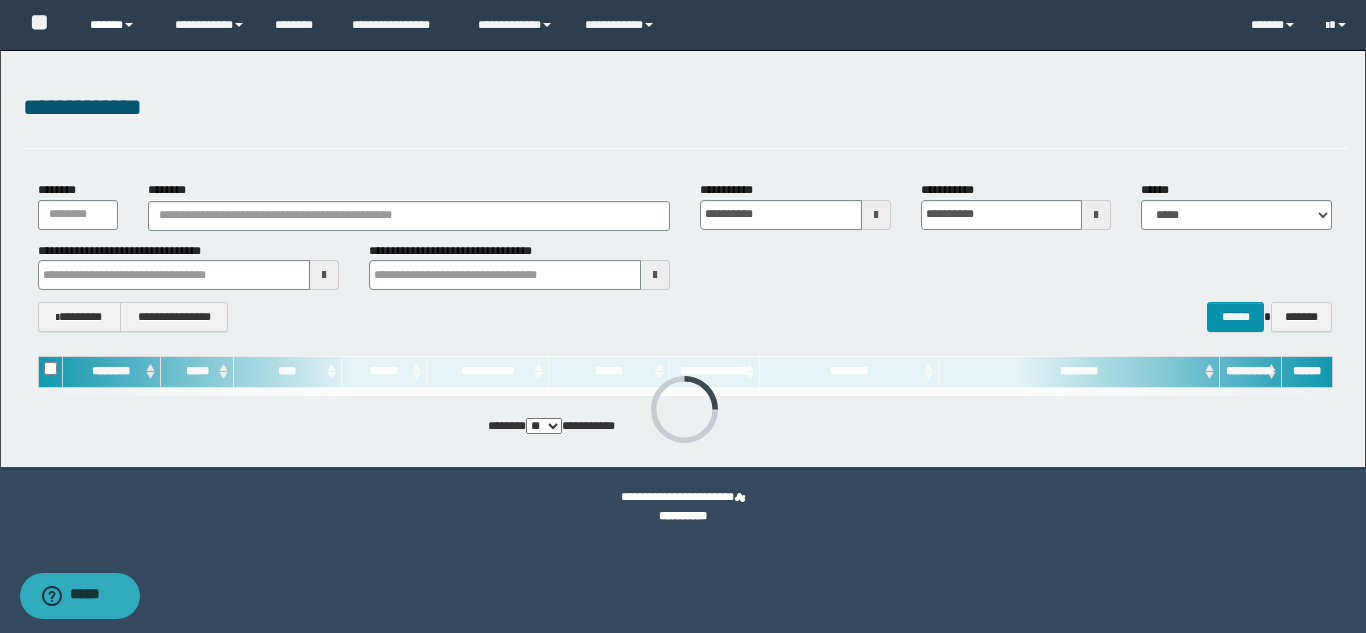 click on "******" at bounding box center (117, 25) 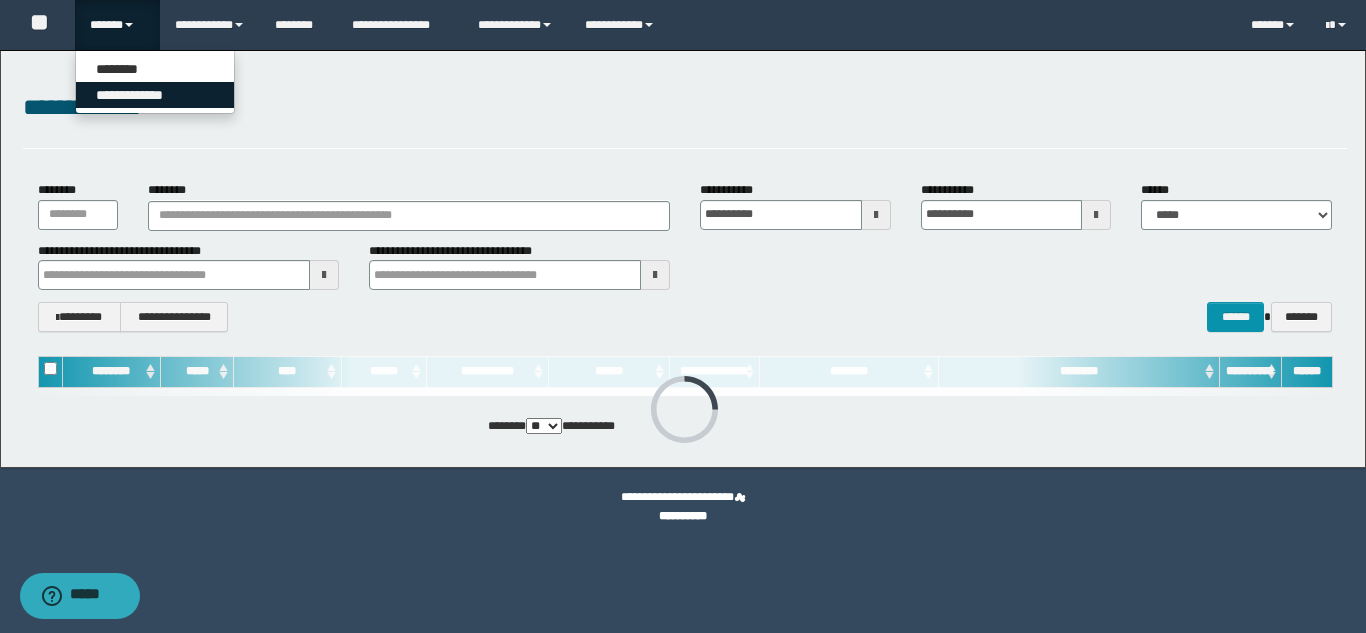 click on "**********" at bounding box center [155, 95] 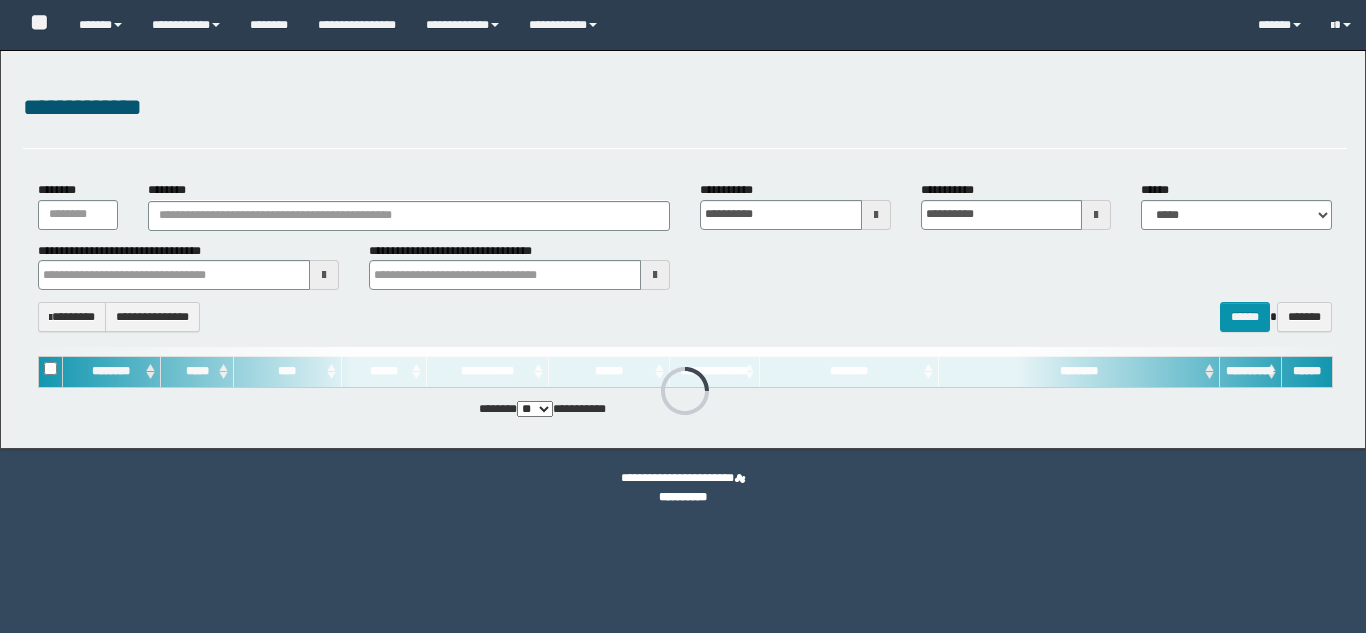 scroll, scrollTop: 0, scrollLeft: 0, axis: both 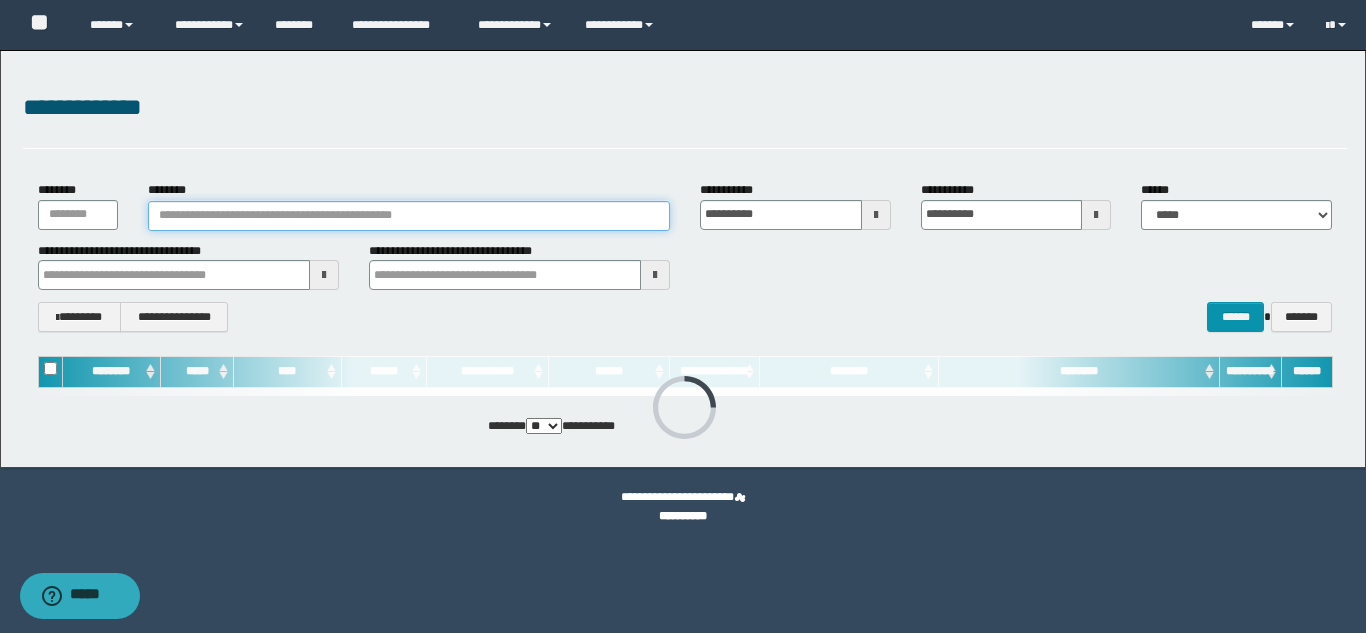 click on "********" at bounding box center [409, 216] 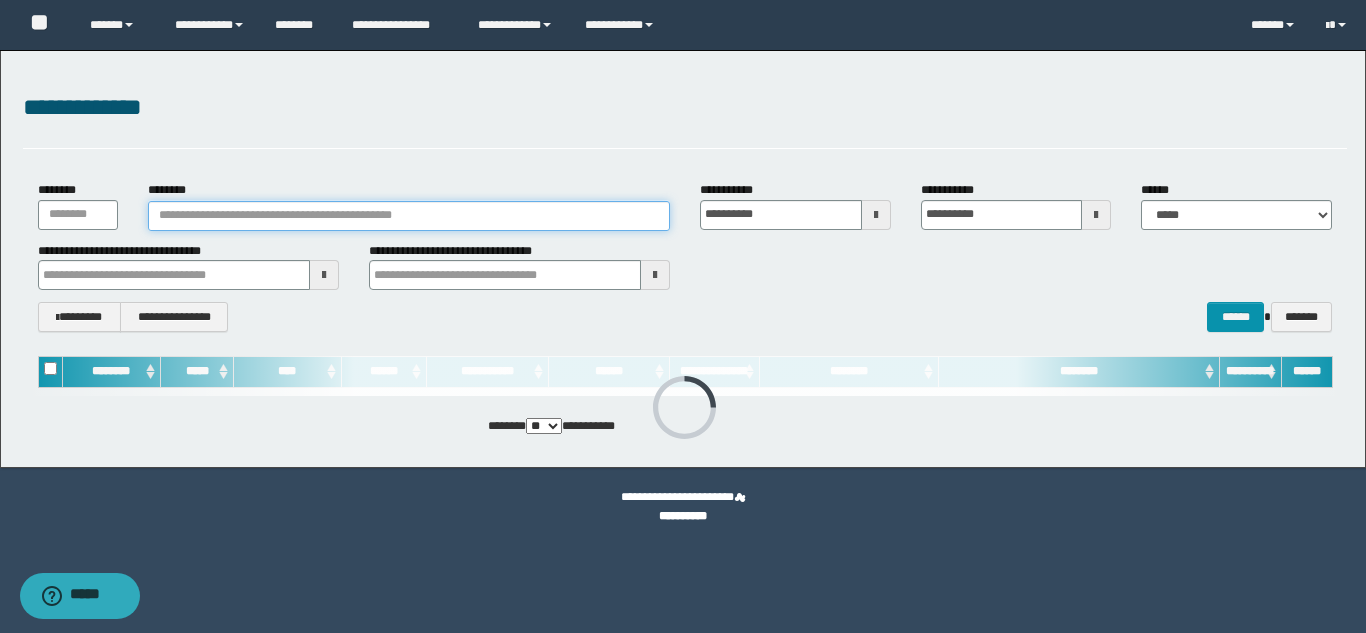 paste on "********" 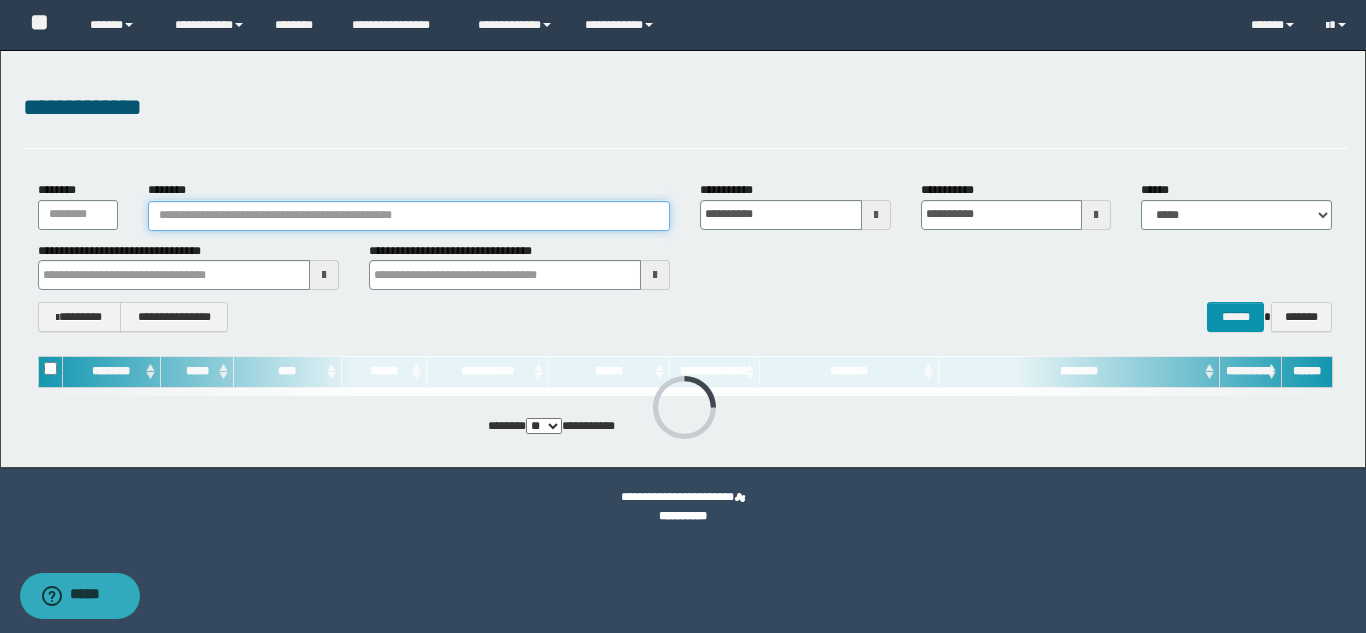type on "********" 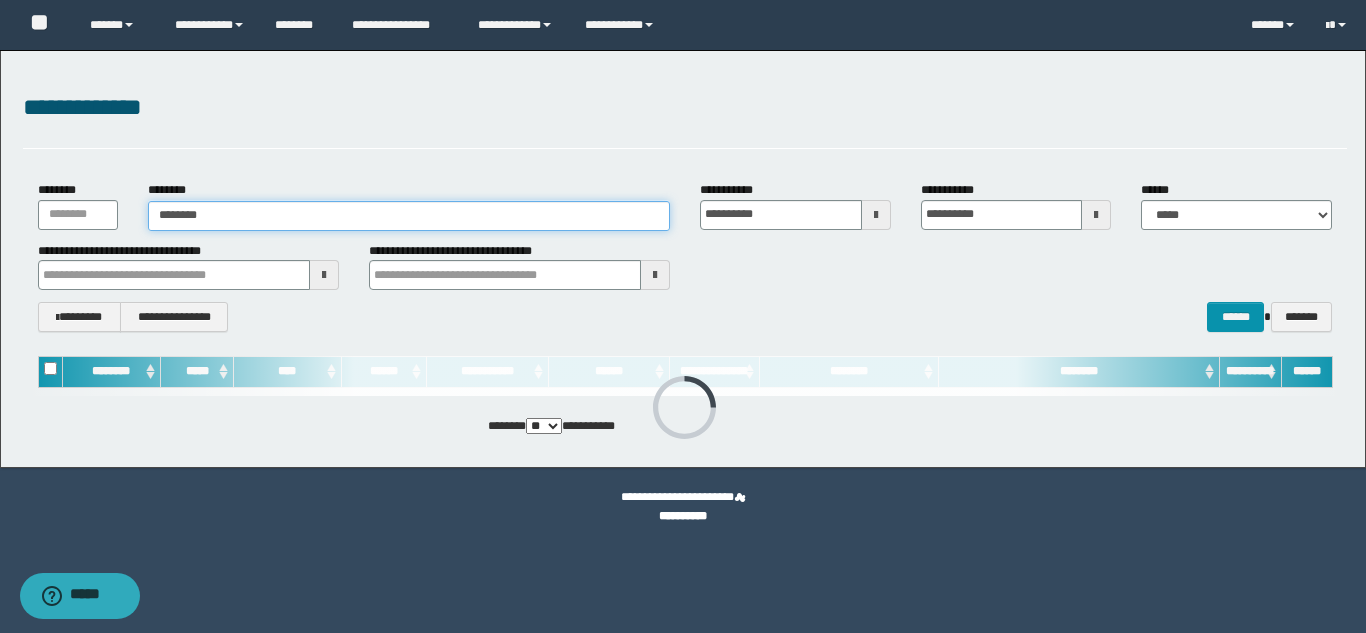 type on "********" 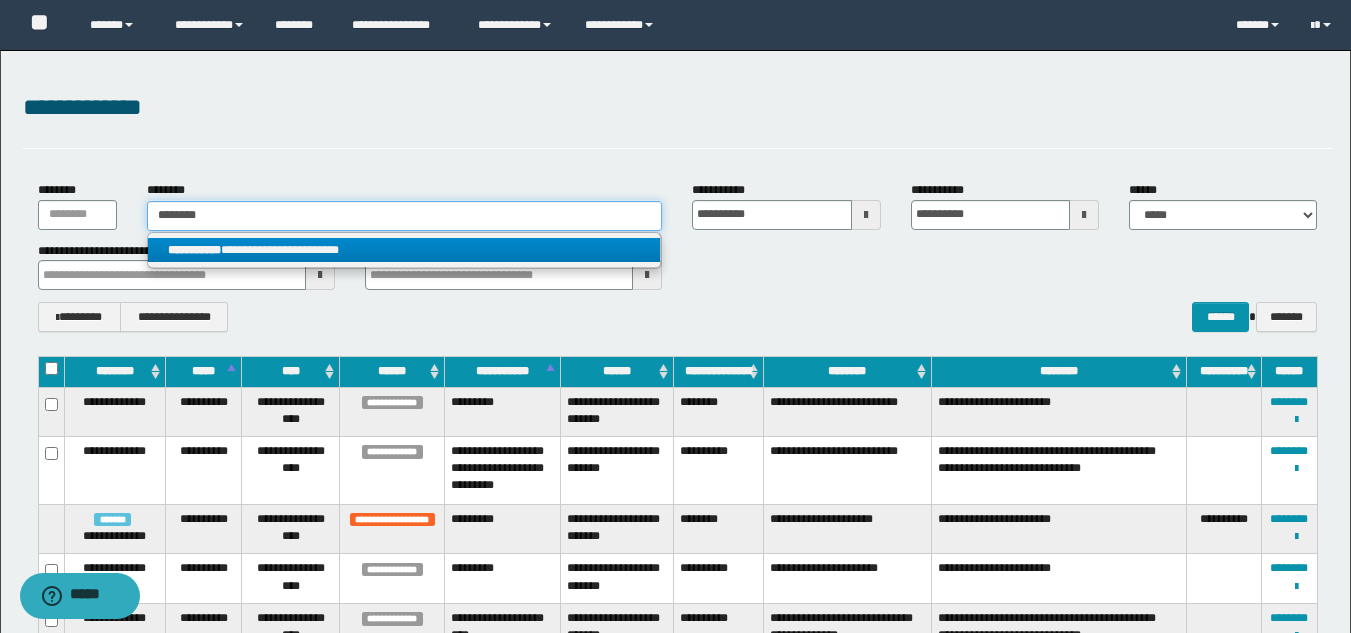 type on "********" 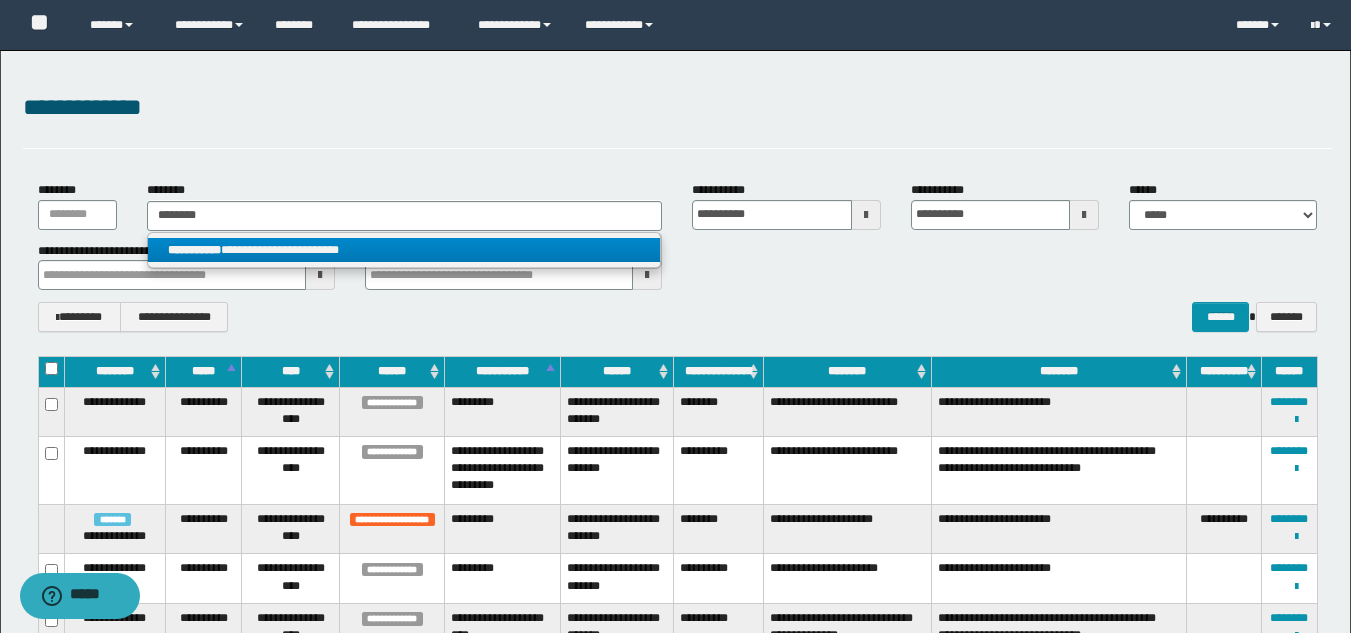 click on "**********" at bounding box center (404, 250) 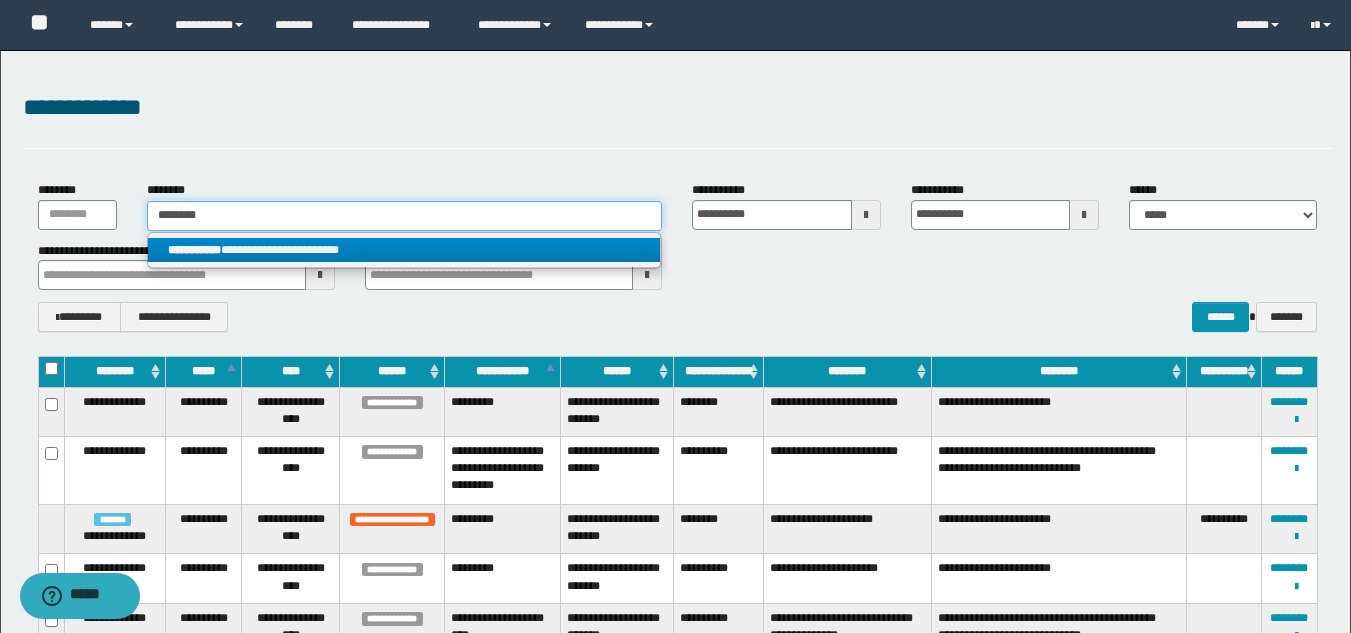 type 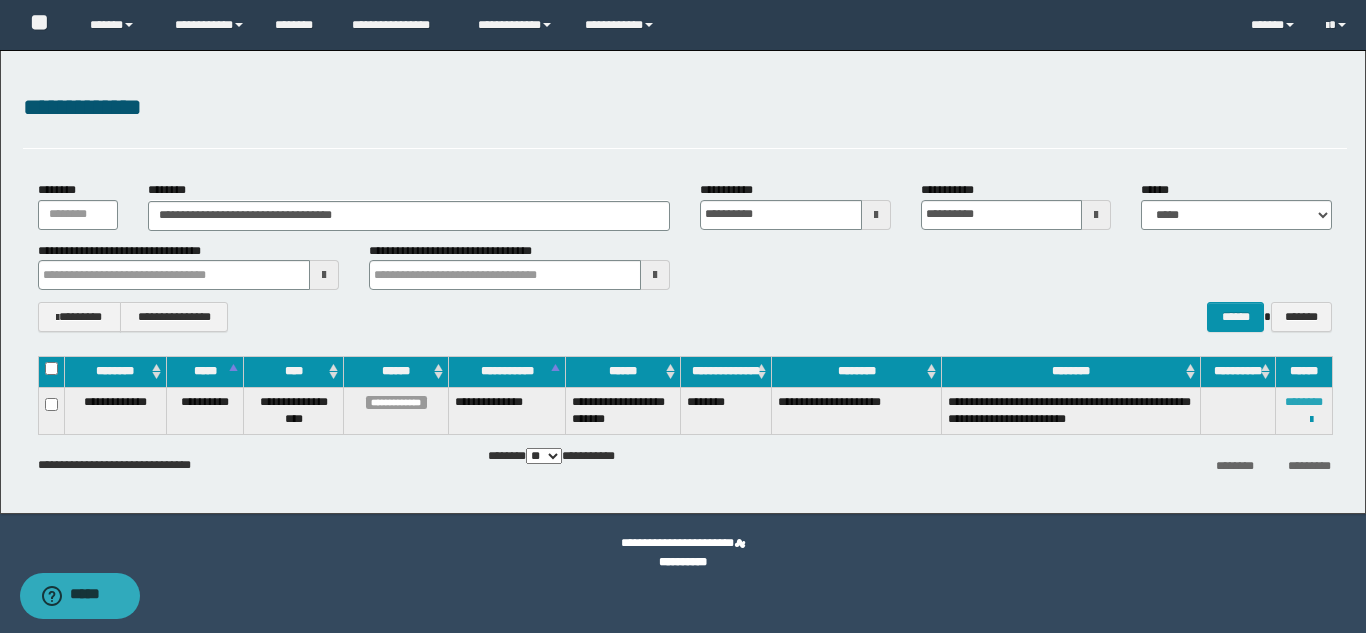 click on "********" at bounding box center (1304, 402) 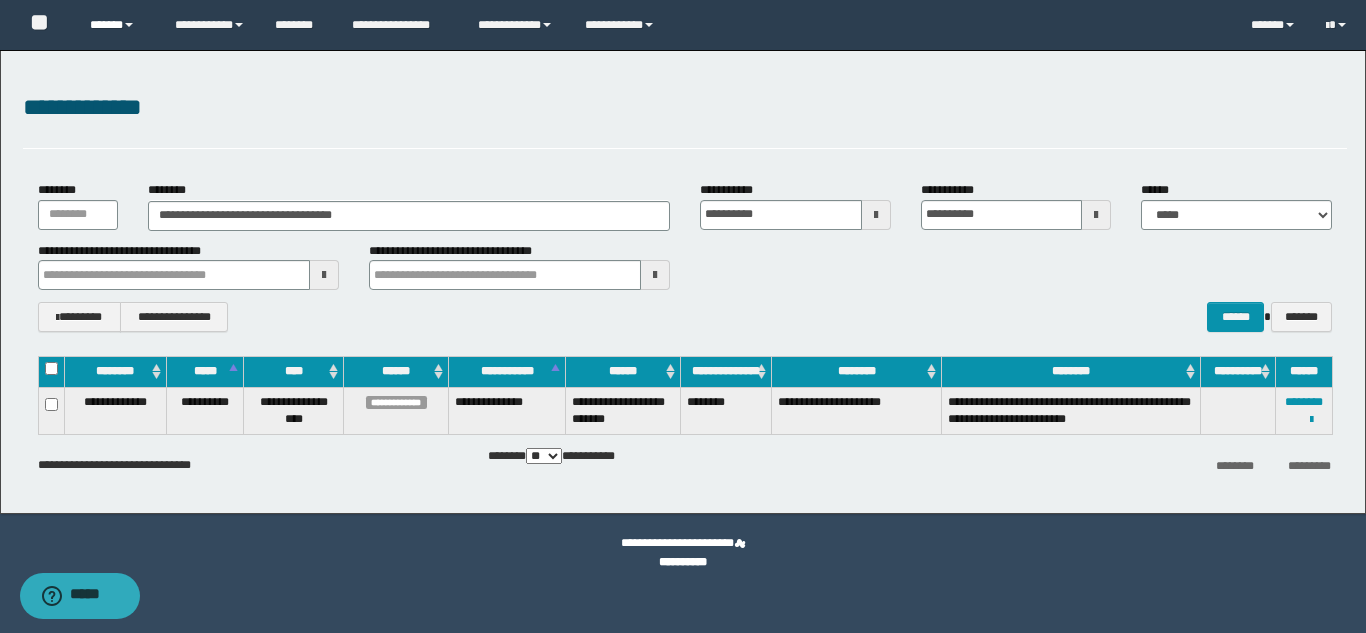 click on "******" at bounding box center (117, 25) 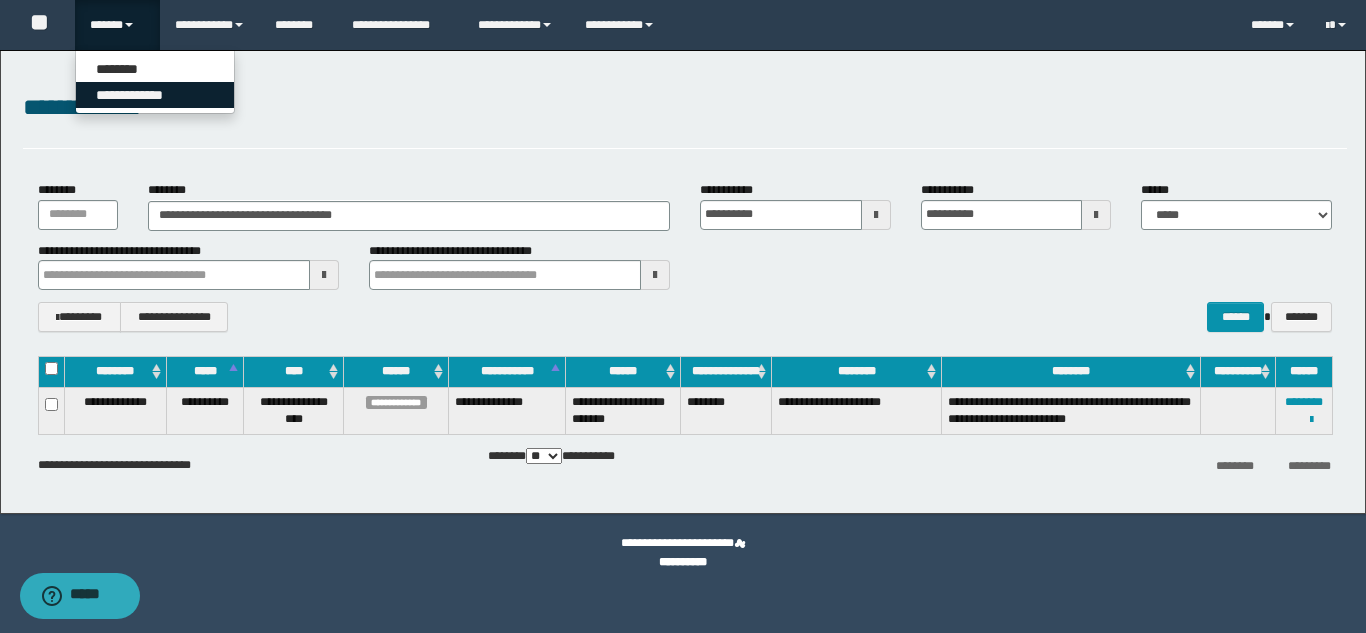 click on "**********" at bounding box center [155, 95] 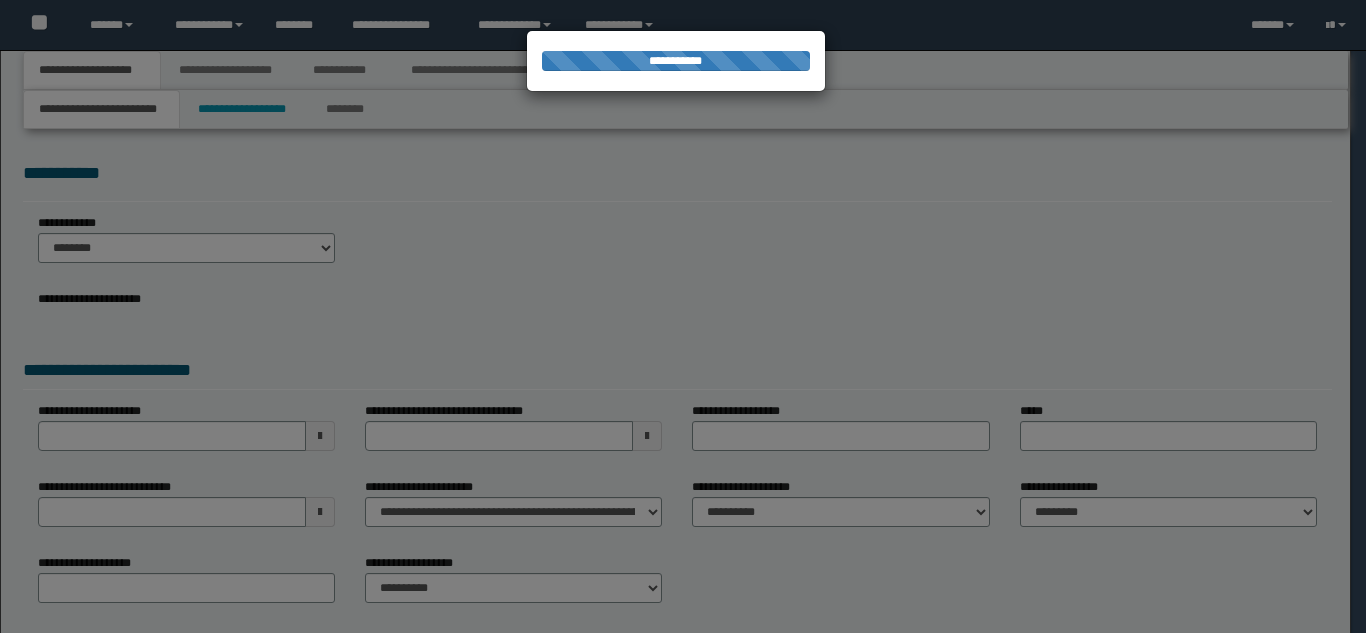 scroll, scrollTop: 0, scrollLeft: 0, axis: both 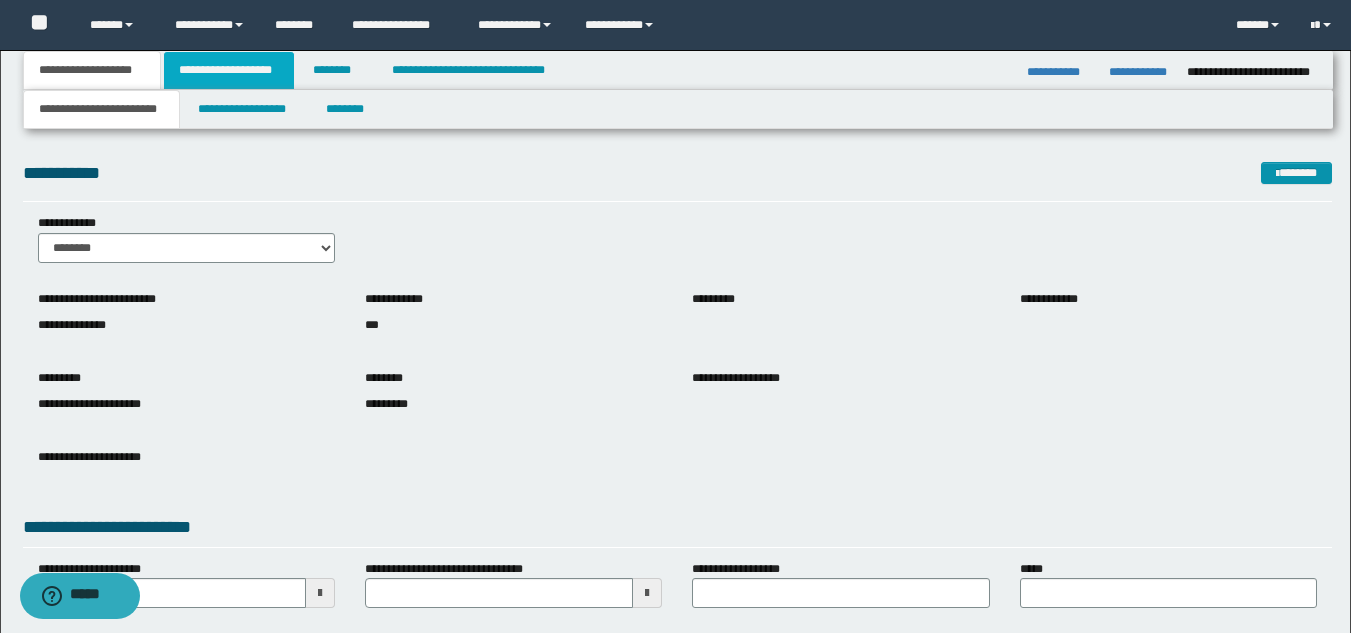 click on "**********" at bounding box center (229, 70) 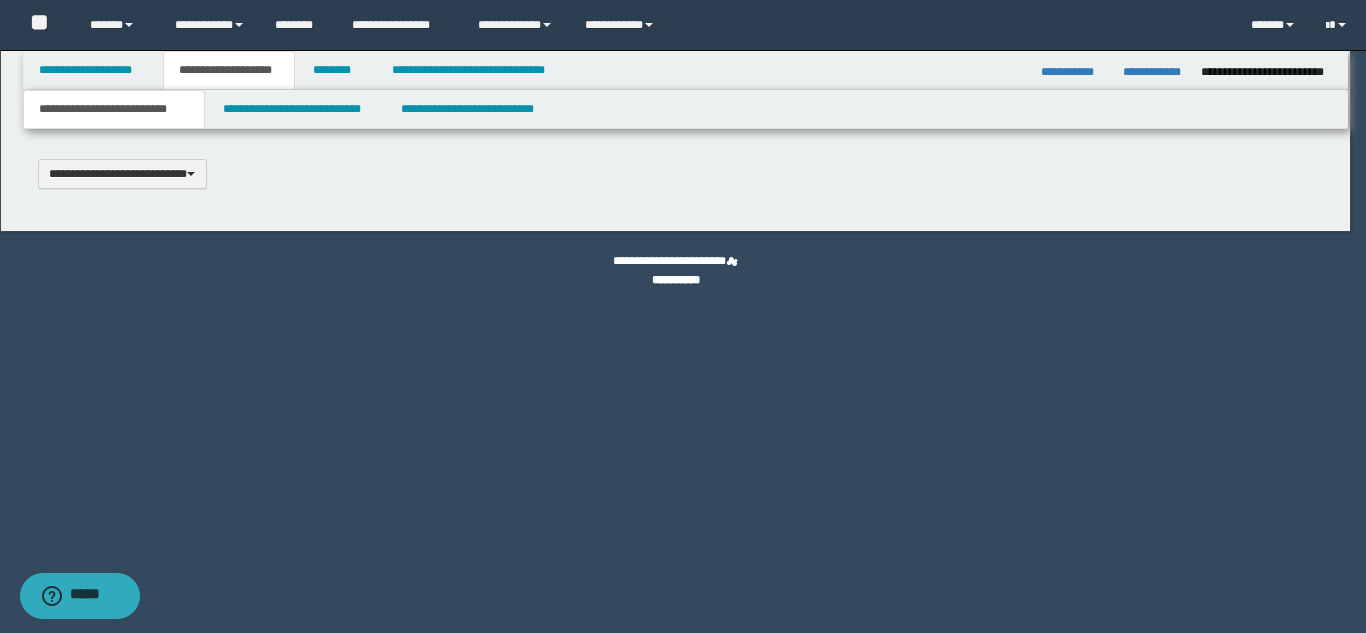 type 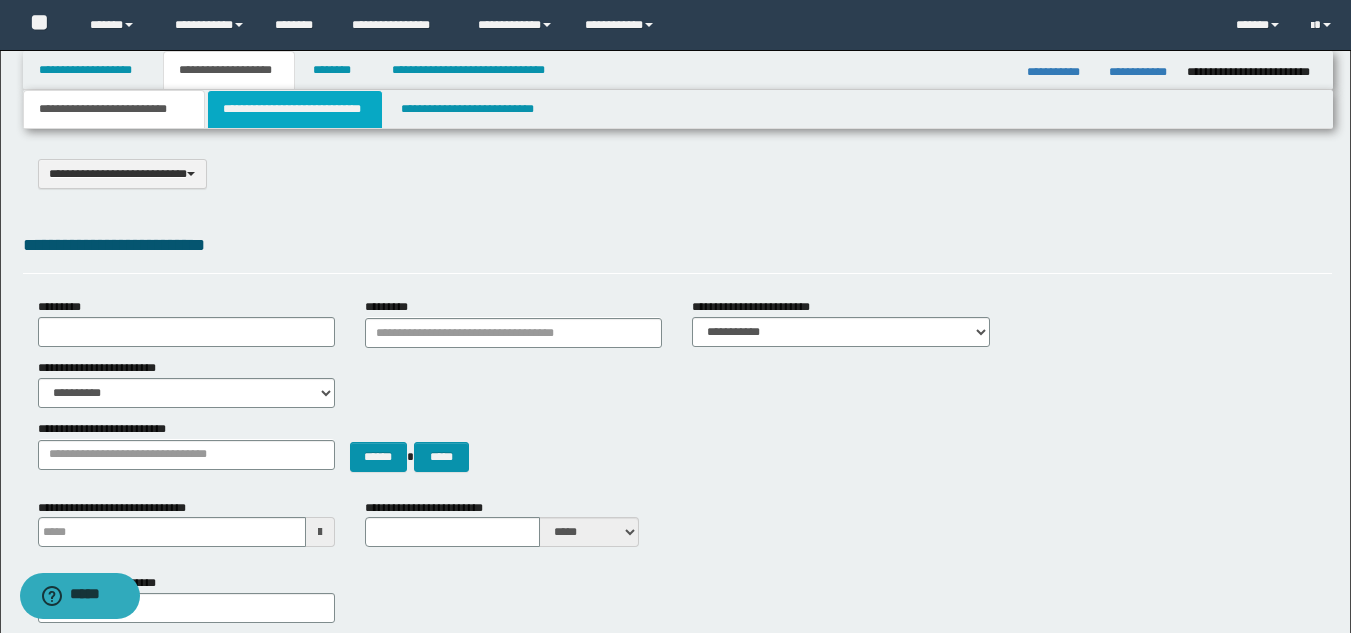 click on "**********" at bounding box center [295, 109] 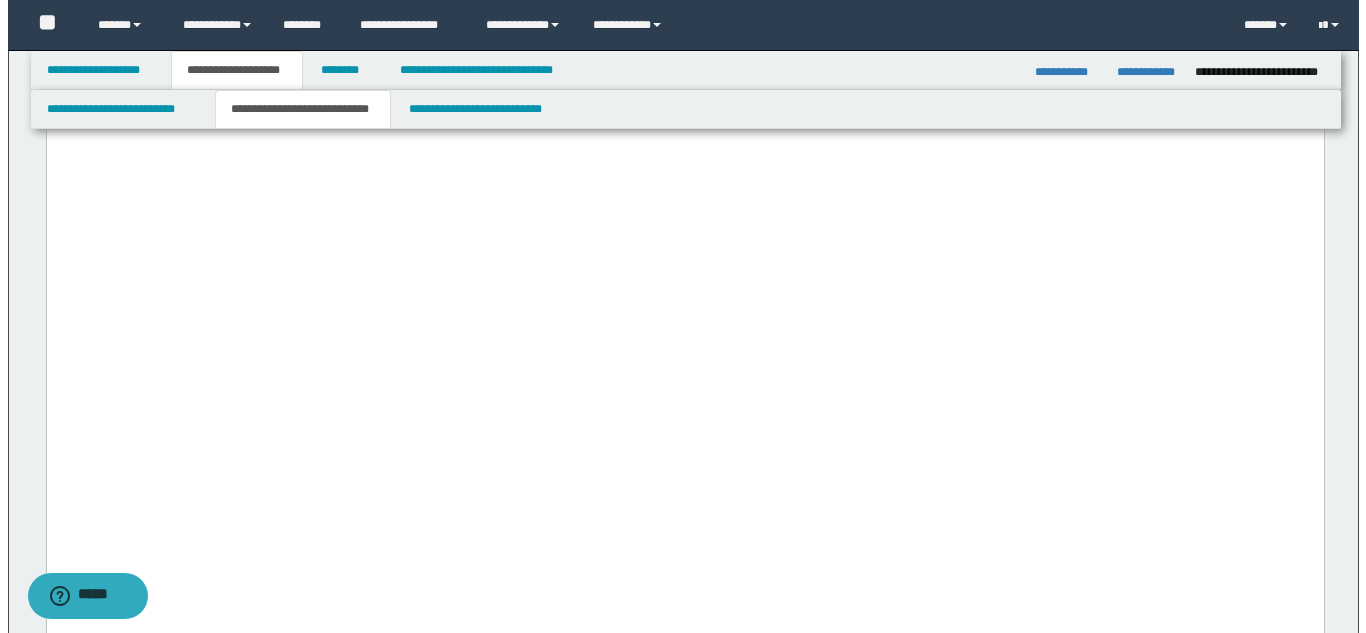 scroll, scrollTop: 2600, scrollLeft: 0, axis: vertical 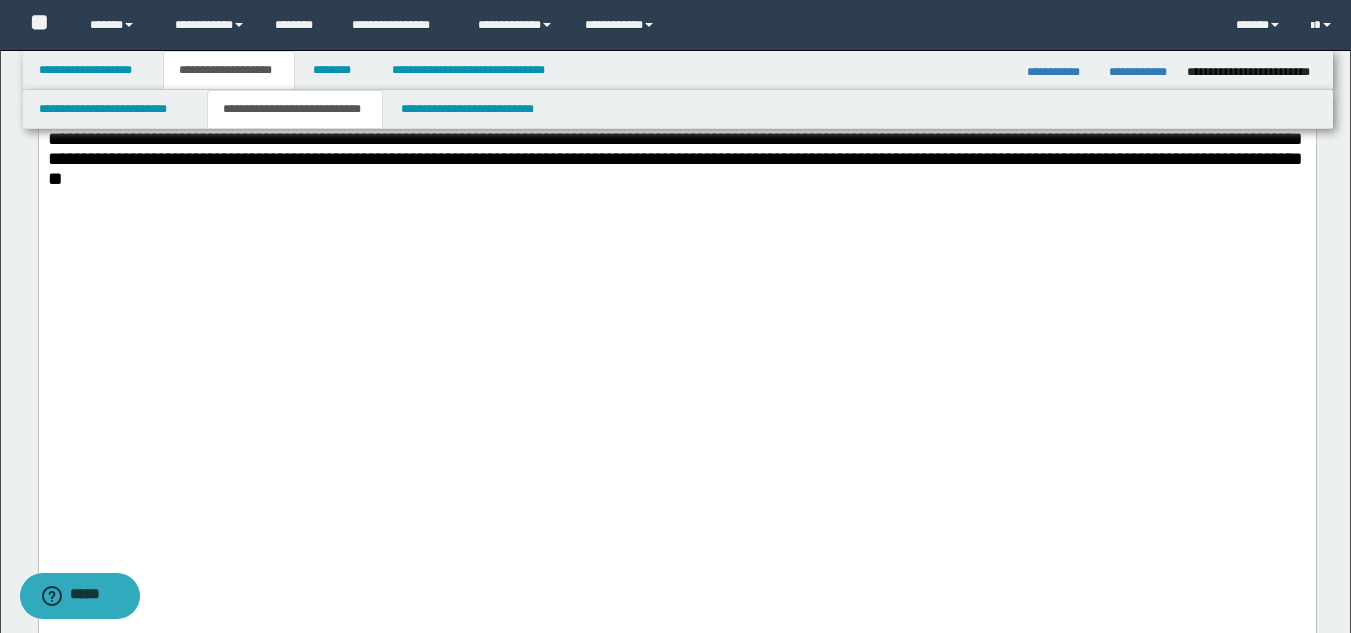click on "**********" at bounding box center (1140, 72) 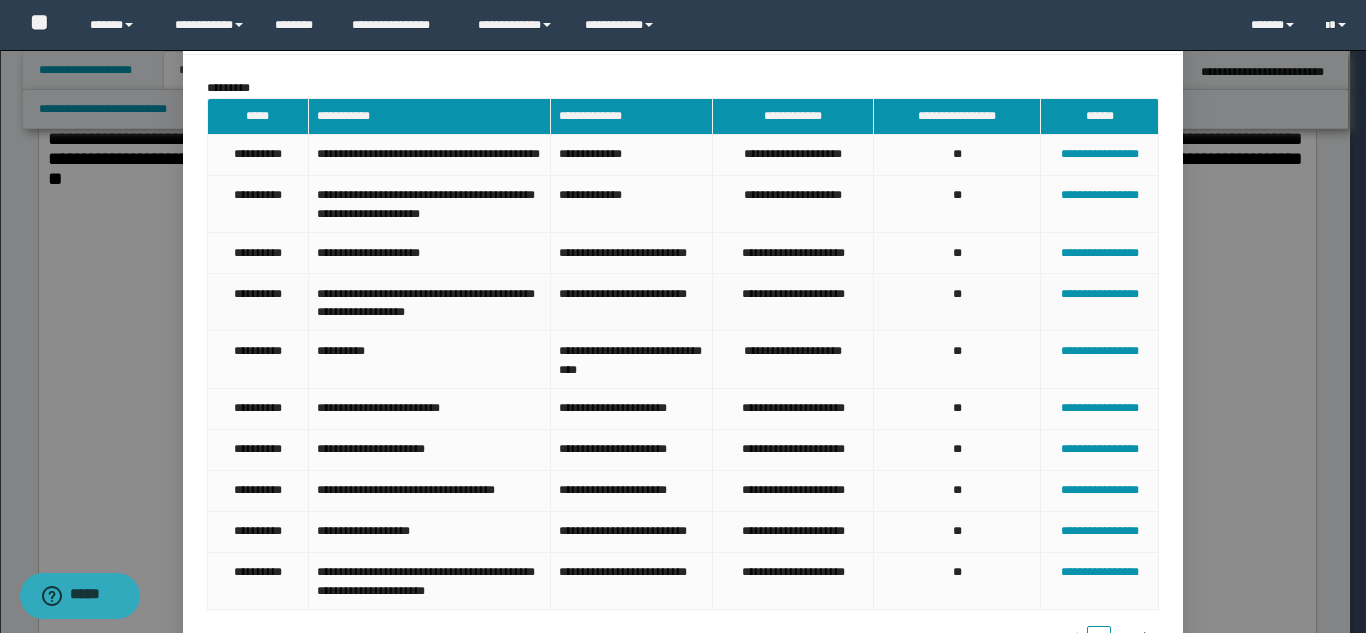 scroll, scrollTop: 200, scrollLeft: 0, axis: vertical 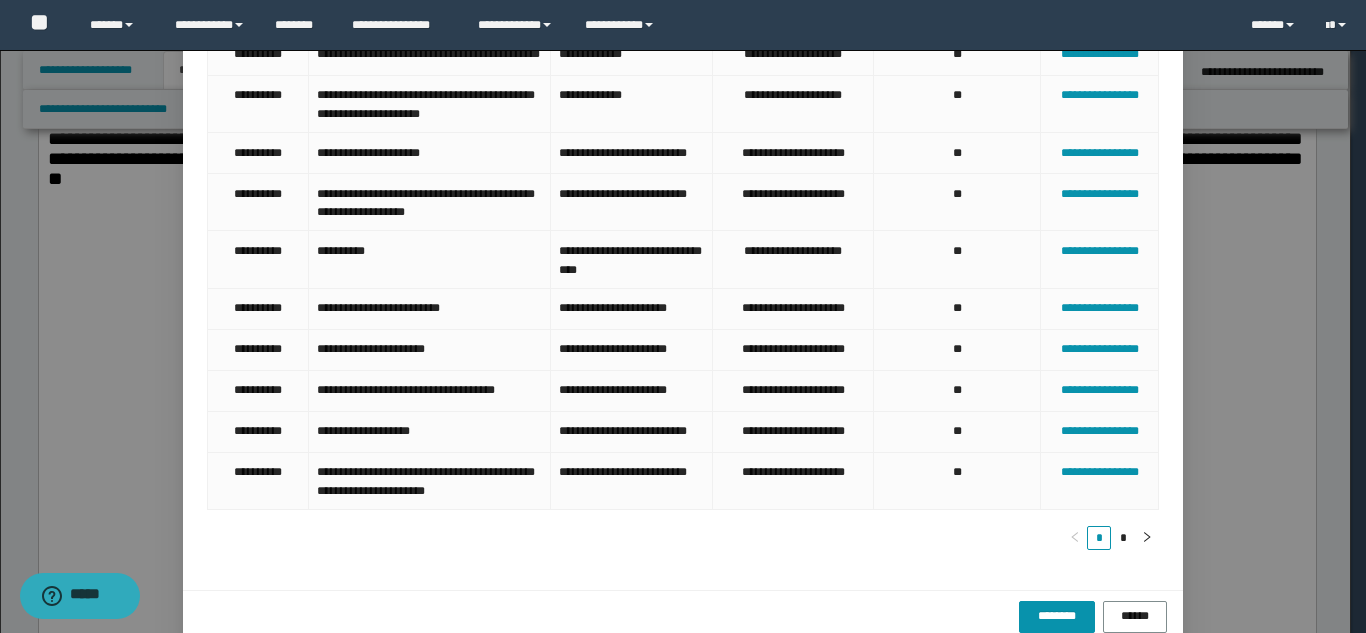 click on "*" at bounding box center (1123, 538) 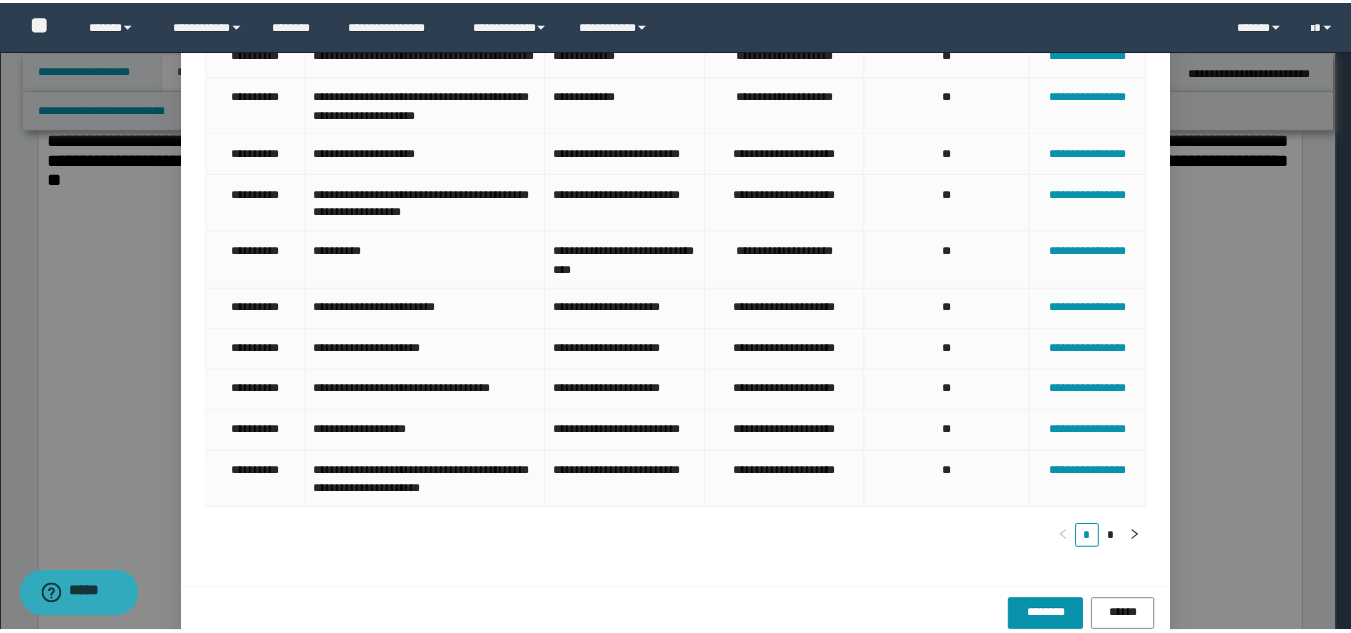 scroll, scrollTop: 0, scrollLeft: 0, axis: both 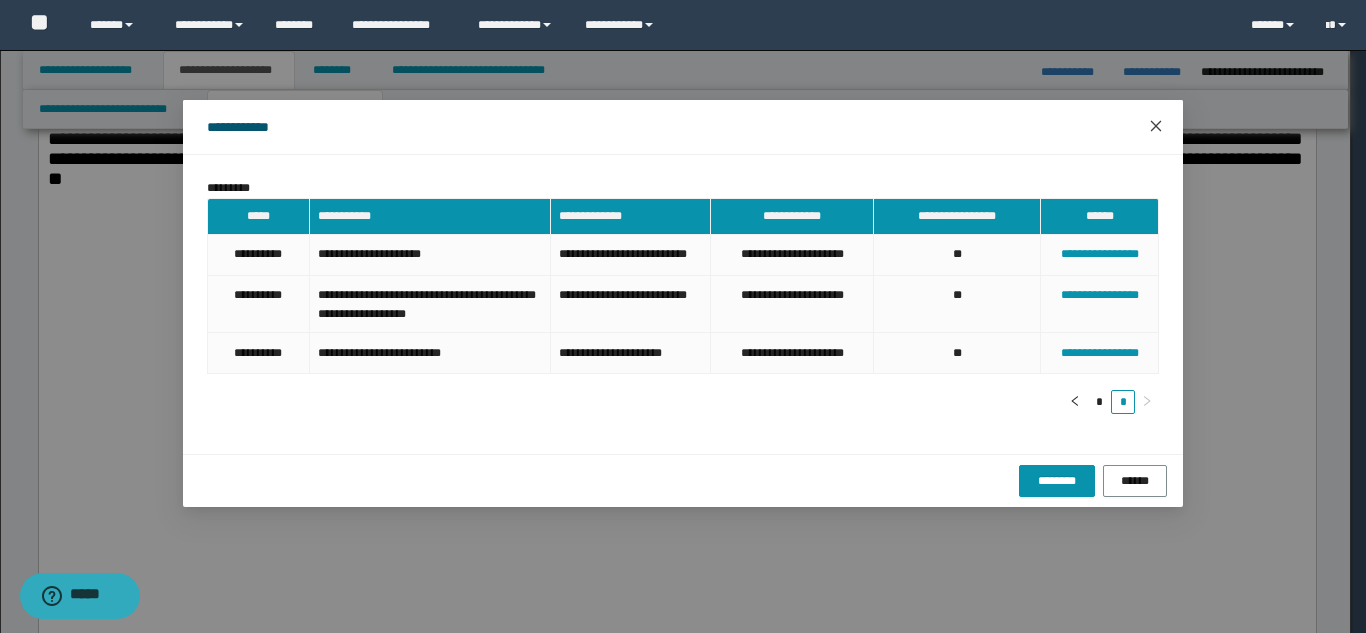 click 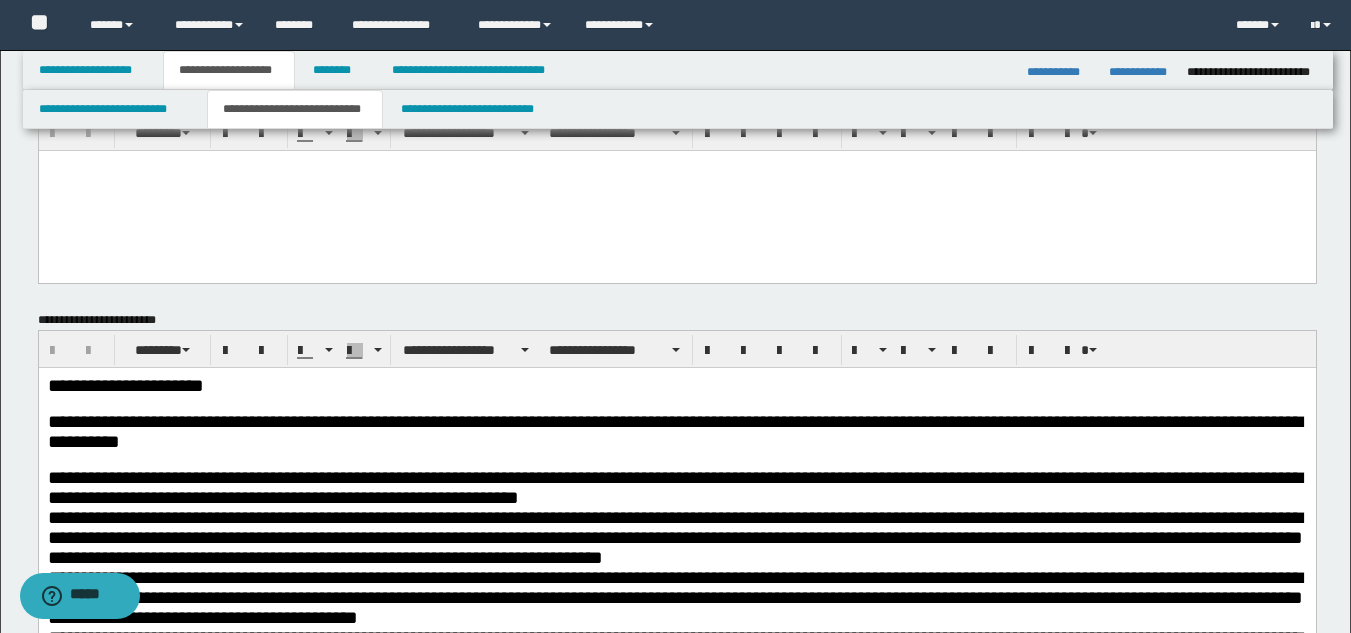 scroll, scrollTop: 0, scrollLeft: 0, axis: both 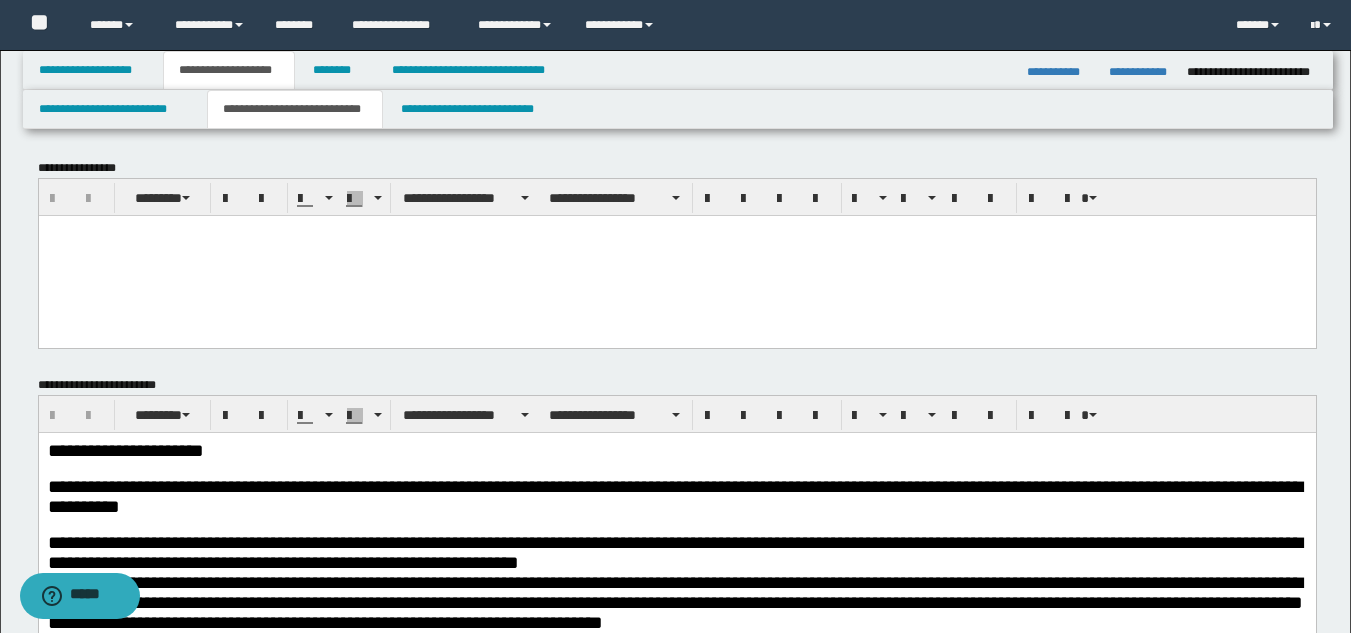 click at bounding box center [676, 255] 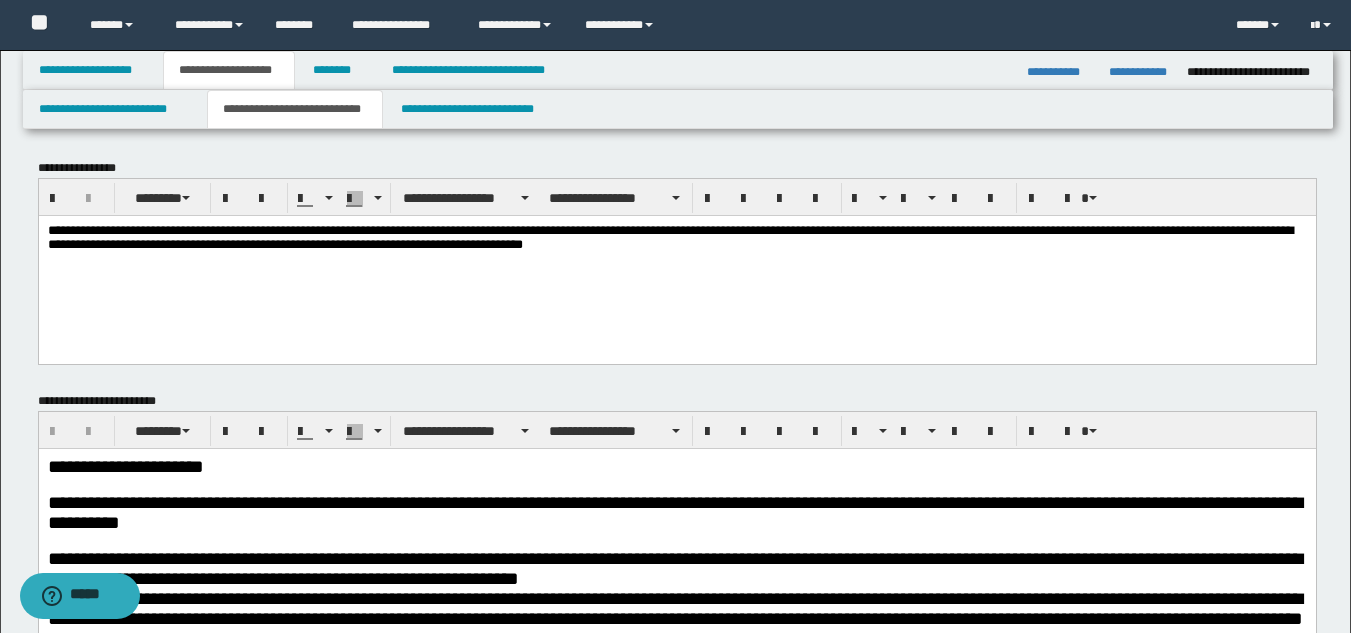 click on "**********" at bounding box center [676, 239] 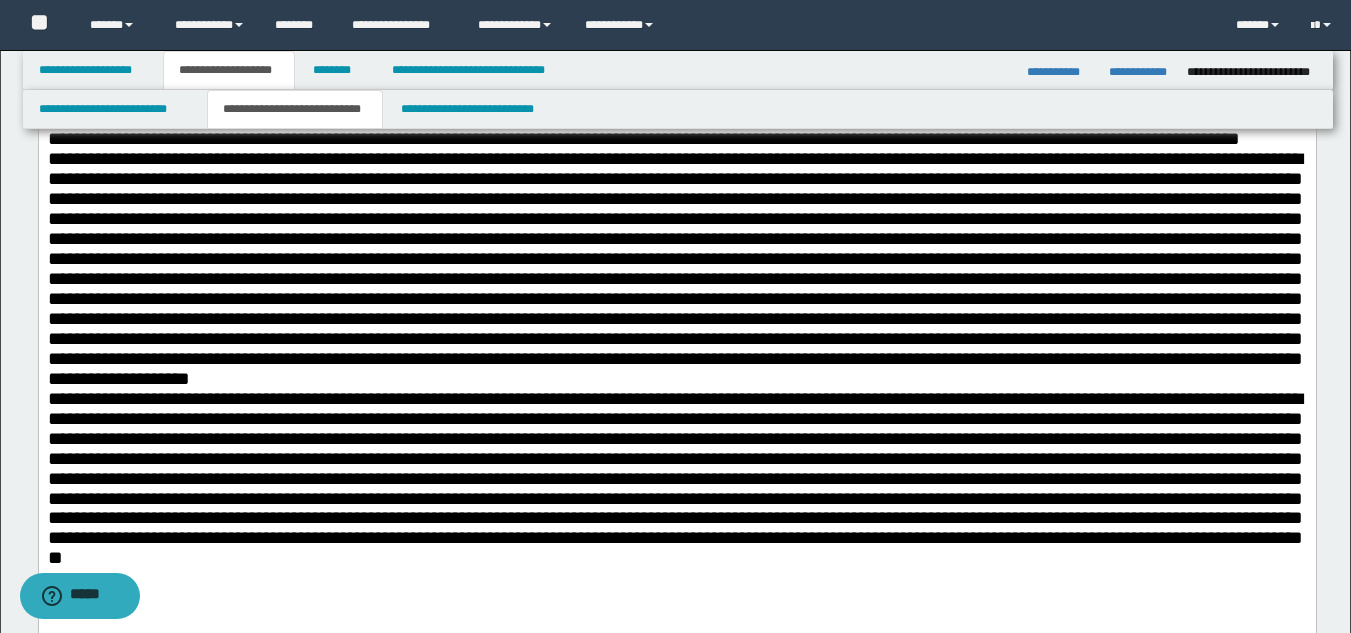 scroll, scrollTop: 2200, scrollLeft: 0, axis: vertical 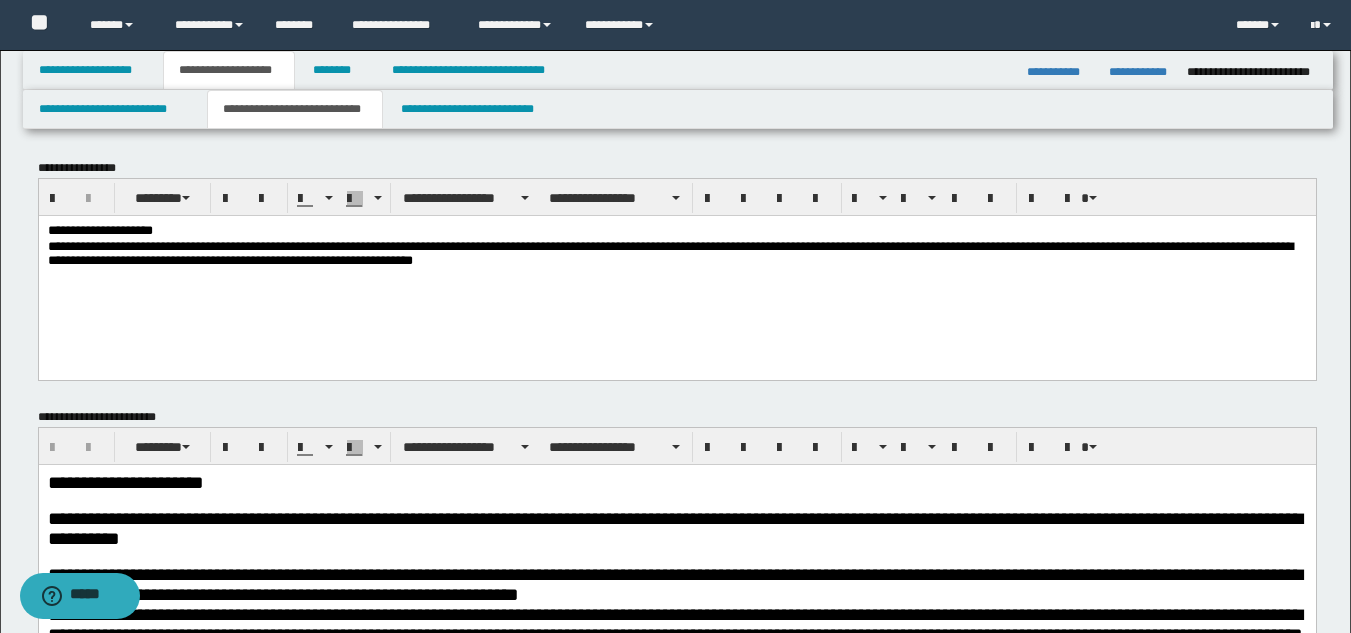 click on "**********" at bounding box center (676, 255) 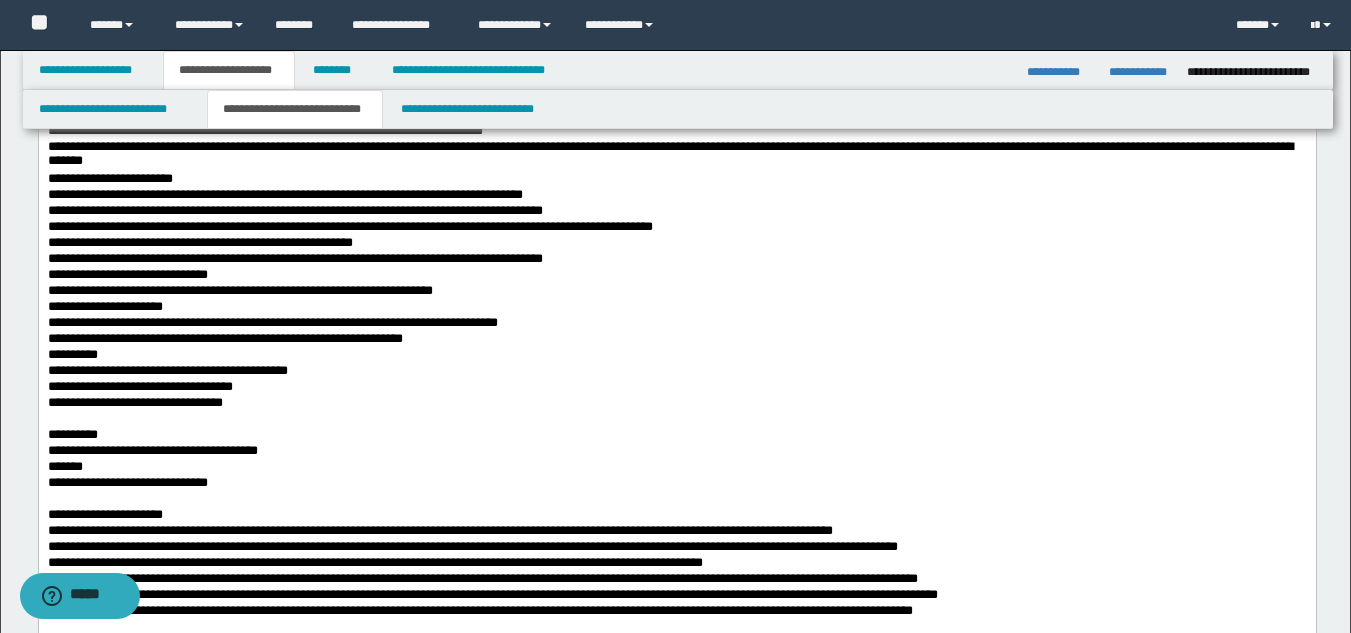 scroll, scrollTop: 200, scrollLeft: 0, axis: vertical 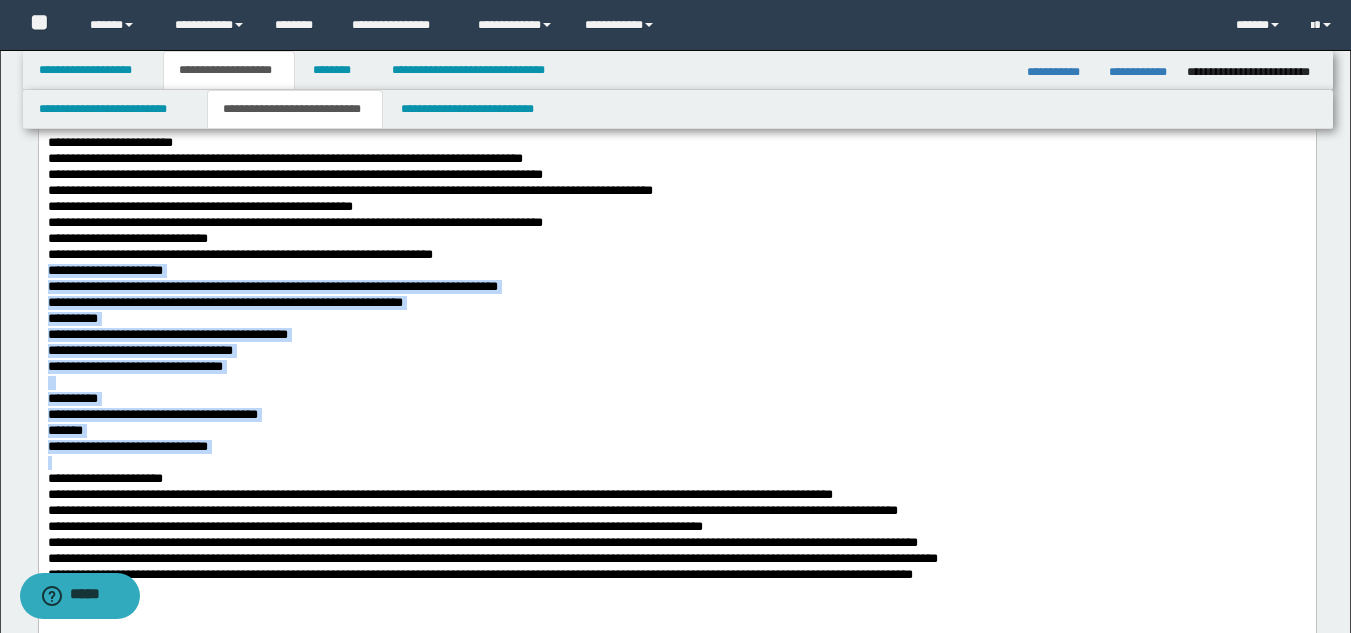 drag, startPoint x: 47, startPoint y: 274, endPoint x: 441, endPoint y: 454, distance: 433.1697 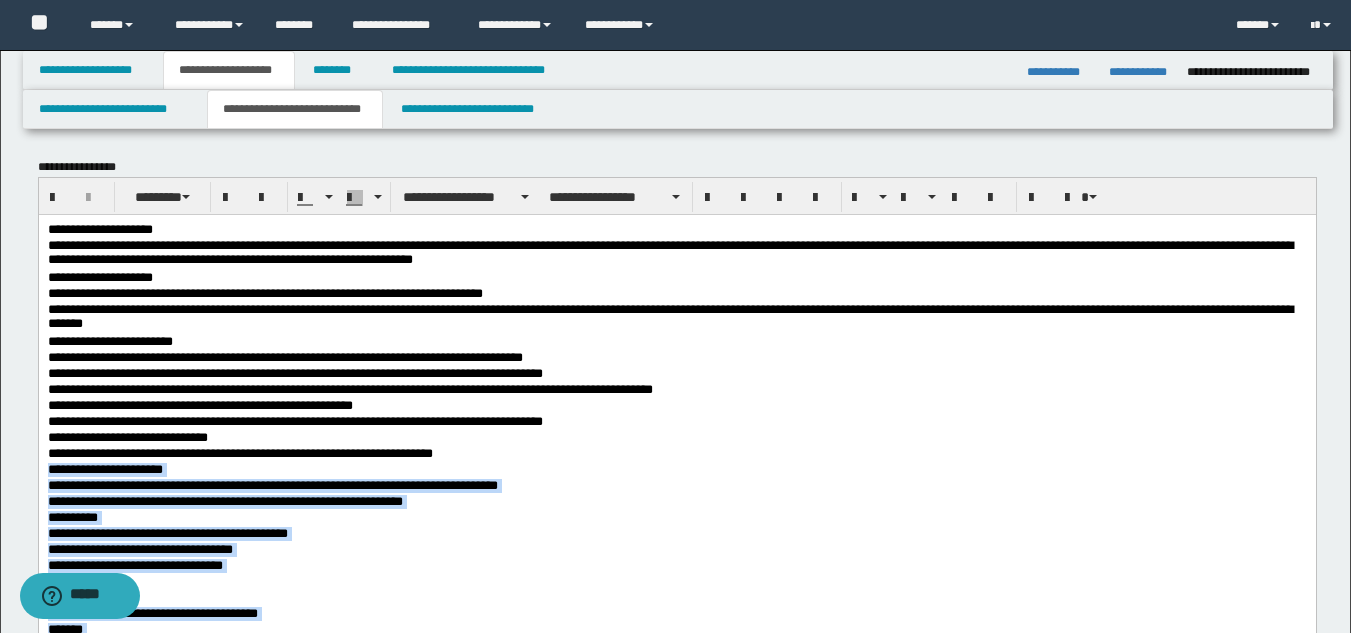 scroll, scrollTop: 0, scrollLeft: 0, axis: both 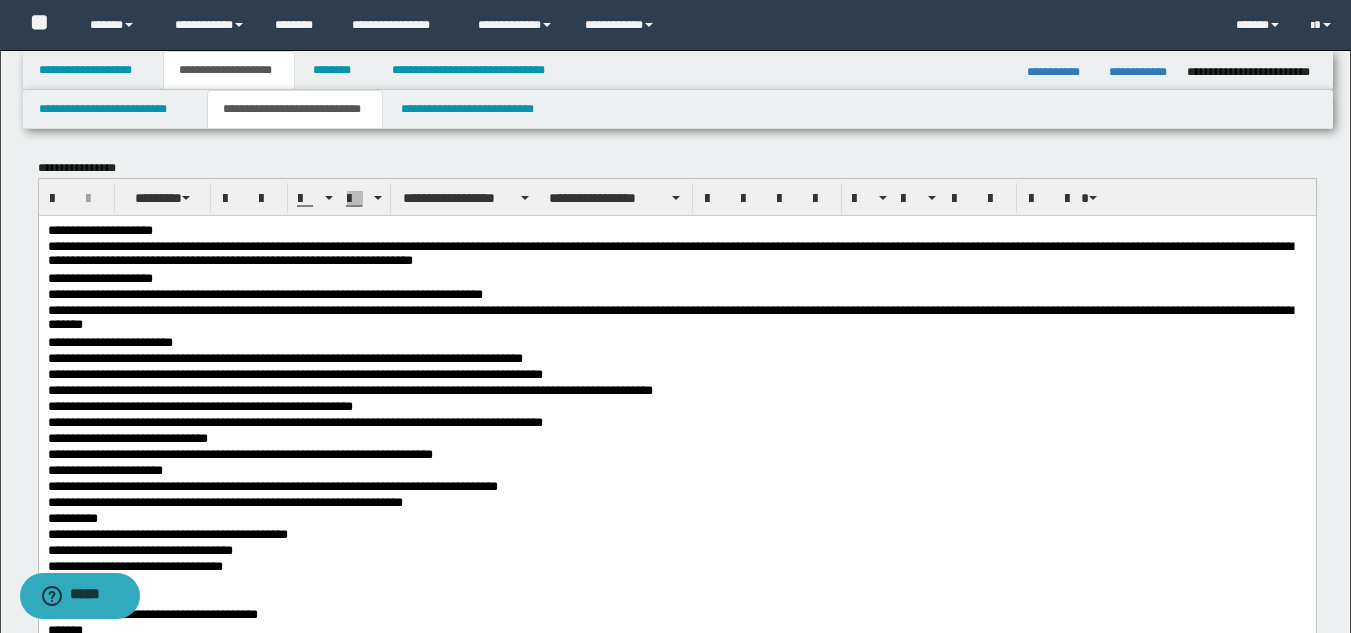 click on "**********" at bounding box center [676, 255] 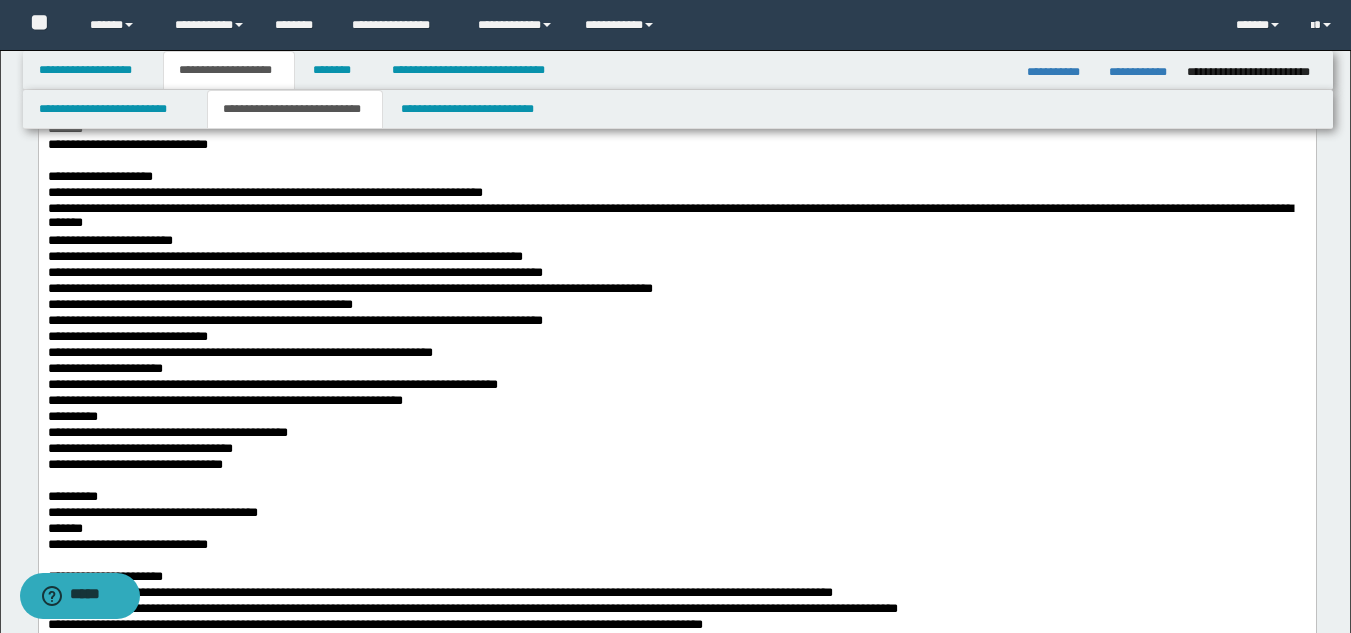 scroll, scrollTop: 400, scrollLeft: 0, axis: vertical 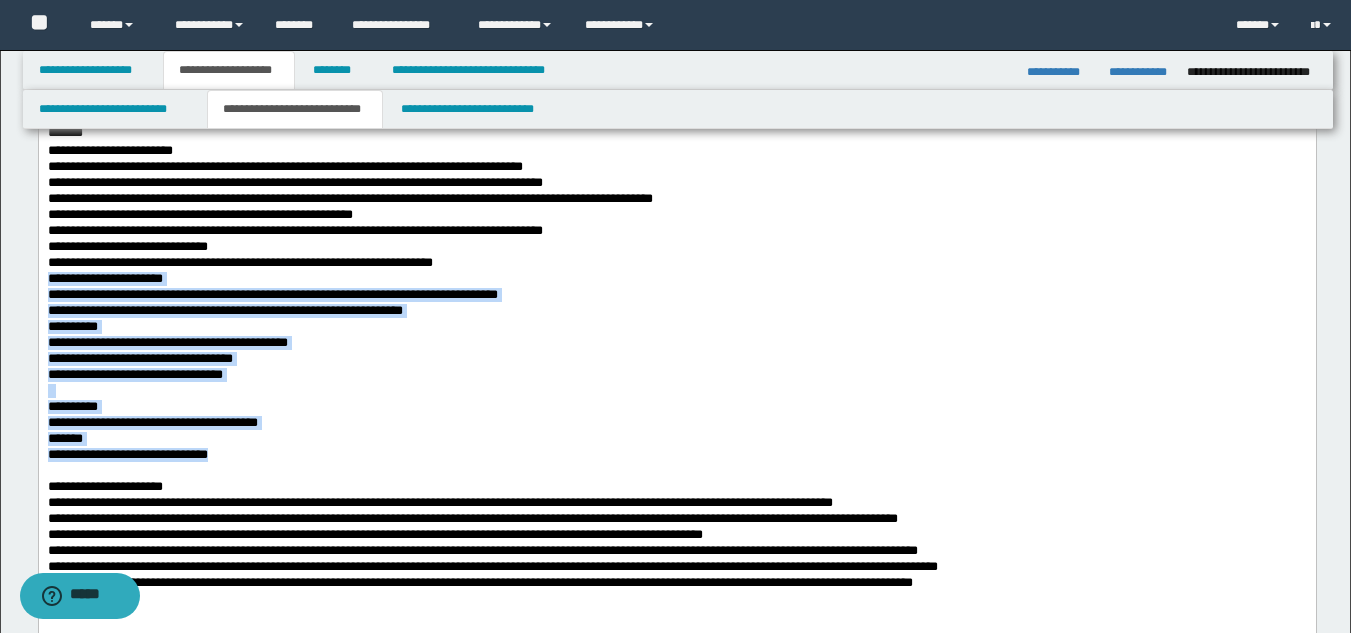 drag, startPoint x: 48, startPoint y: 284, endPoint x: 348, endPoint y: 462, distance: 348.83234 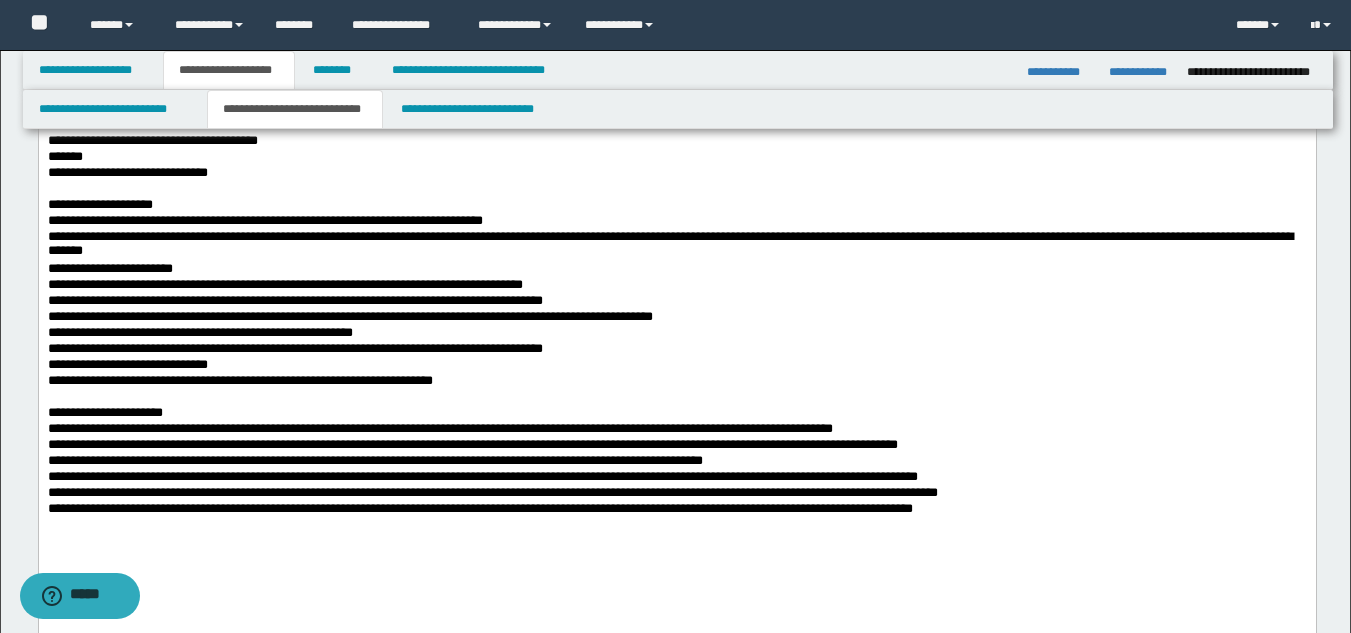 scroll, scrollTop: 0, scrollLeft: 0, axis: both 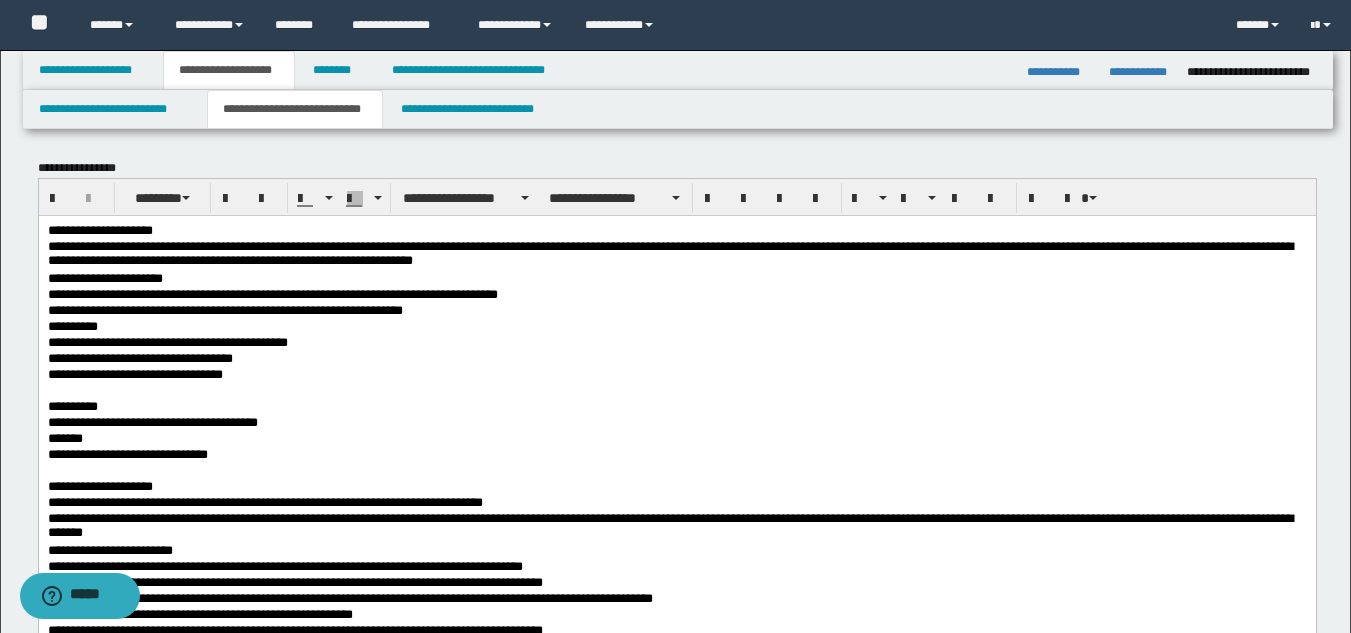 click on "**********" at bounding box center (676, 544) 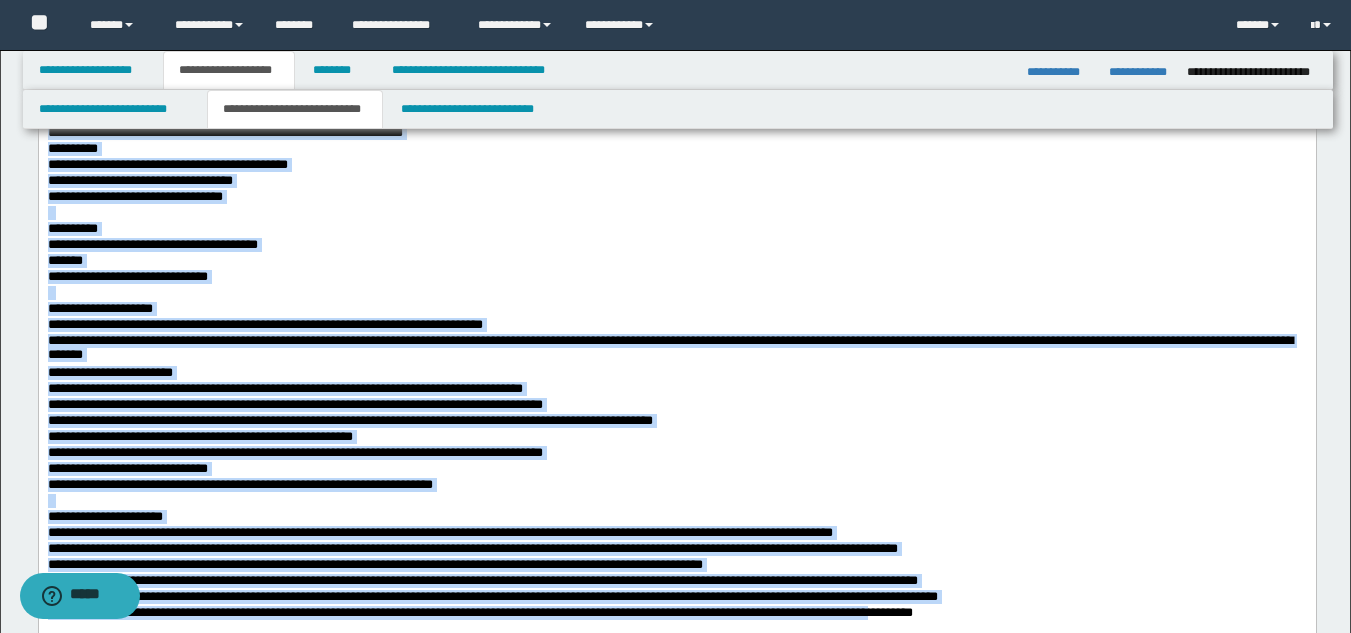 scroll, scrollTop: 305, scrollLeft: 0, axis: vertical 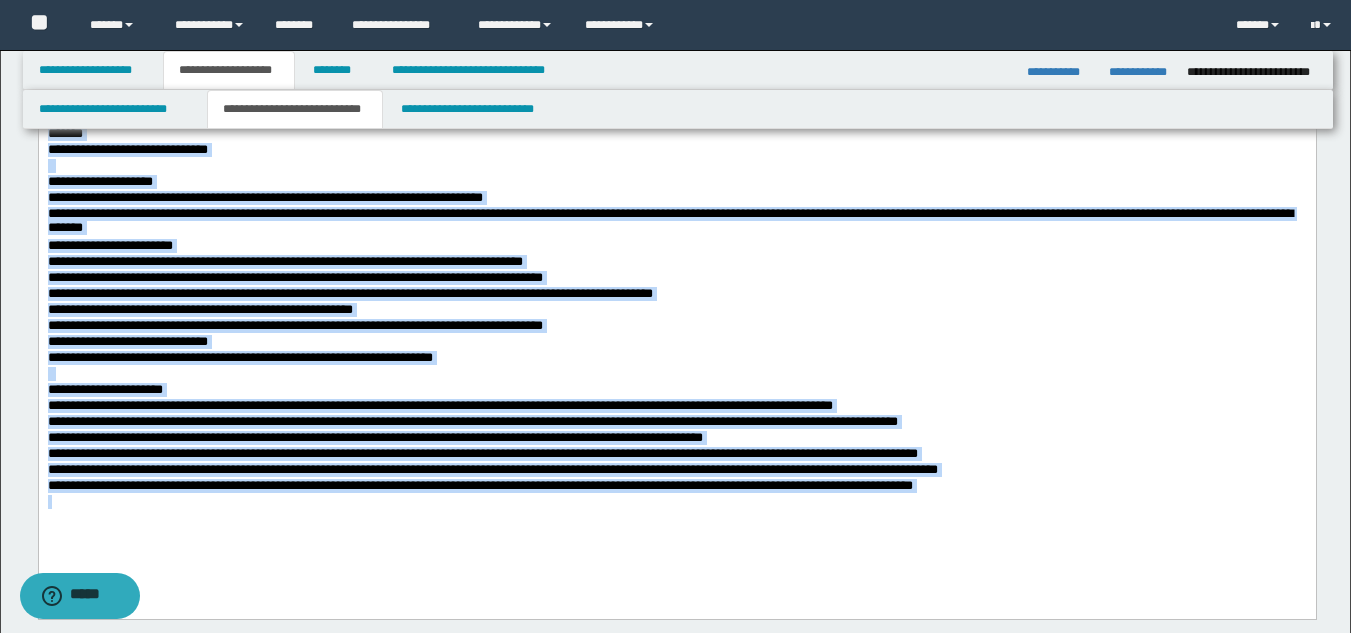 drag, startPoint x: 49, startPoint y: -76, endPoint x: 1012, endPoint y: 501, distance: 1122.63 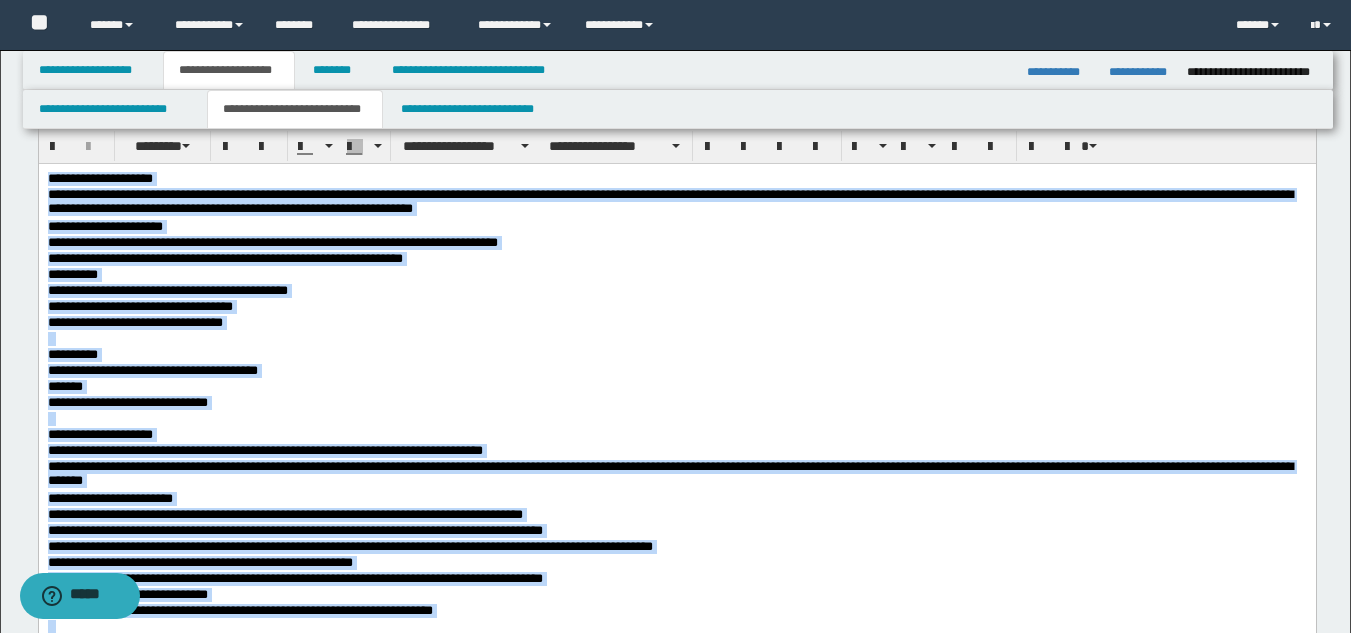 scroll, scrollTop: 0, scrollLeft: 0, axis: both 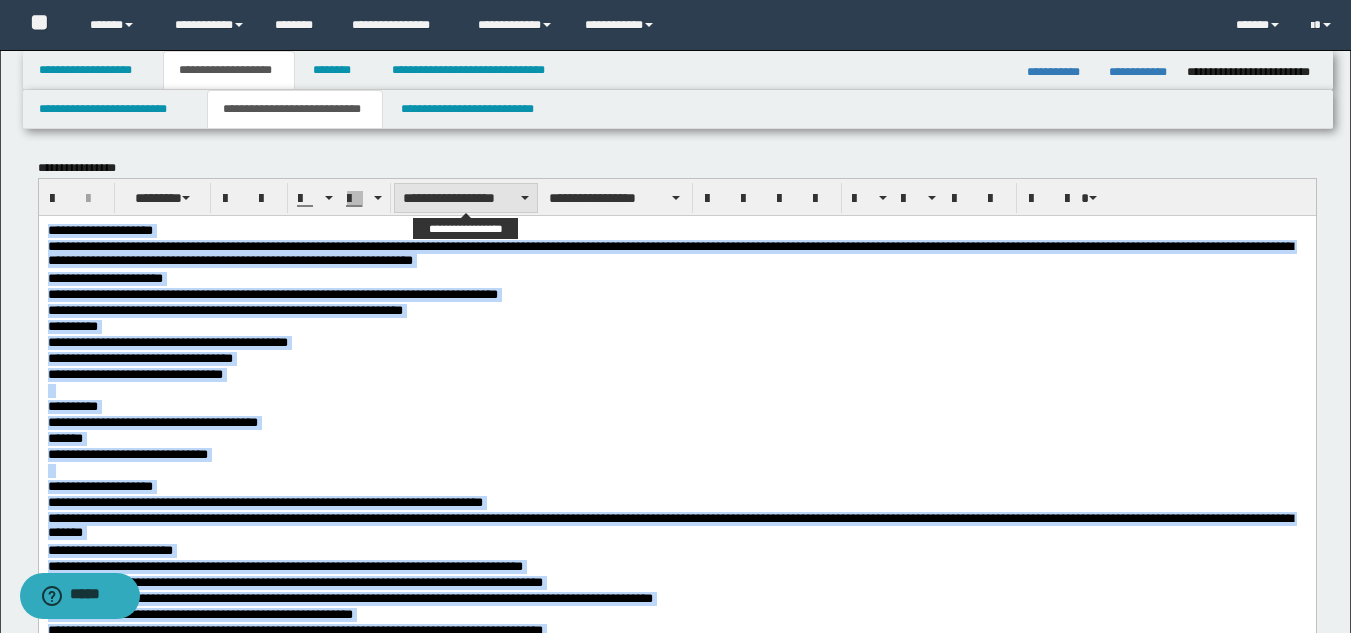 click on "**********" at bounding box center (466, 198) 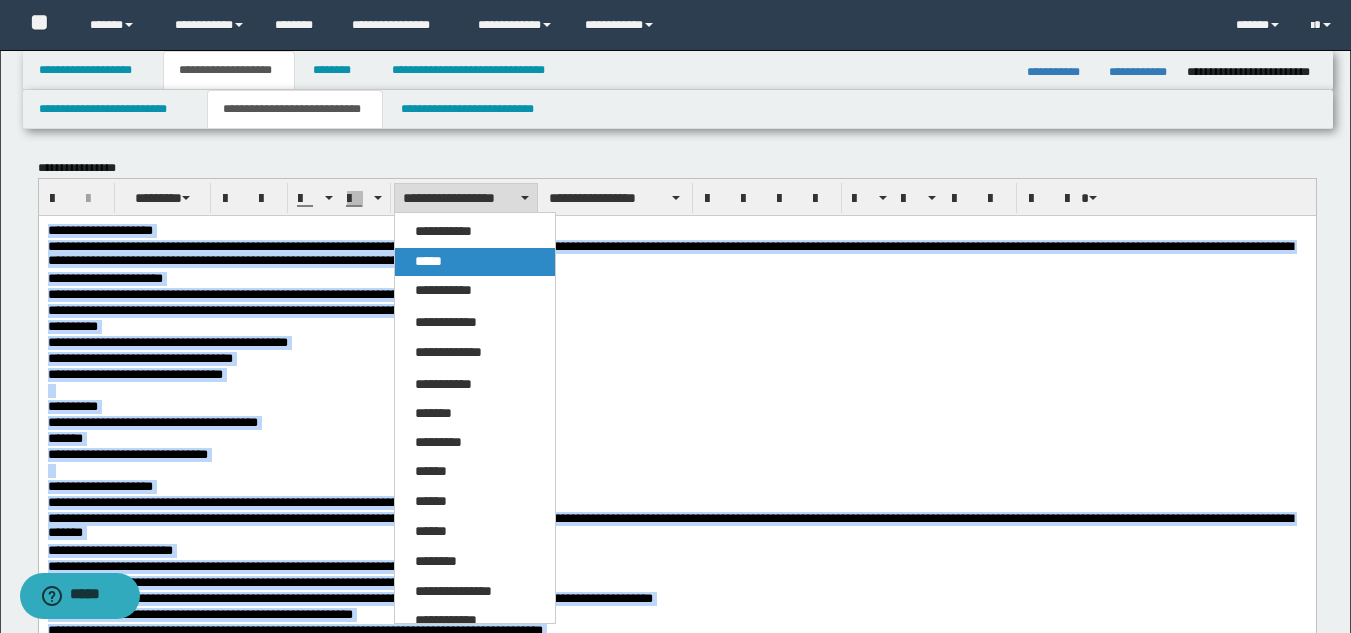 click on "*****" at bounding box center (475, 262) 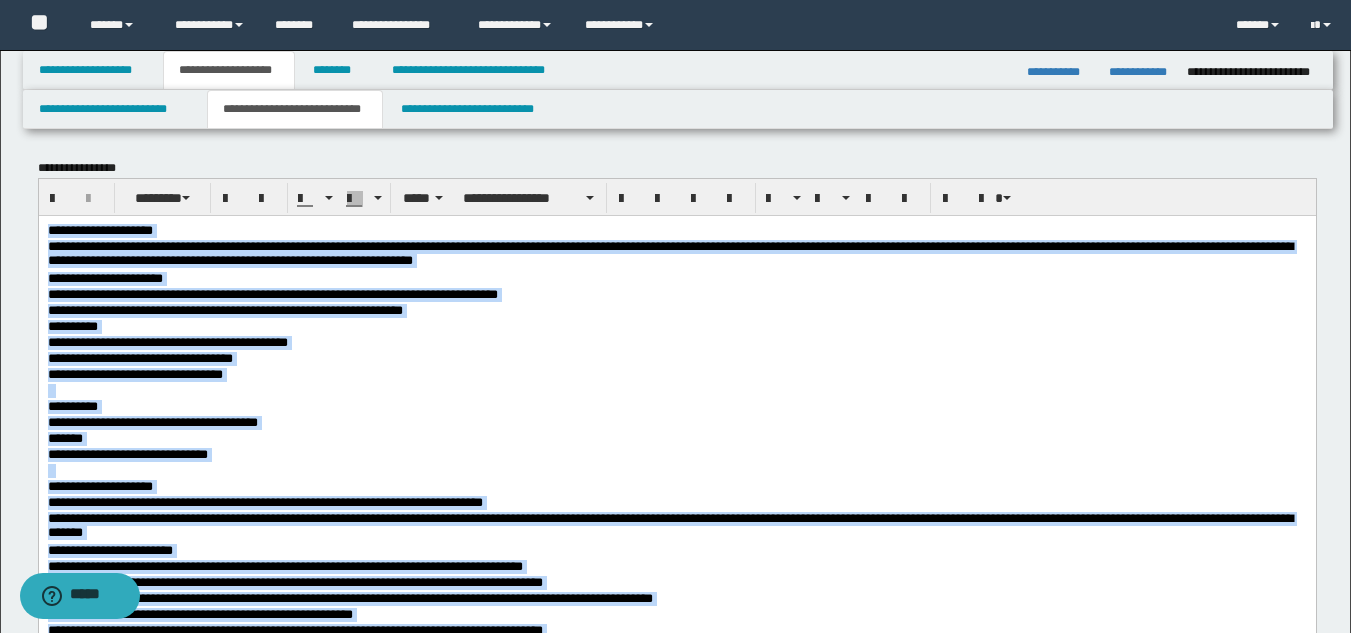 click on "*******" at bounding box center [676, 439] 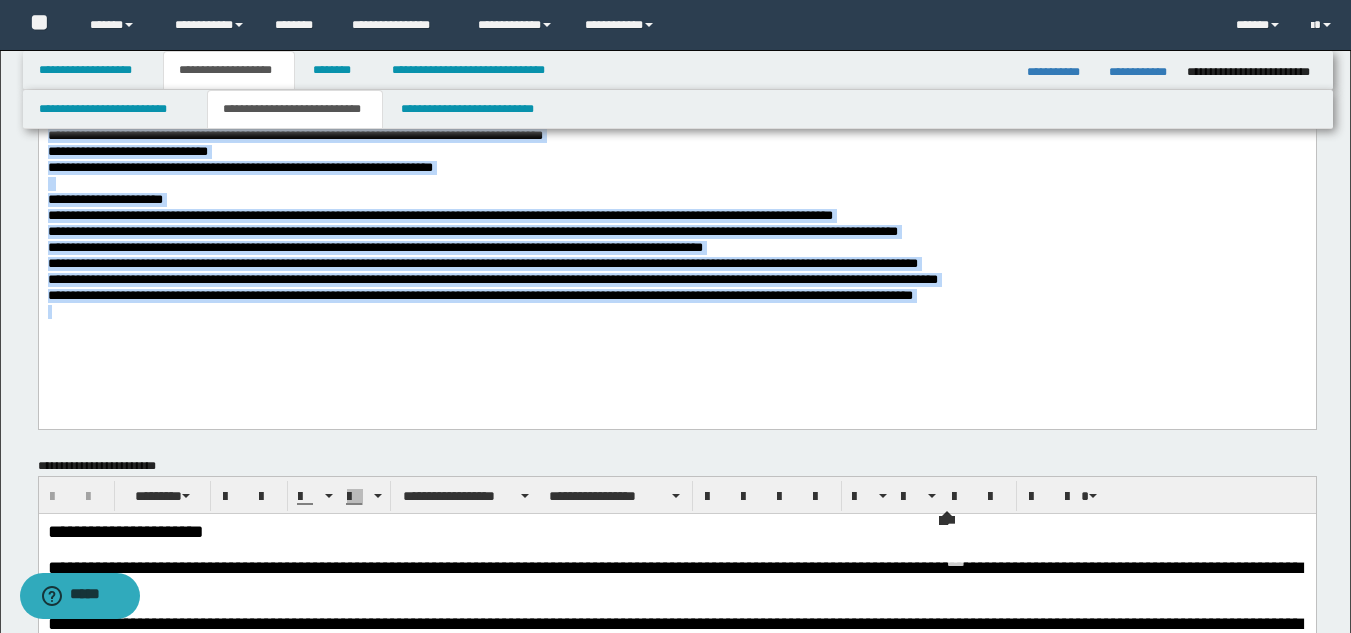 scroll, scrollTop: 500, scrollLeft: 0, axis: vertical 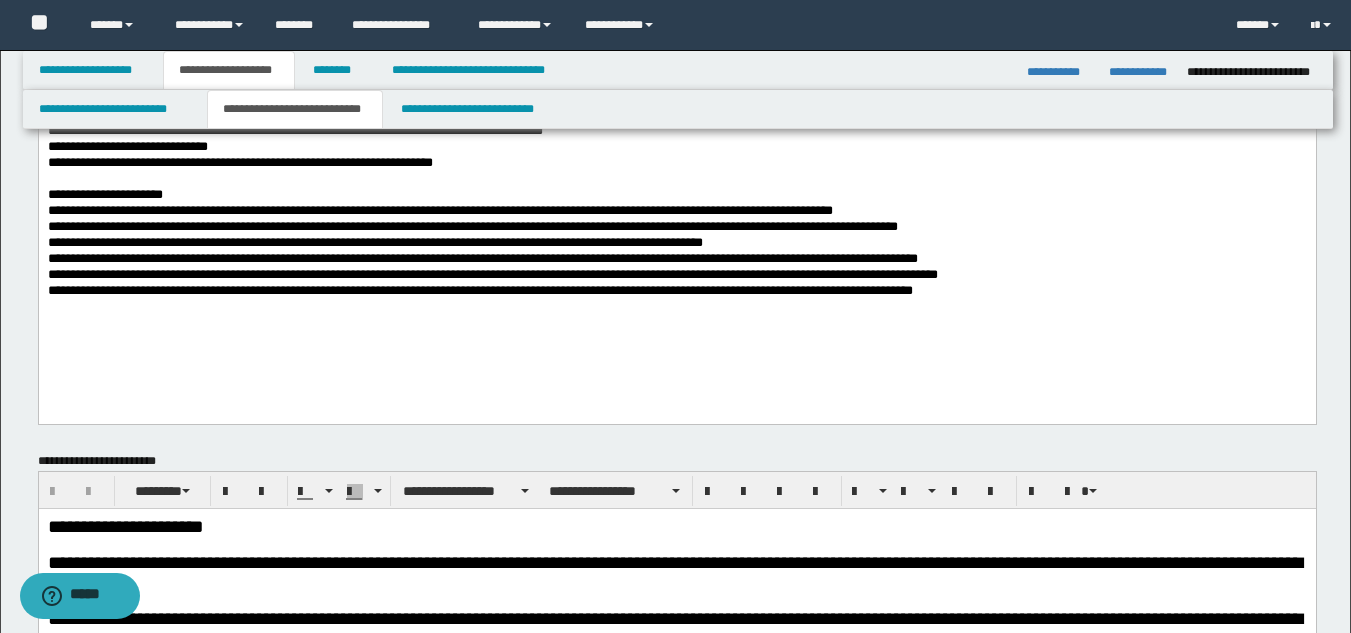 drag, startPoint x: 1165, startPoint y: 387, endPoint x: 1160, endPoint y: 375, distance: 13 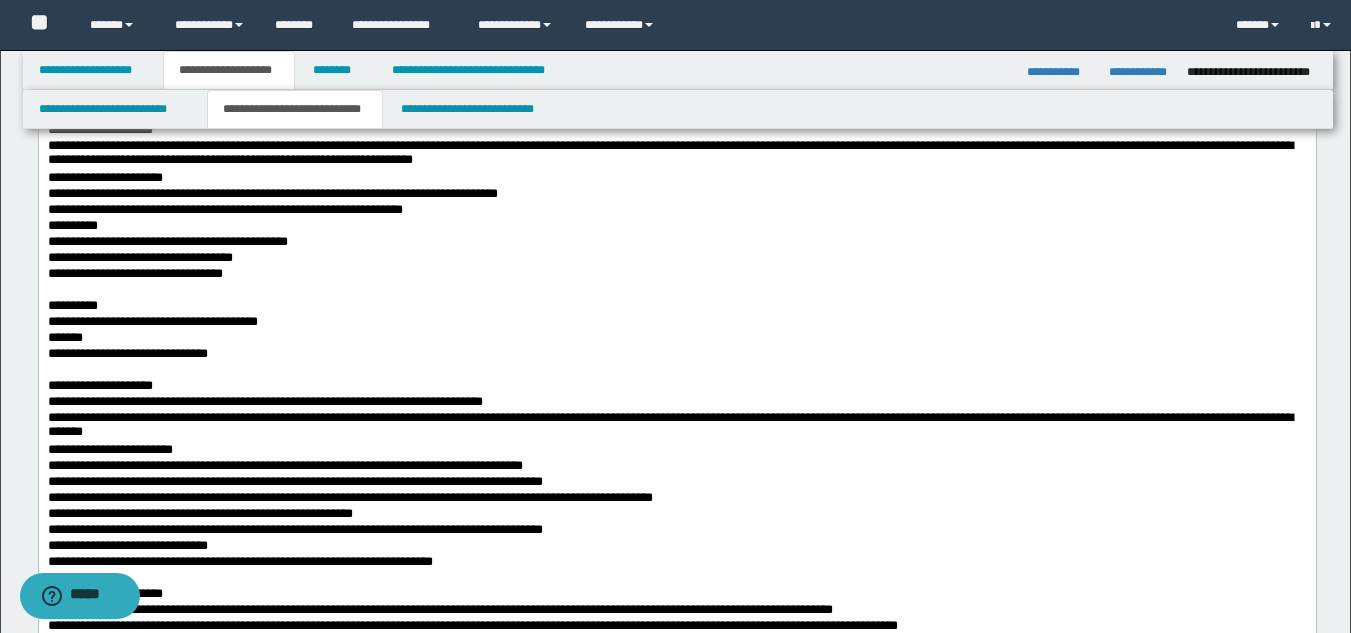 scroll, scrollTop: 100, scrollLeft: 0, axis: vertical 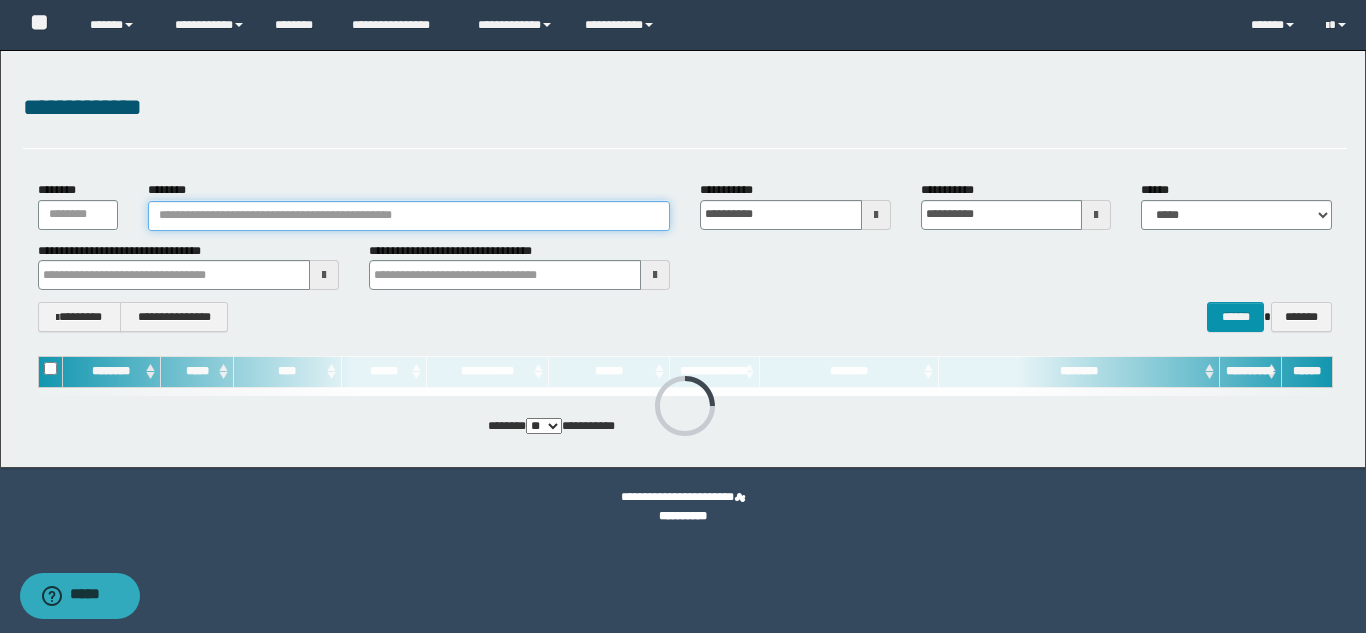 click on "********" at bounding box center [409, 216] 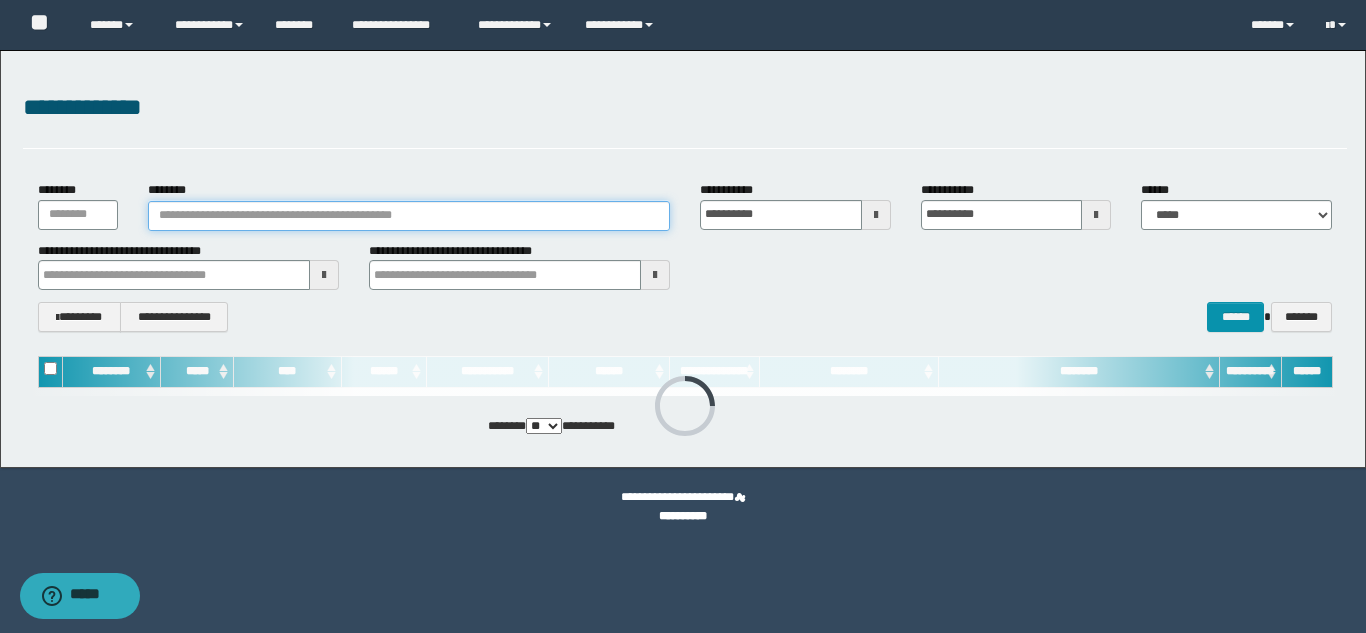 paste on "********" 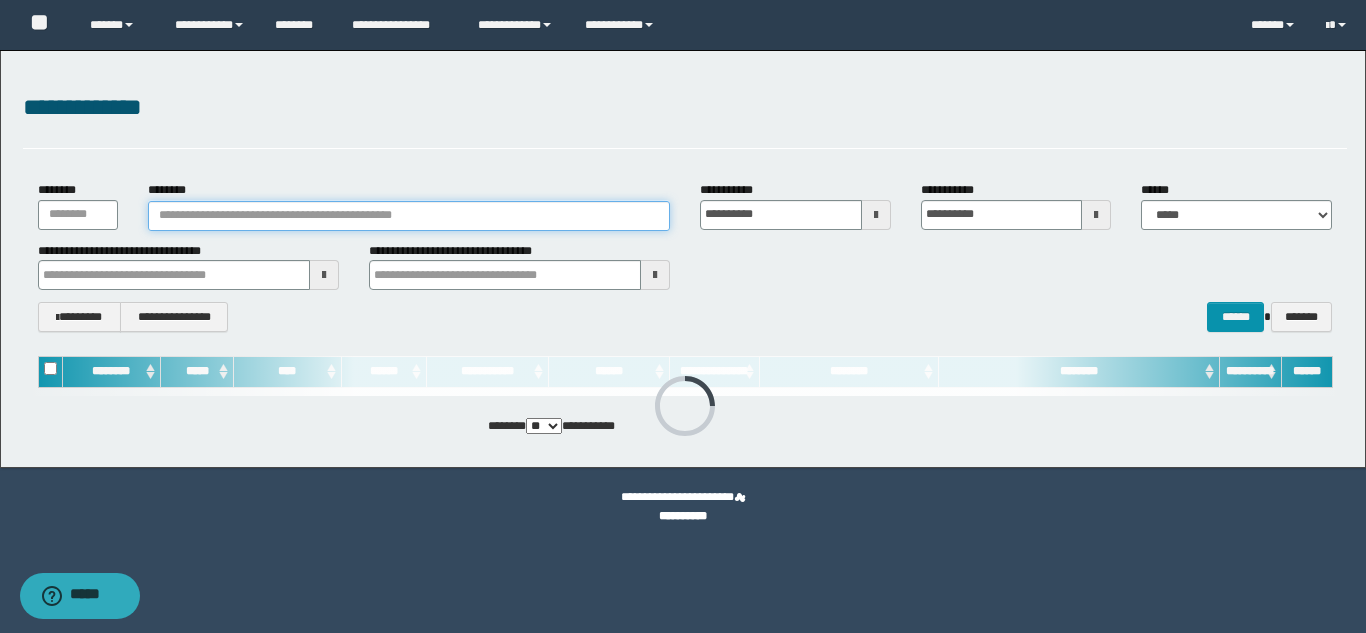 type on "********" 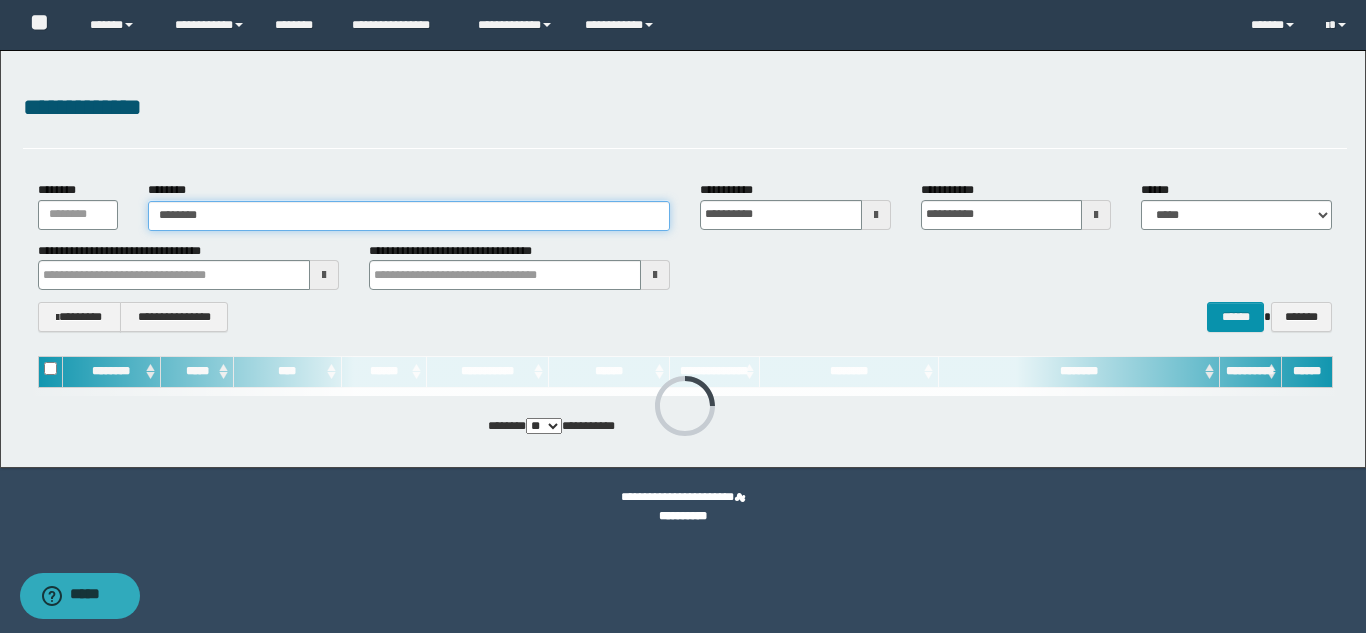 type on "********" 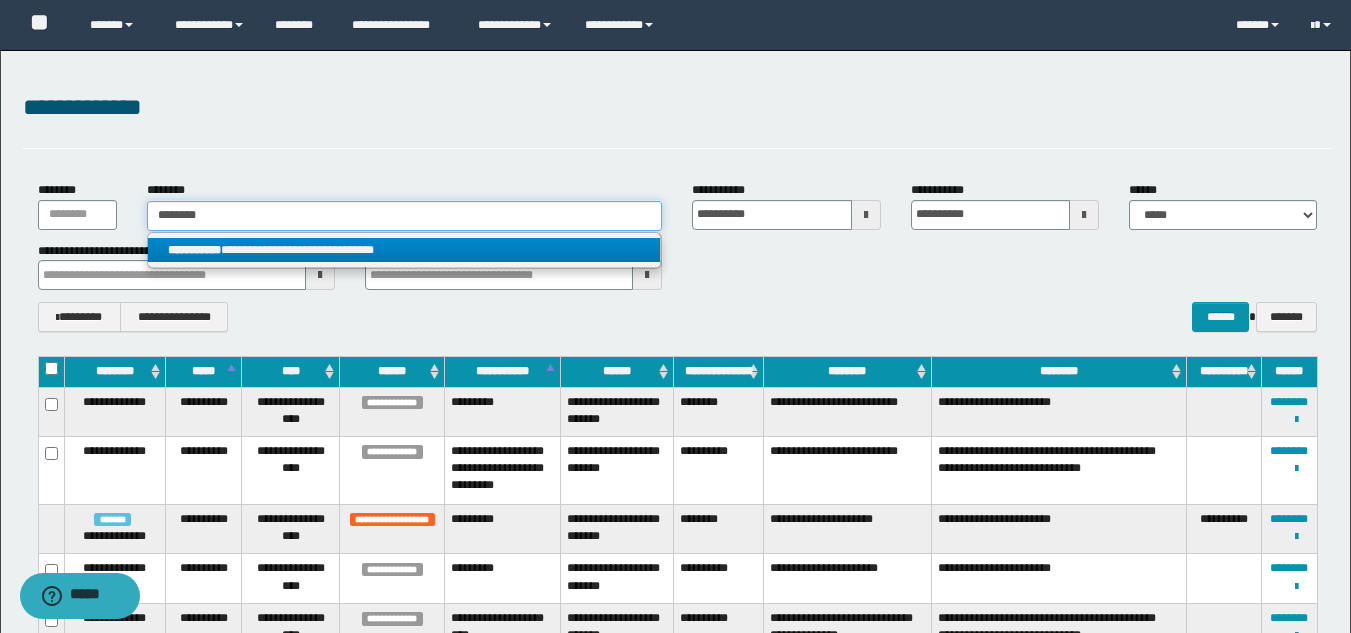 type on "********" 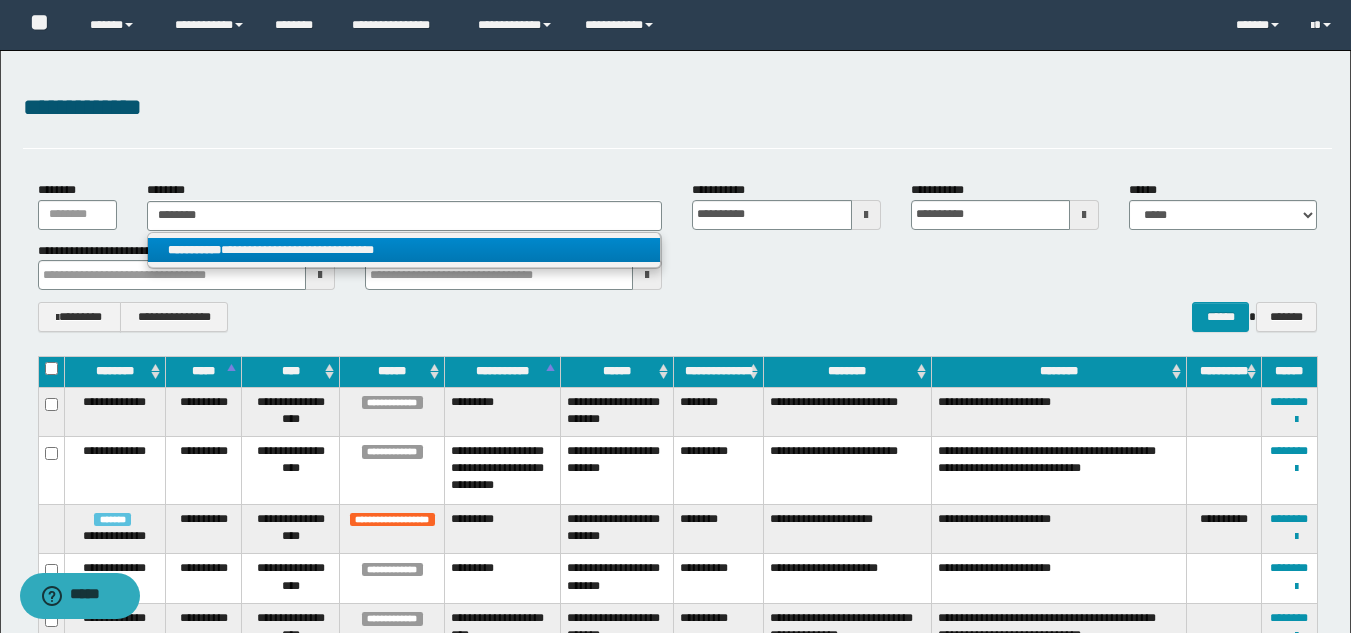 click on "**********" at bounding box center (194, 250) 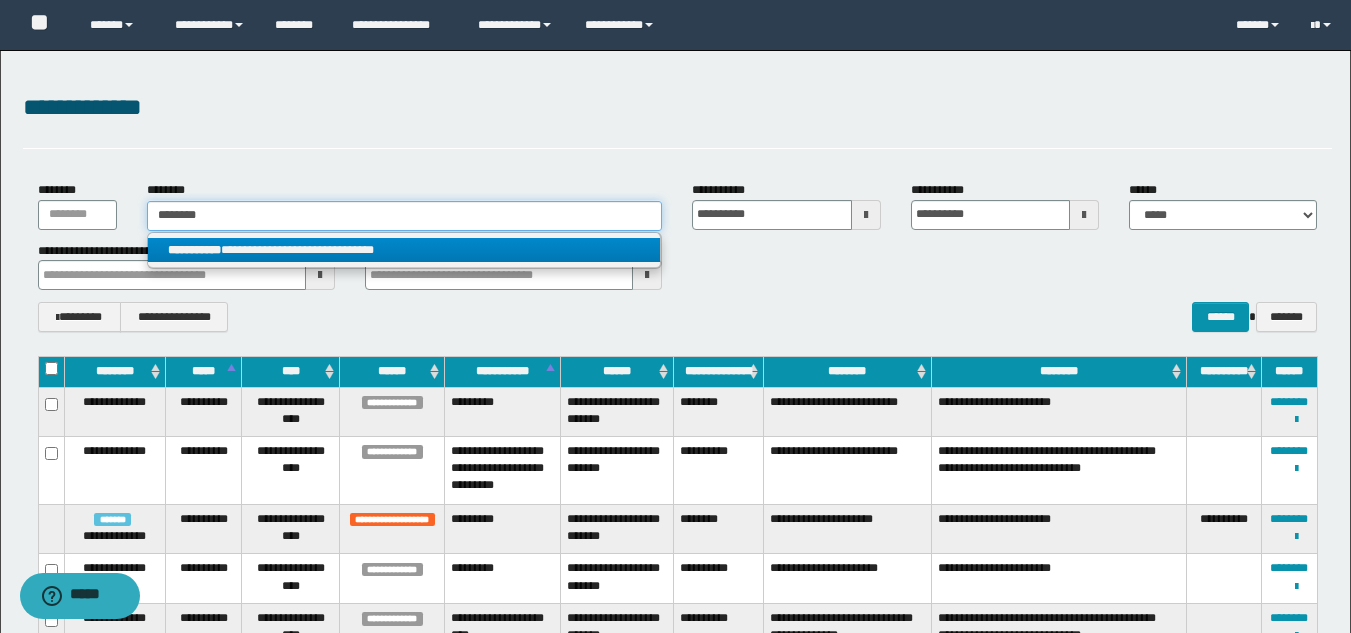 type 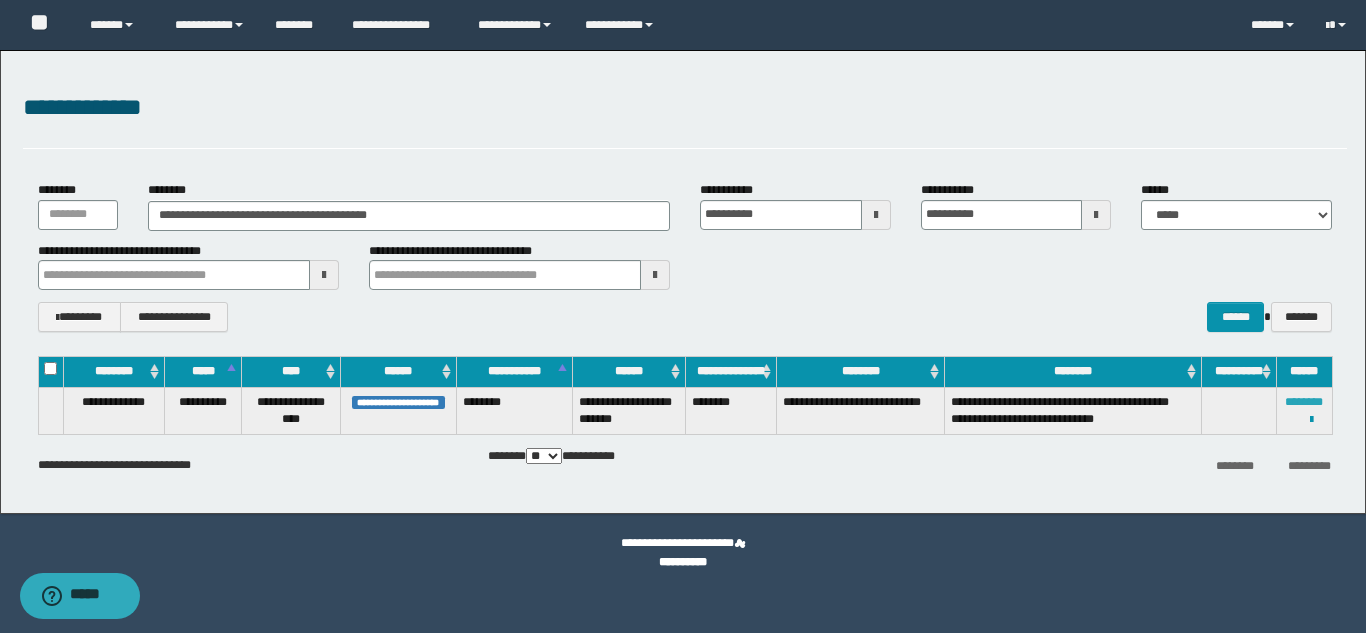 click on "********" at bounding box center (1304, 402) 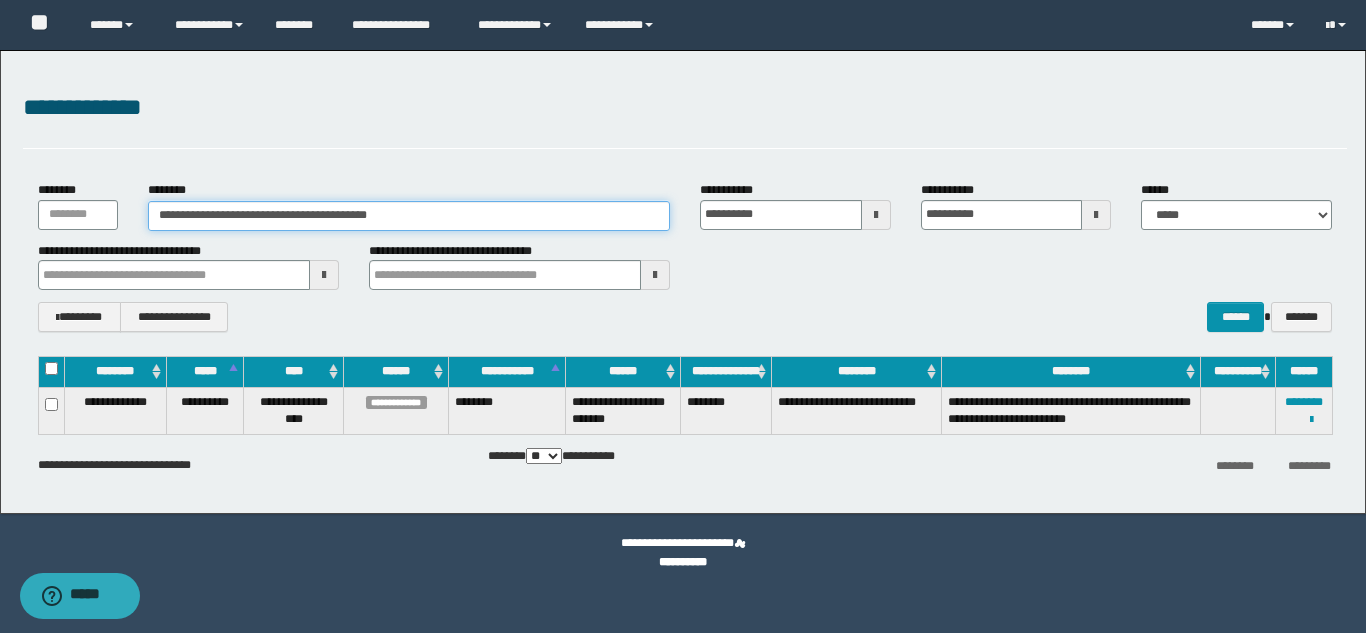 drag, startPoint x: 443, startPoint y: 218, endPoint x: 76, endPoint y: 222, distance: 367.0218 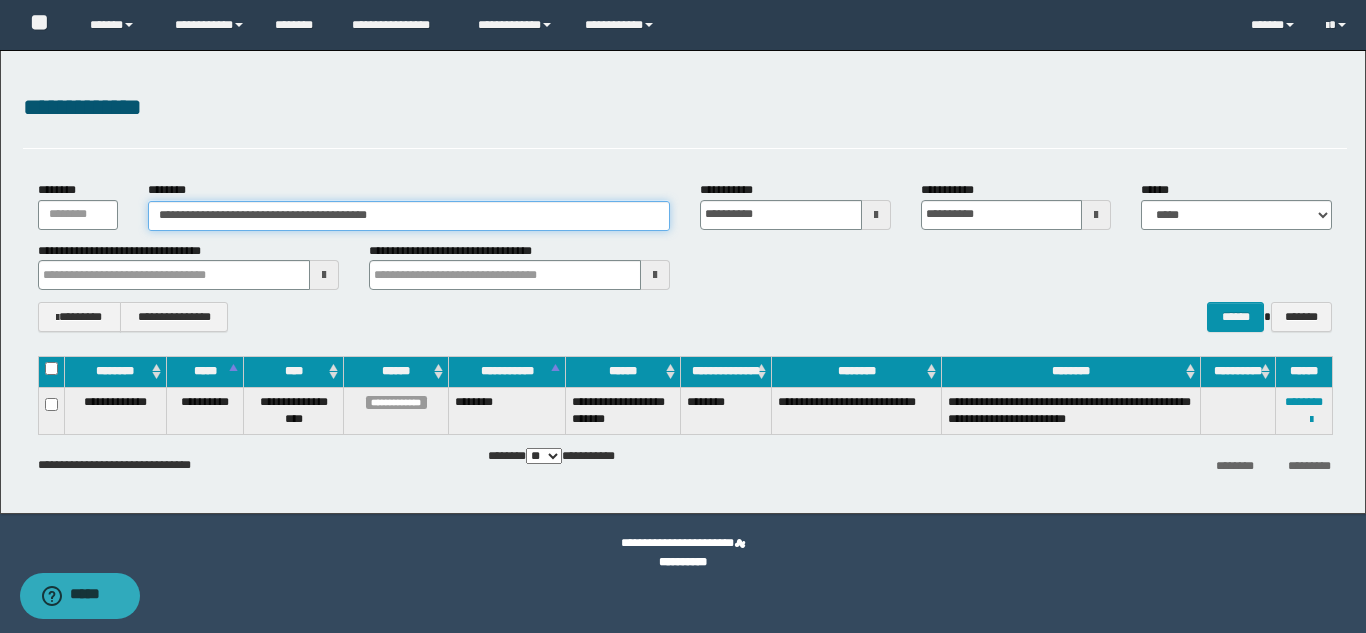 paste 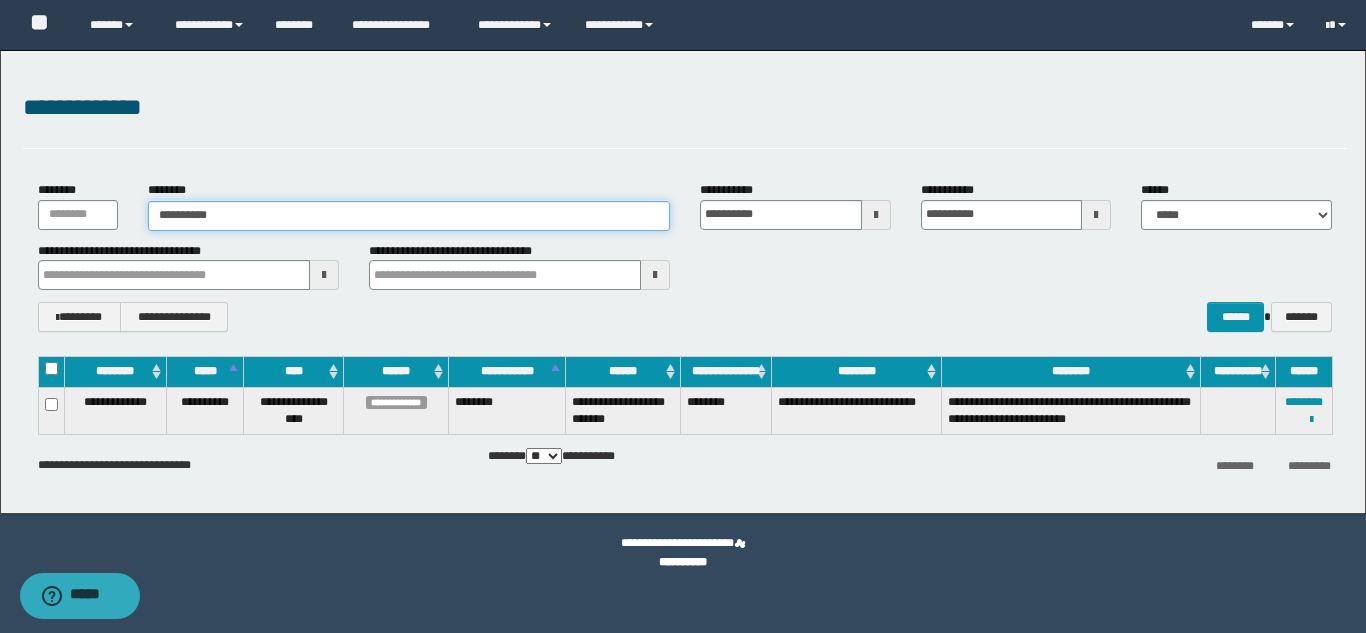 type on "**********" 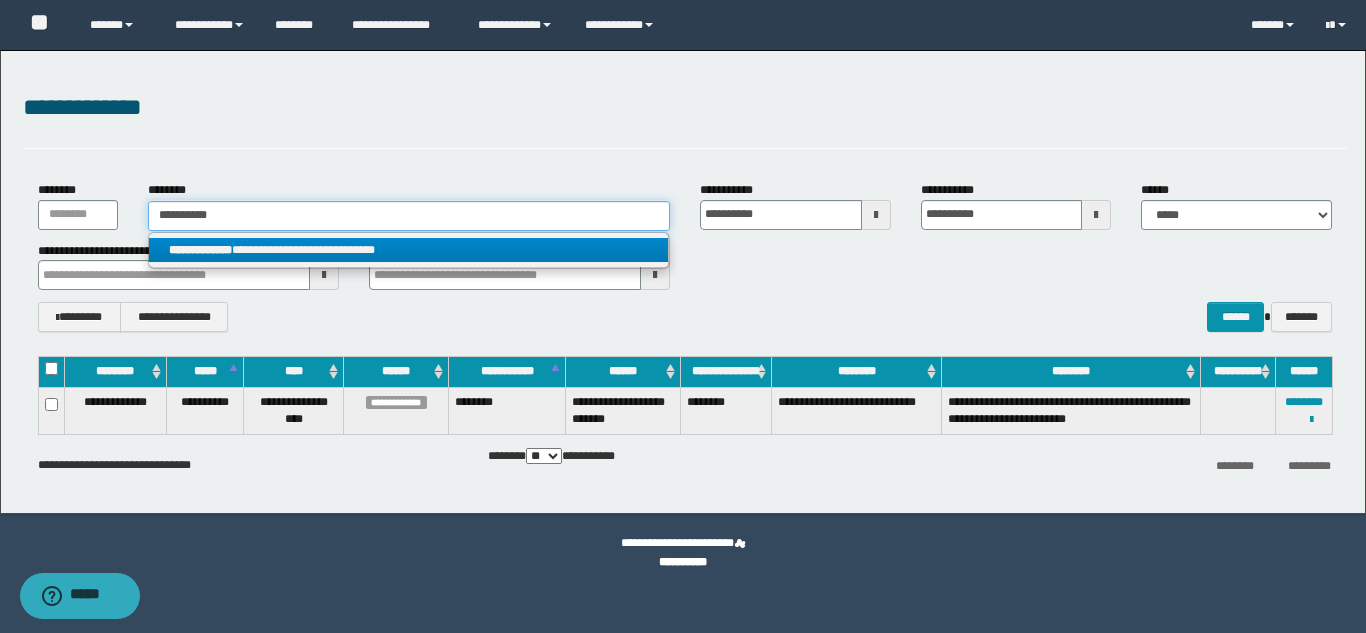 type on "**********" 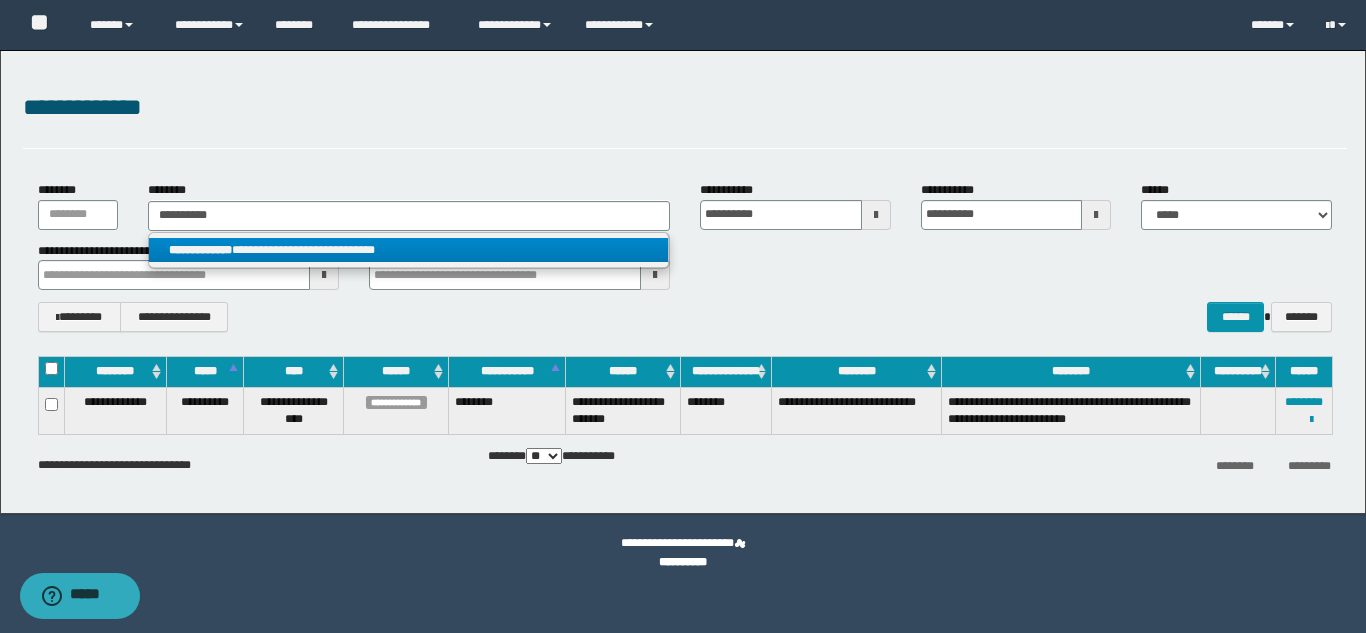 click on "**********" at bounding box center [408, 250] 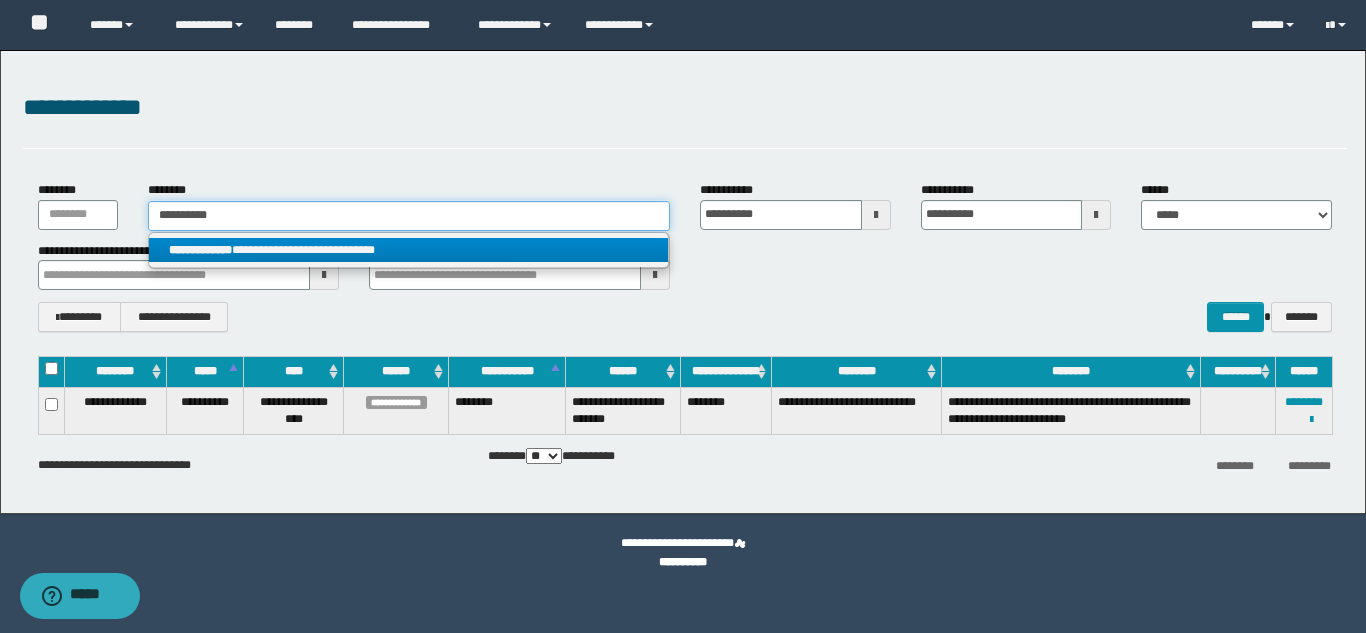 type 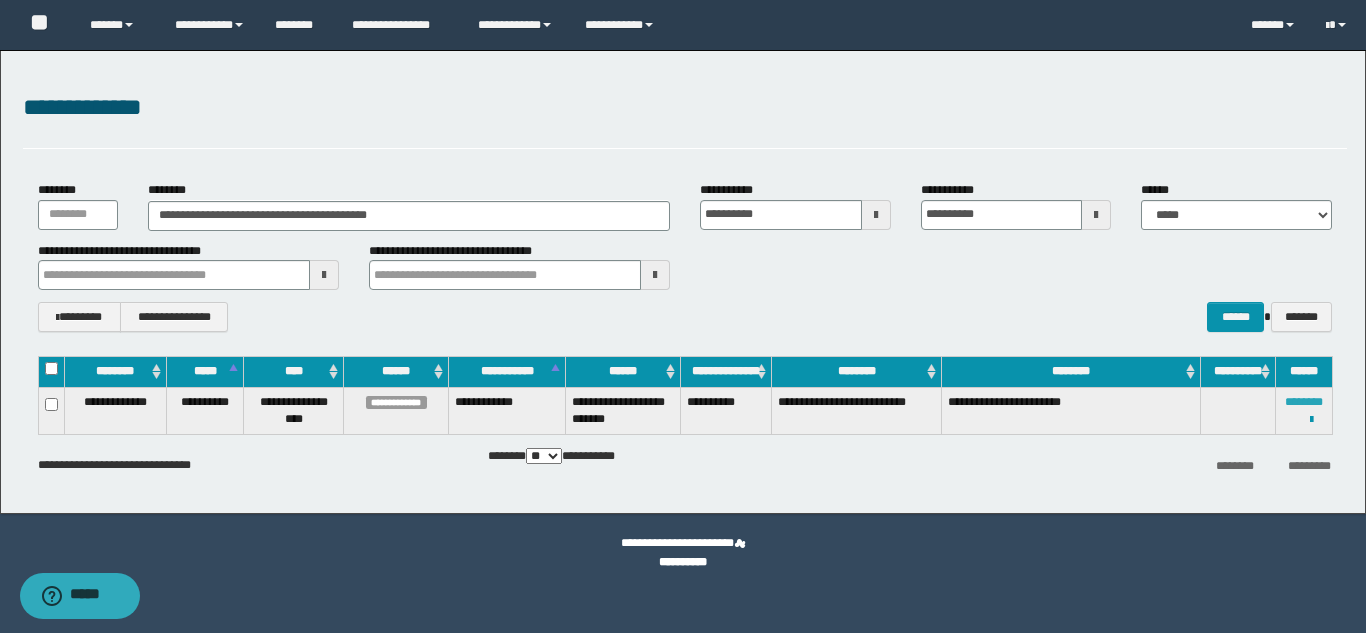 click on "********" at bounding box center (1304, 402) 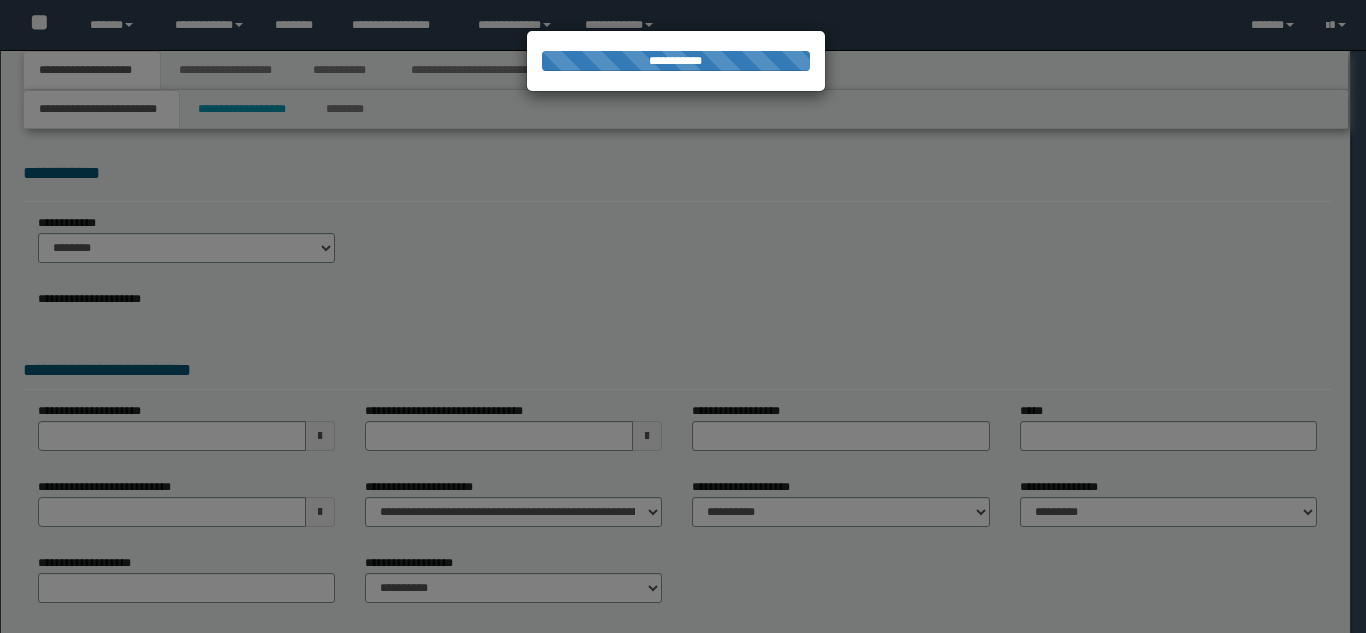 scroll, scrollTop: 0, scrollLeft: 0, axis: both 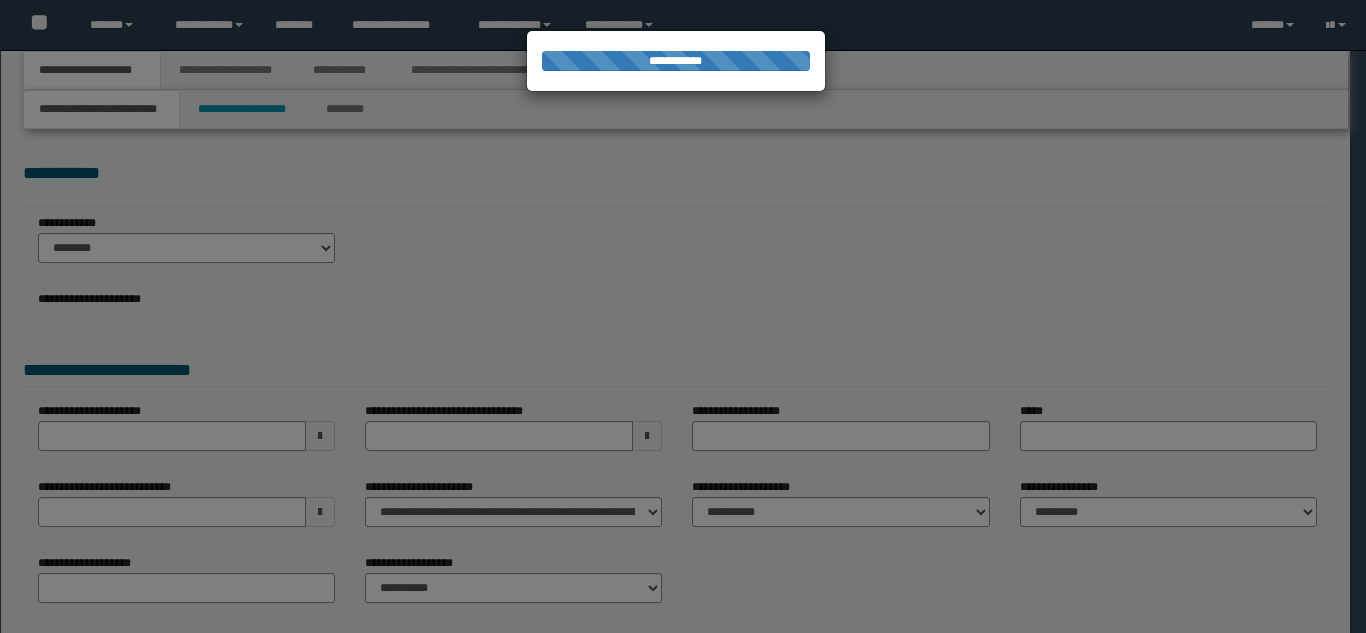 select on "*" 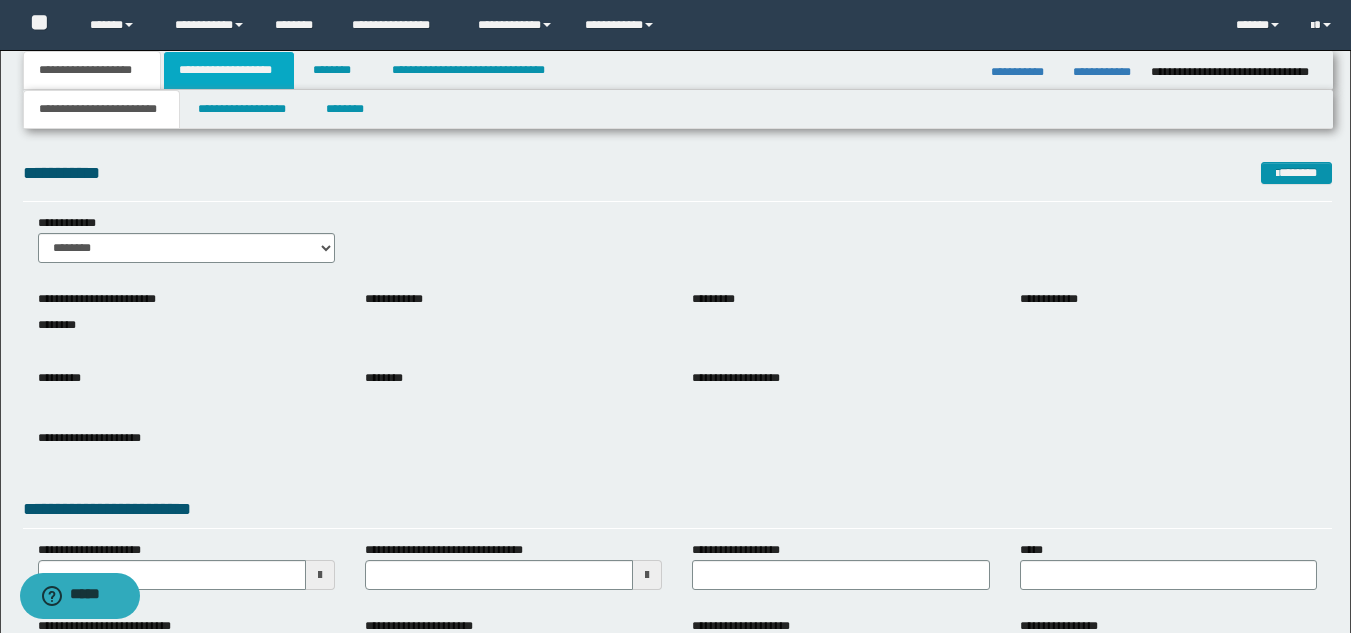 click on "**********" at bounding box center (229, 70) 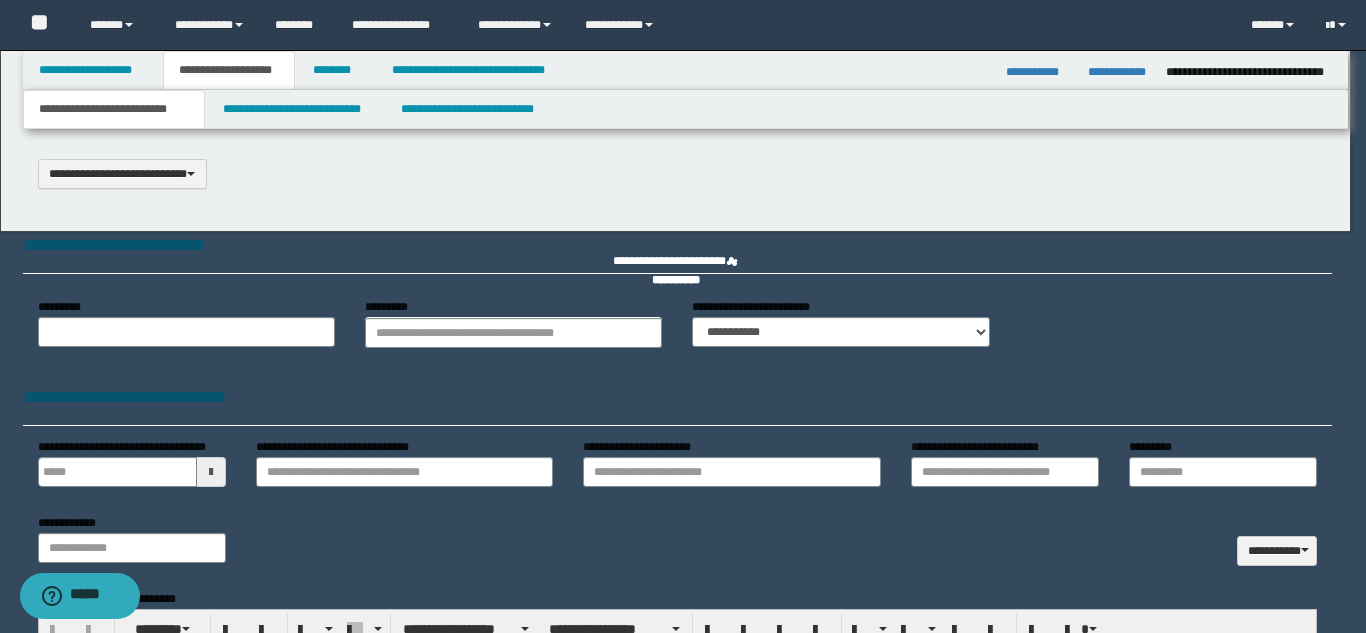 select on "*" 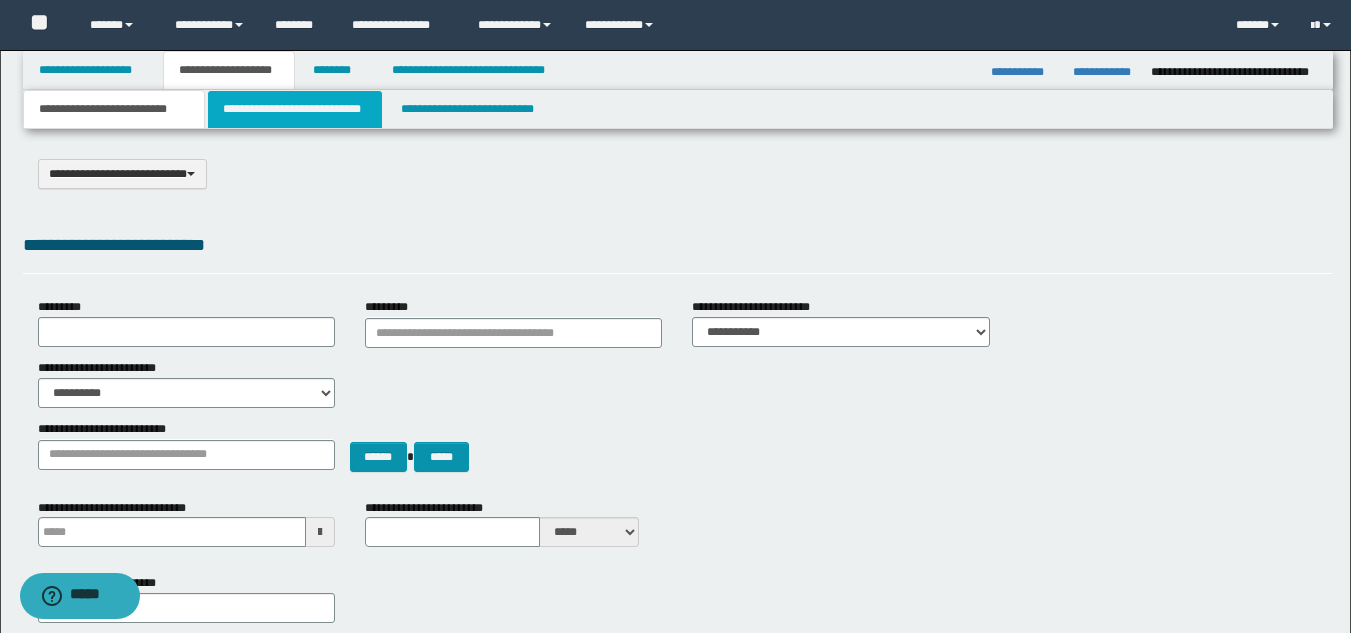 click on "**********" at bounding box center [295, 109] 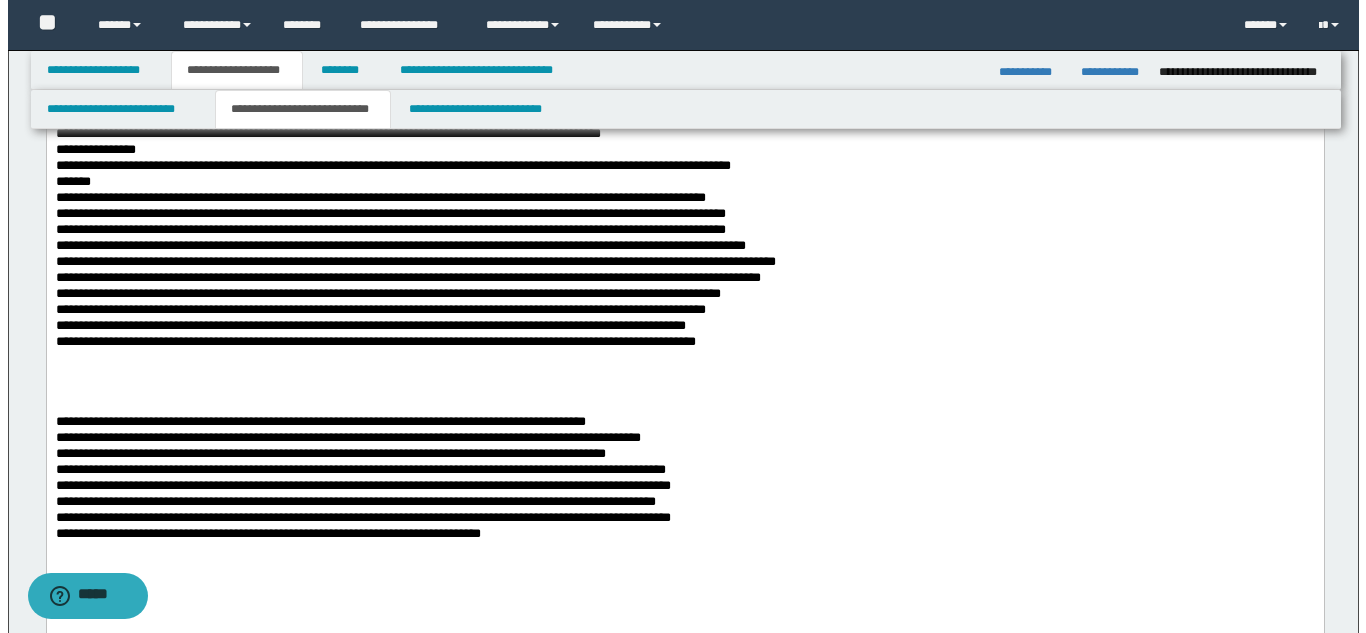 scroll, scrollTop: 0, scrollLeft: 0, axis: both 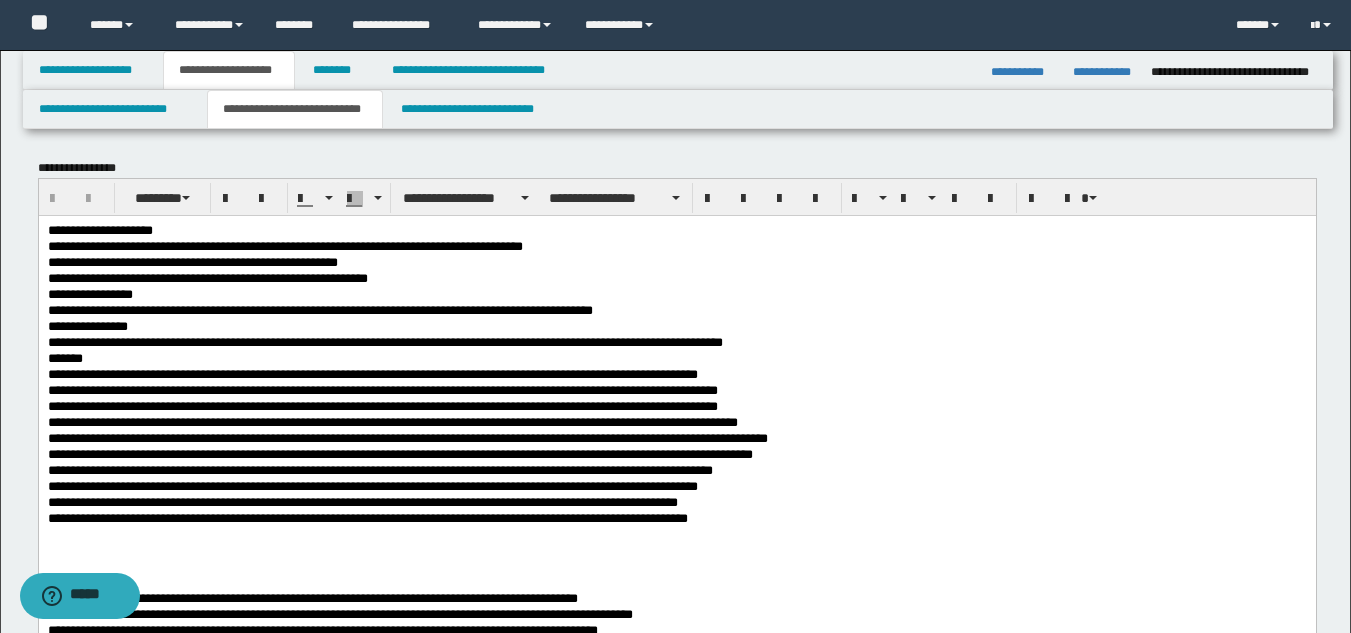 click on "**********" at bounding box center [1104, 72] 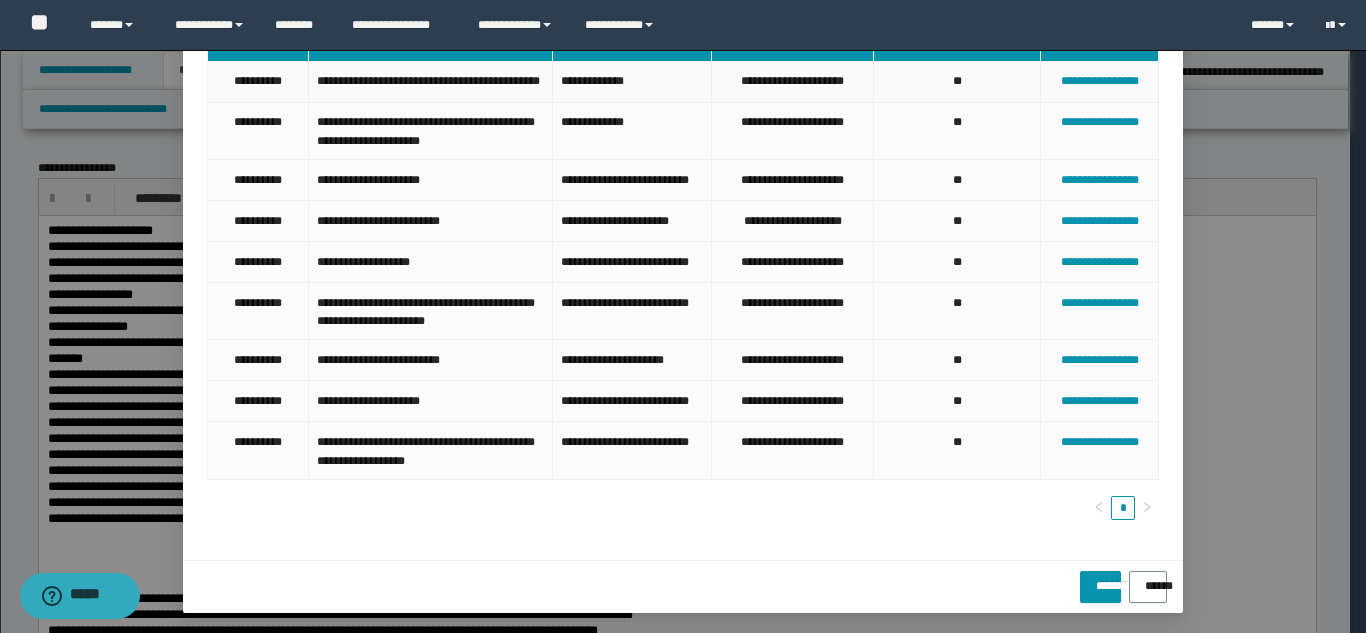 scroll, scrollTop: 193, scrollLeft: 0, axis: vertical 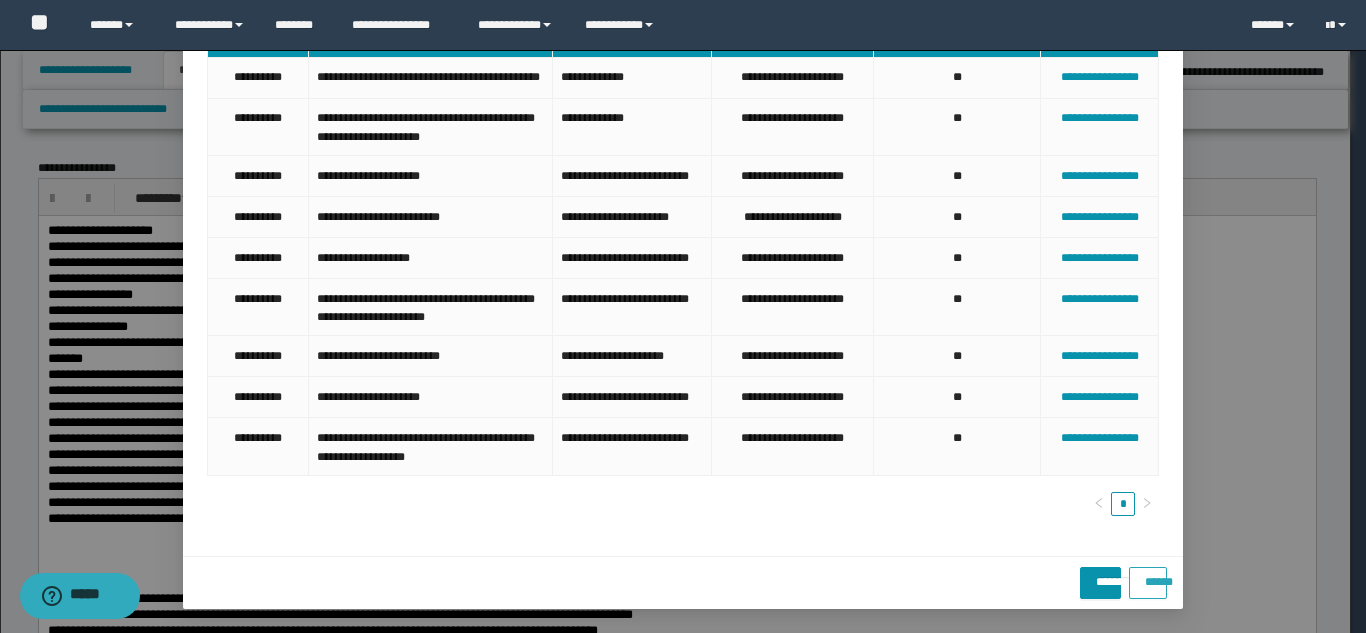 click on "******" at bounding box center [1148, 575] 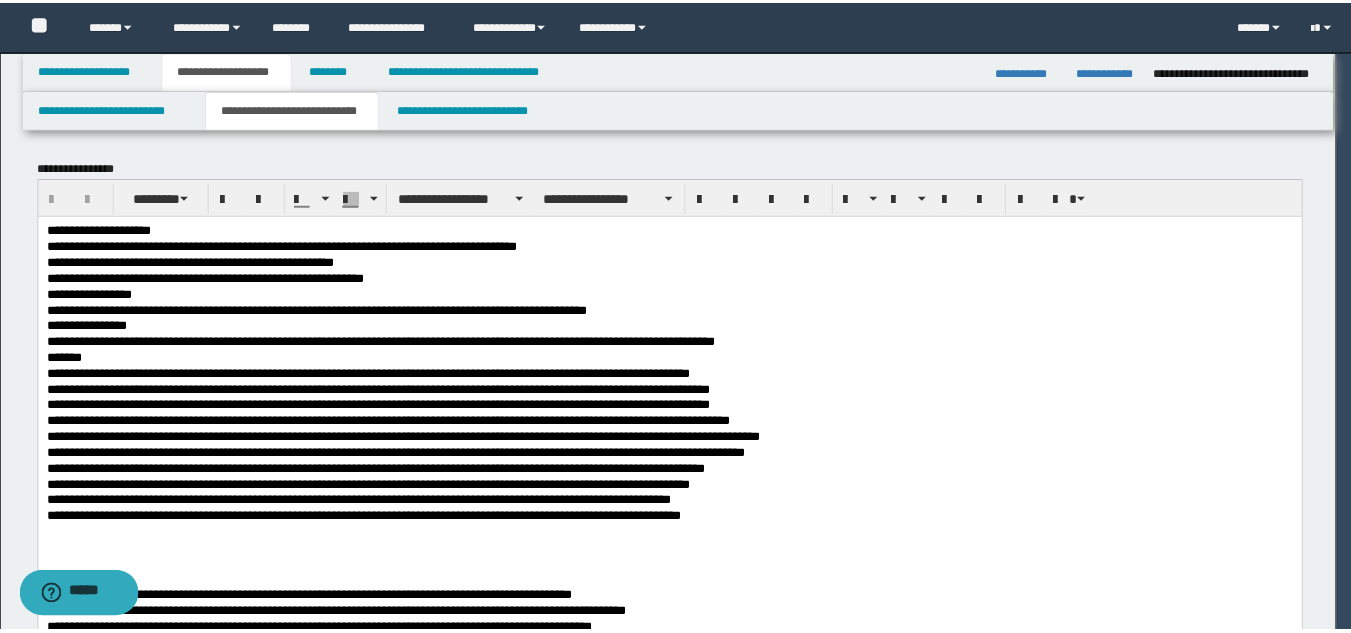 scroll, scrollTop: 93, scrollLeft: 0, axis: vertical 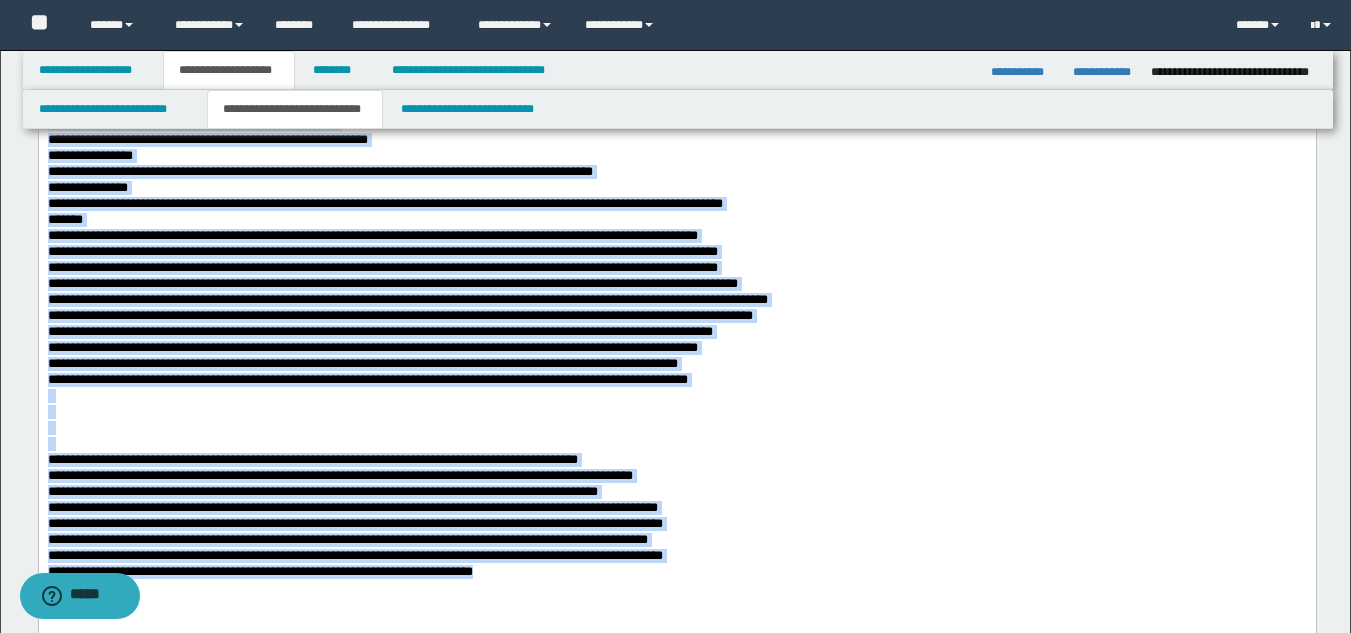drag, startPoint x: 46, startPoint y: 89, endPoint x: 1083, endPoint y: 569, distance: 1142.7025 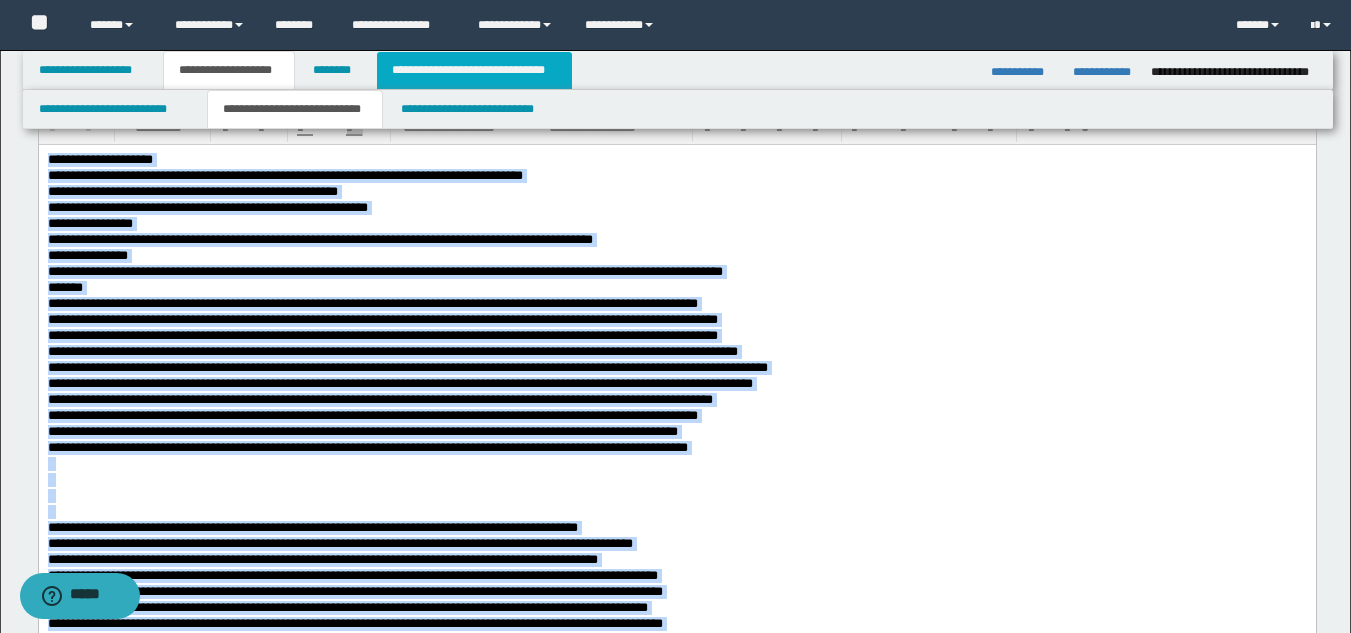 scroll, scrollTop: 0, scrollLeft: 0, axis: both 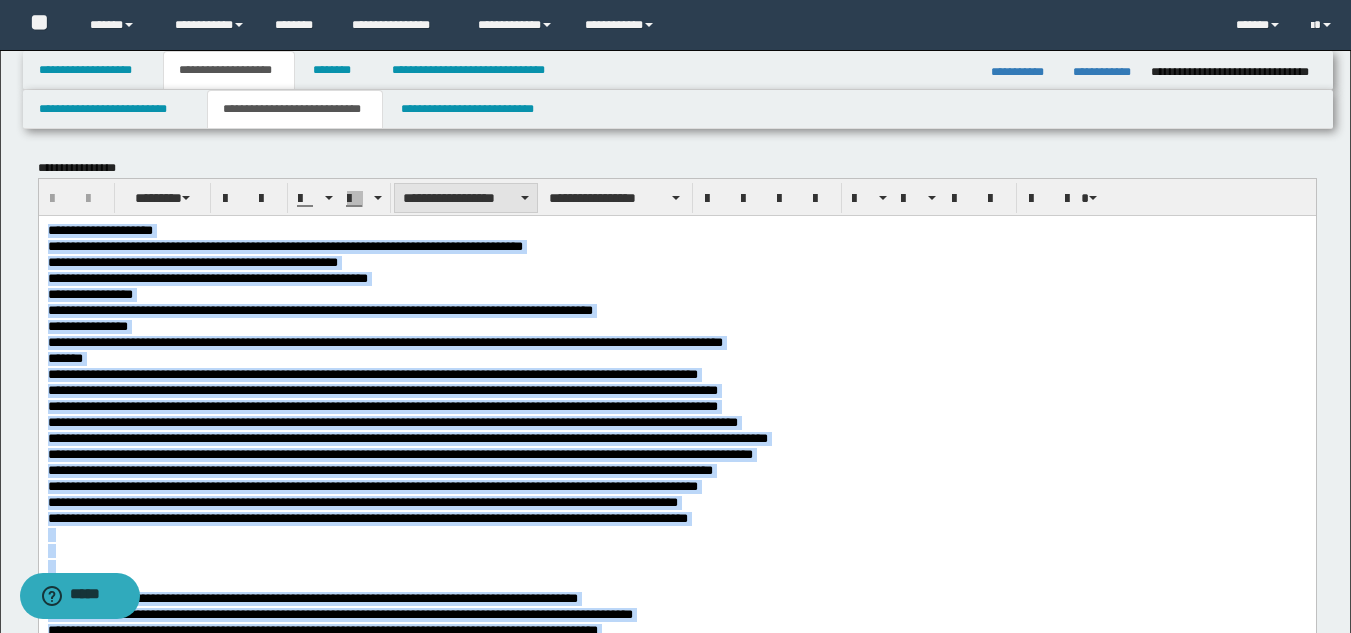 click on "**********" at bounding box center [466, 198] 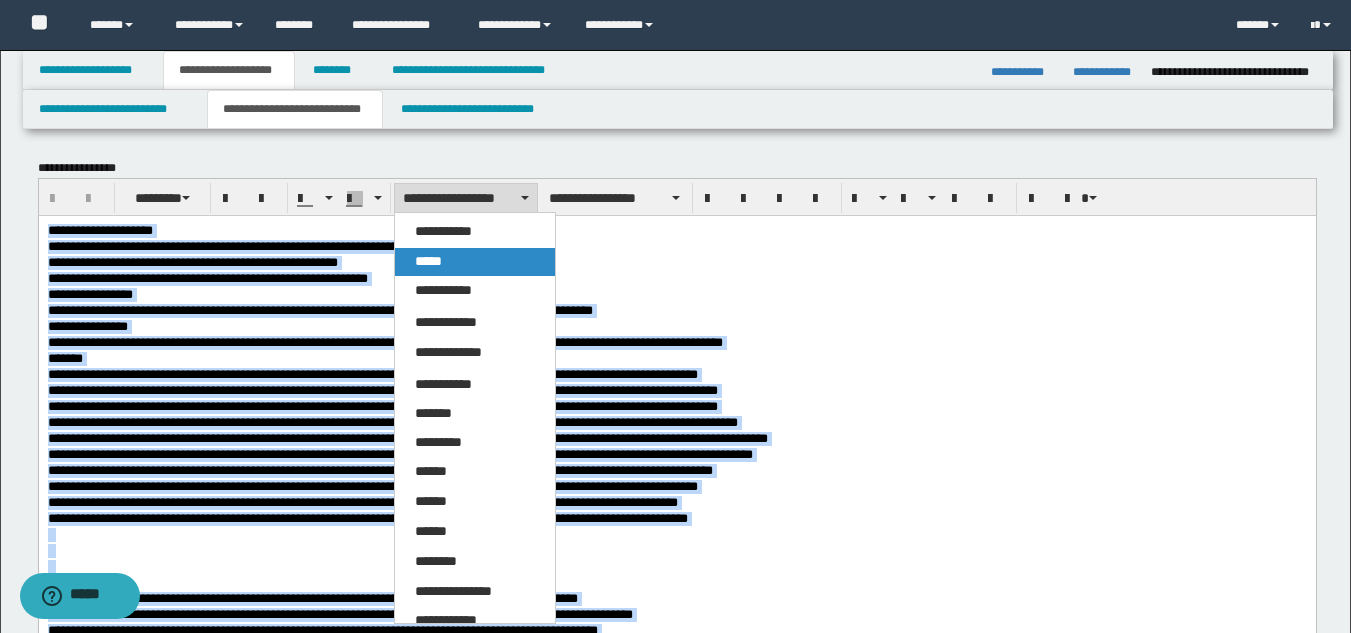 click on "*****" at bounding box center [475, 262] 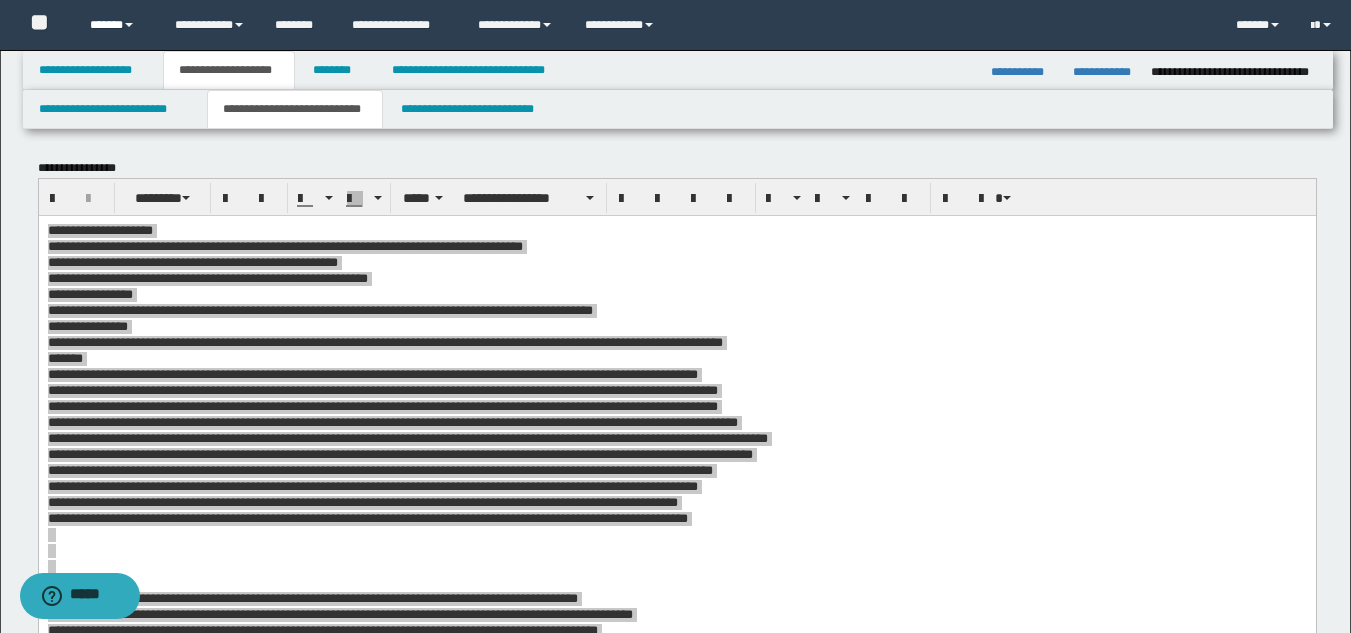 click on "******" at bounding box center (117, 25) 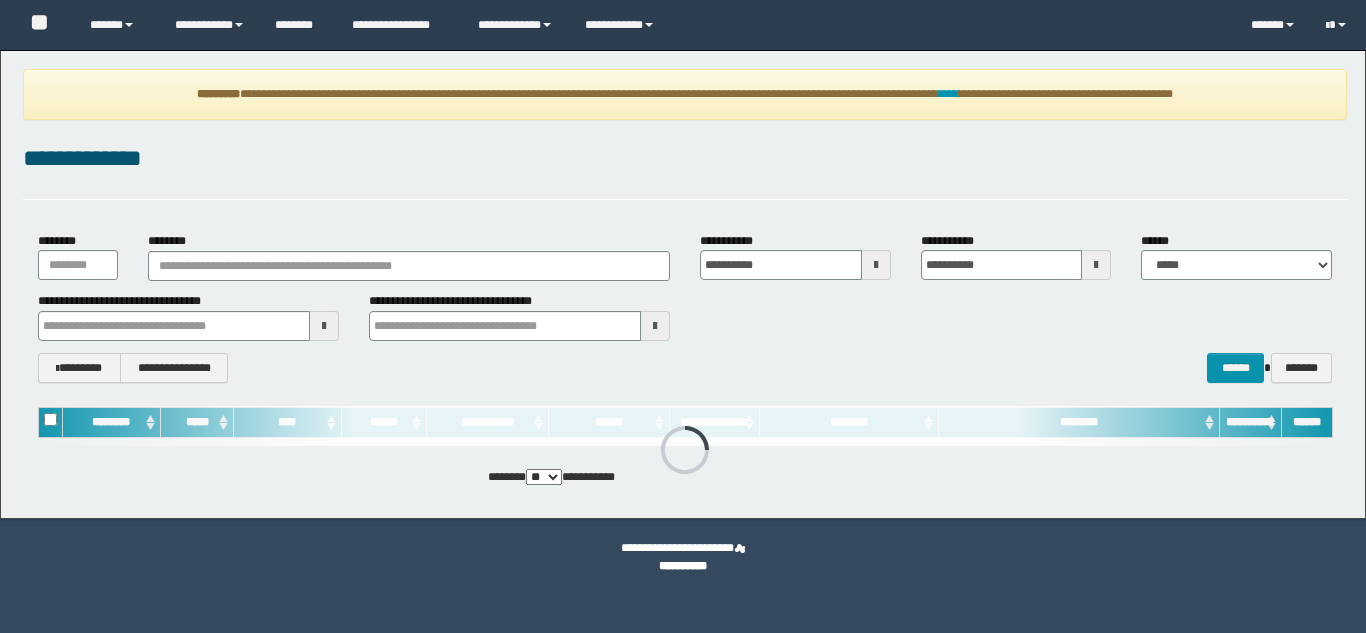 scroll, scrollTop: 0, scrollLeft: 0, axis: both 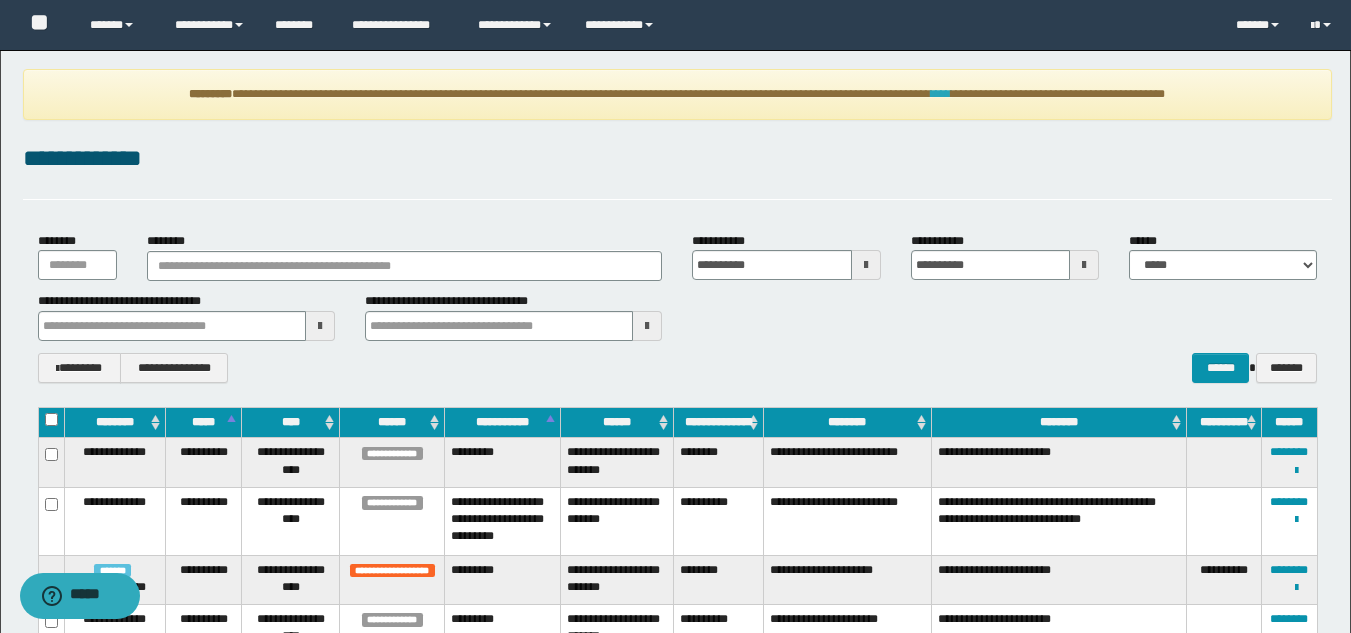 click on "****" at bounding box center (941, 94) 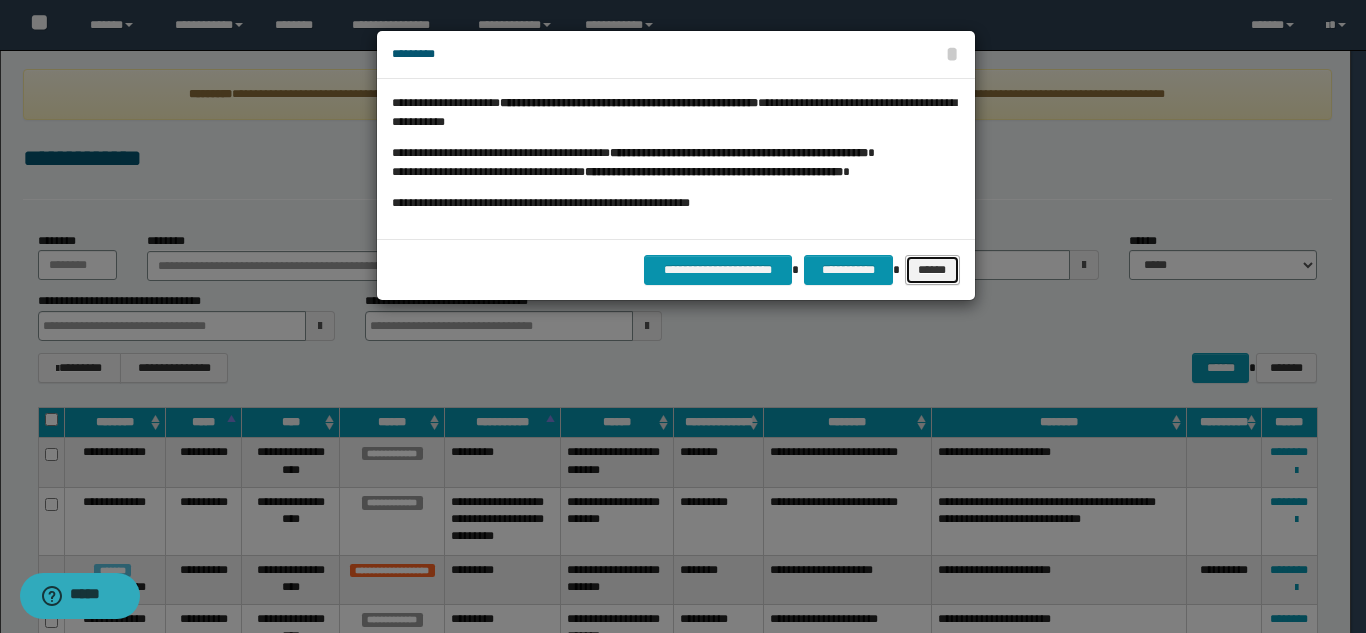 click on "******" at bounding box center [932, 270] 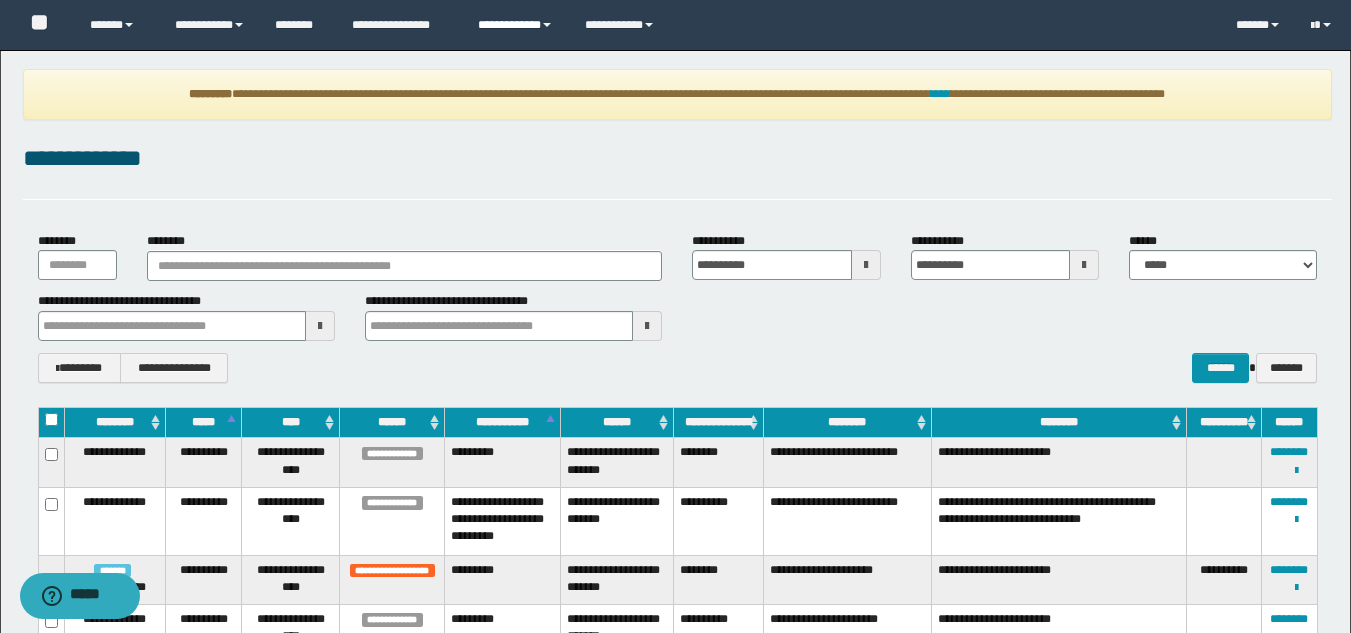 click on "**********" at bounding box center [516, 25] 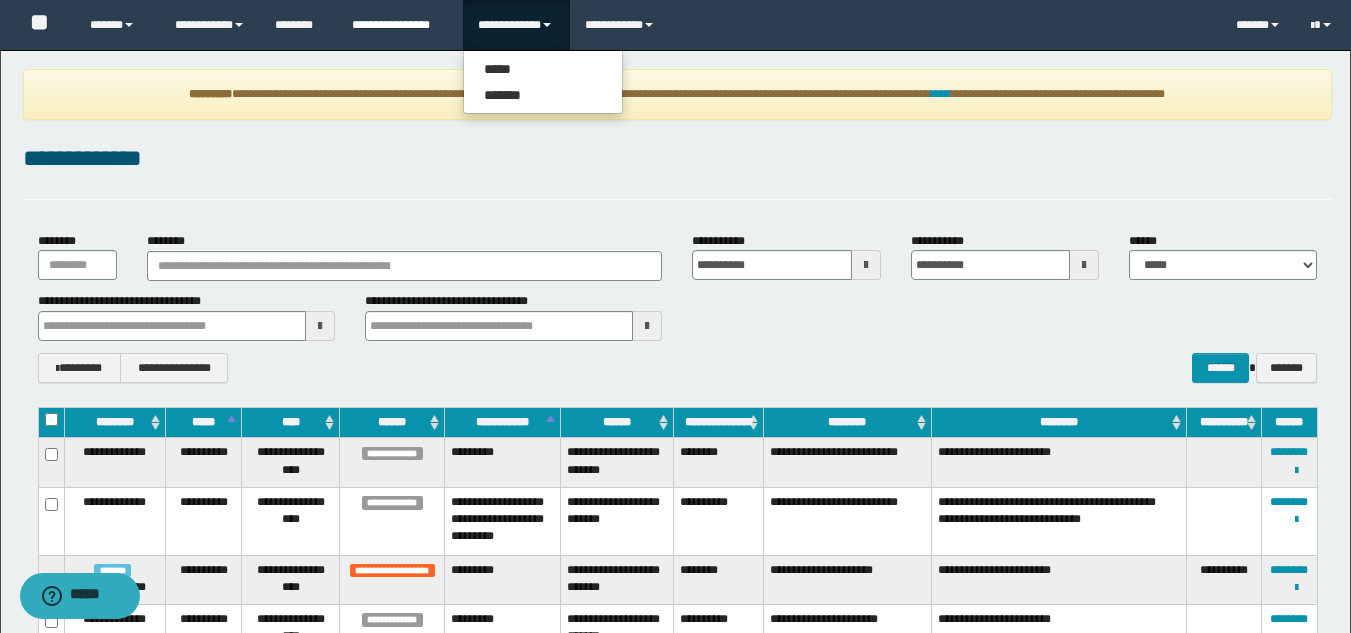 click on "**********" at bounding box center [400, 25] 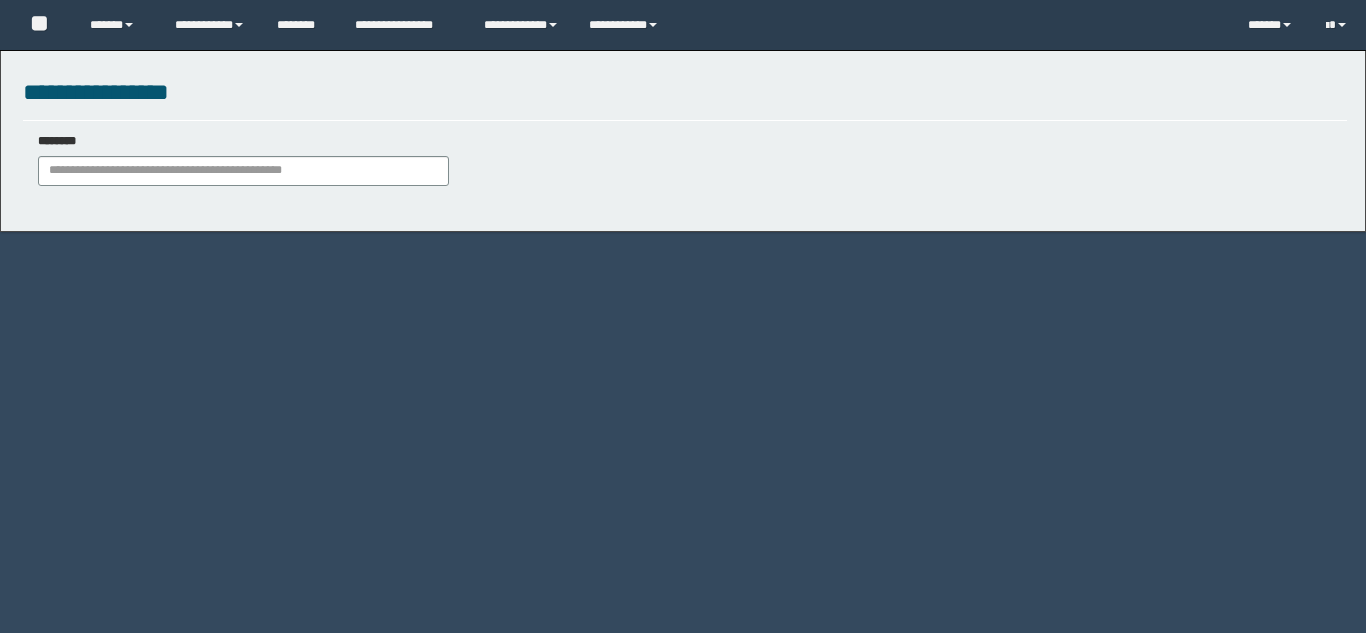 scroll, scrollTop: 0, scrollLeft: 0, axis: both 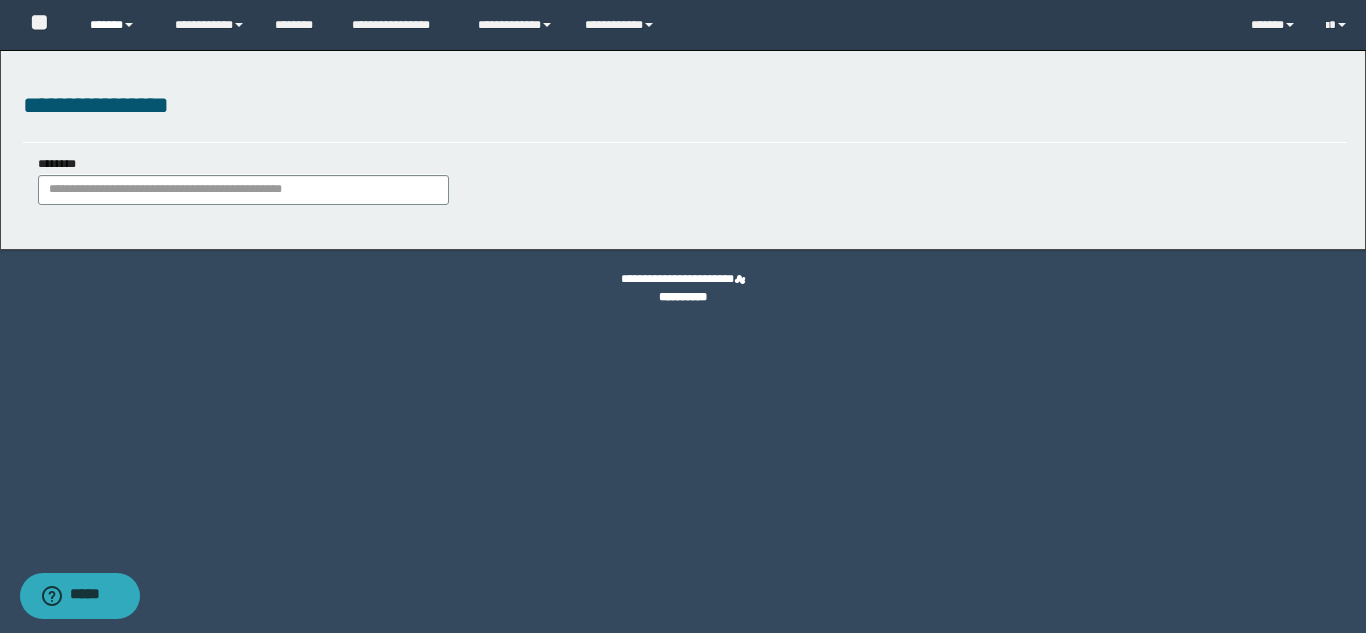 click on "******" at bounding box center [117, 25] 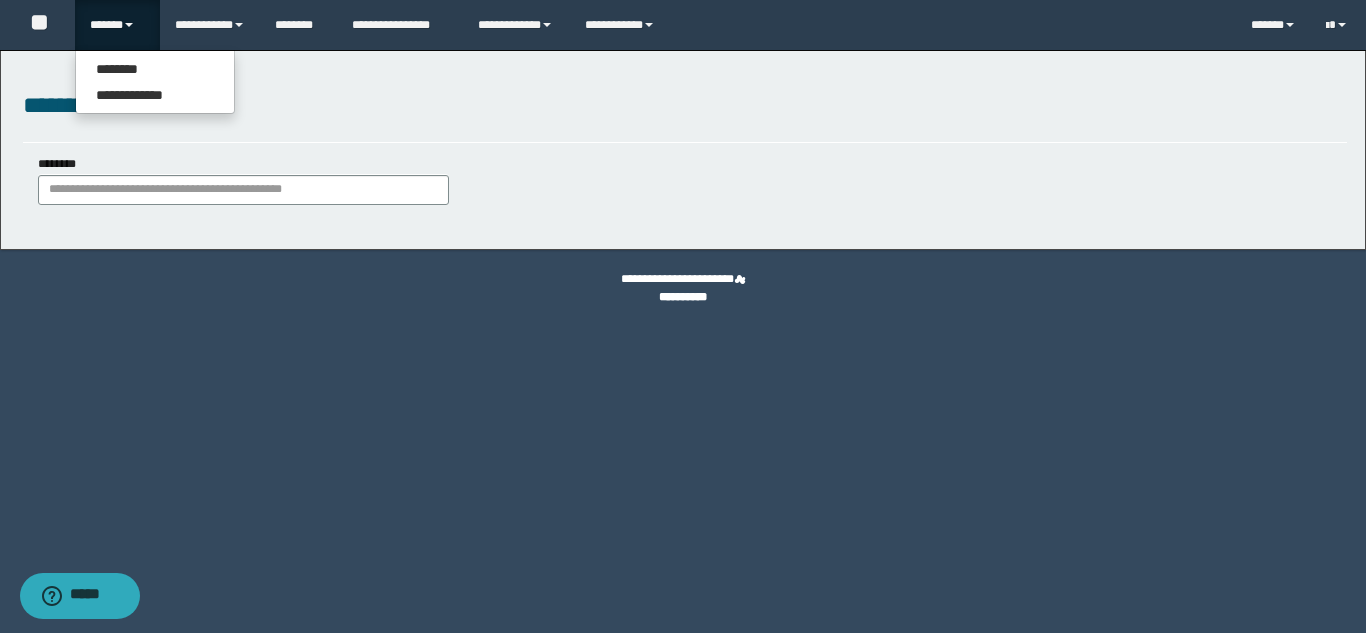 click on "**********" at bounding box center (155, 82) 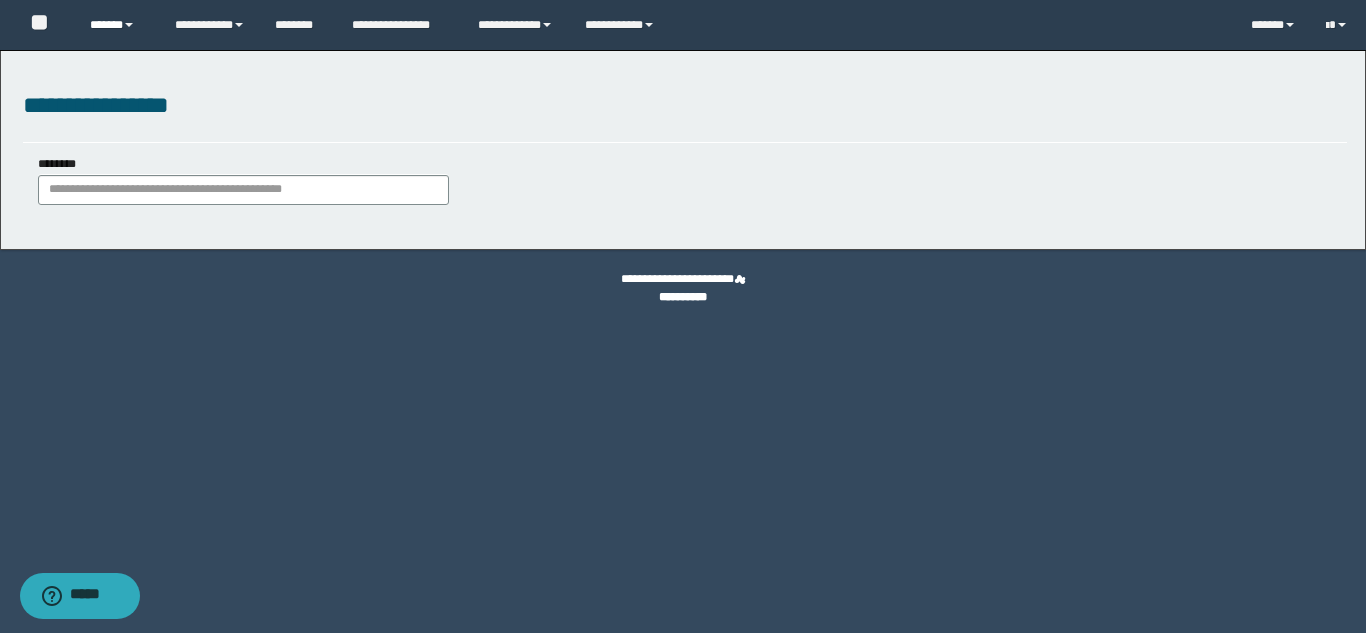 click on "******" at bounding box center (117, 25) 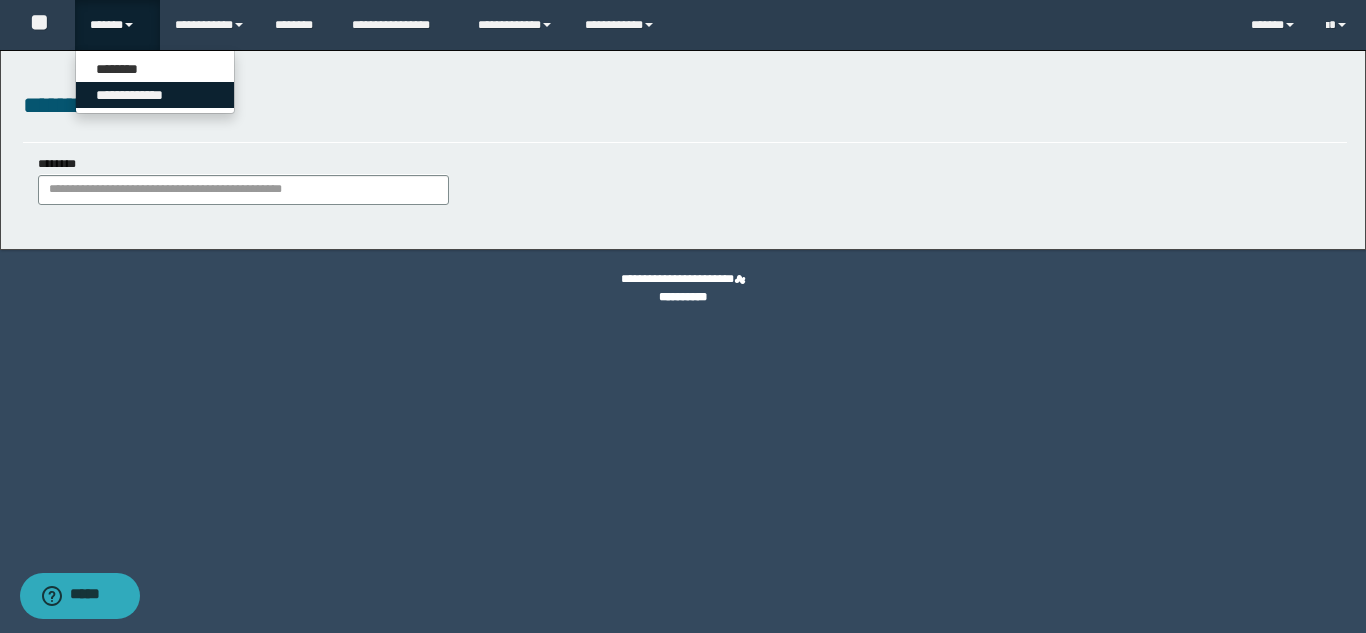 click on "**********" at bounding box center [155, 95] 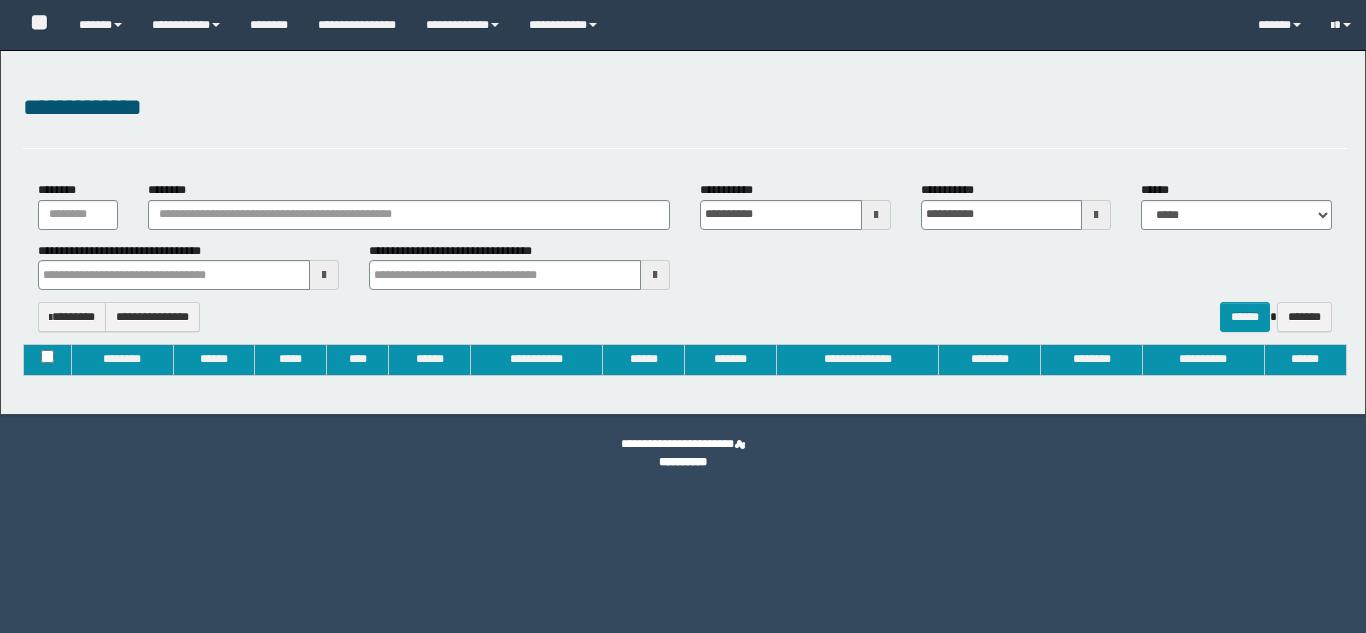 type on "**********" 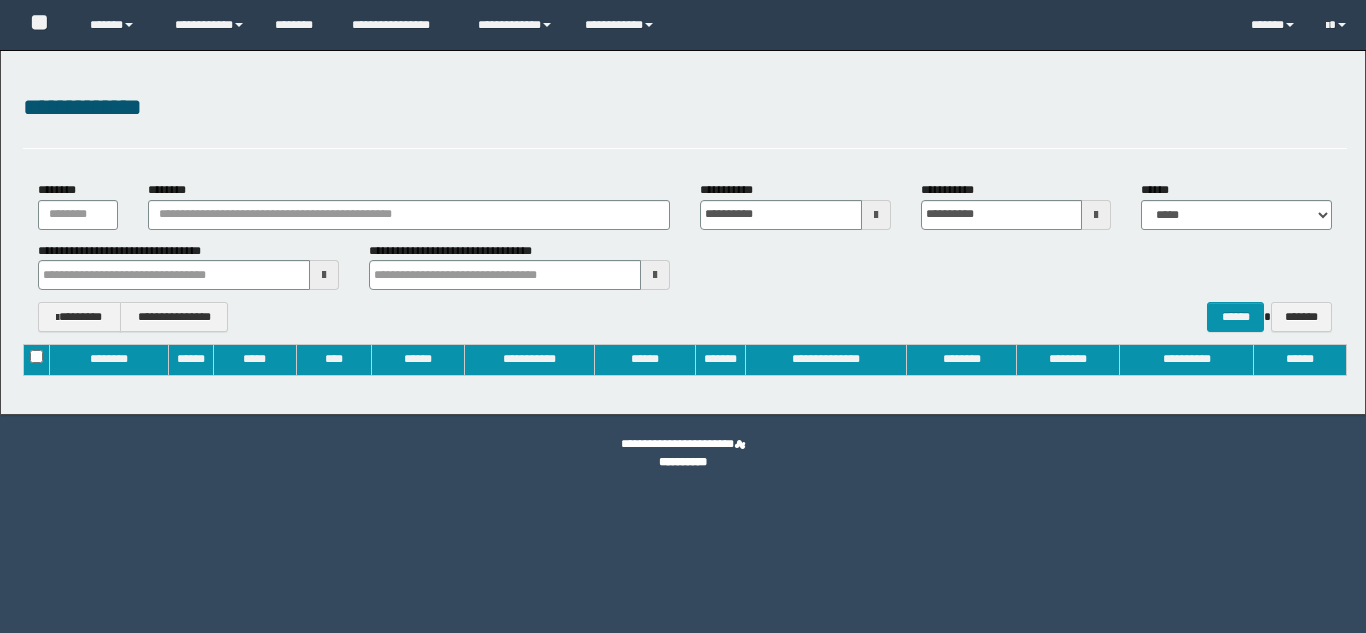 scroll, scrollTop: 0, scrollLeft: 0, axis: both 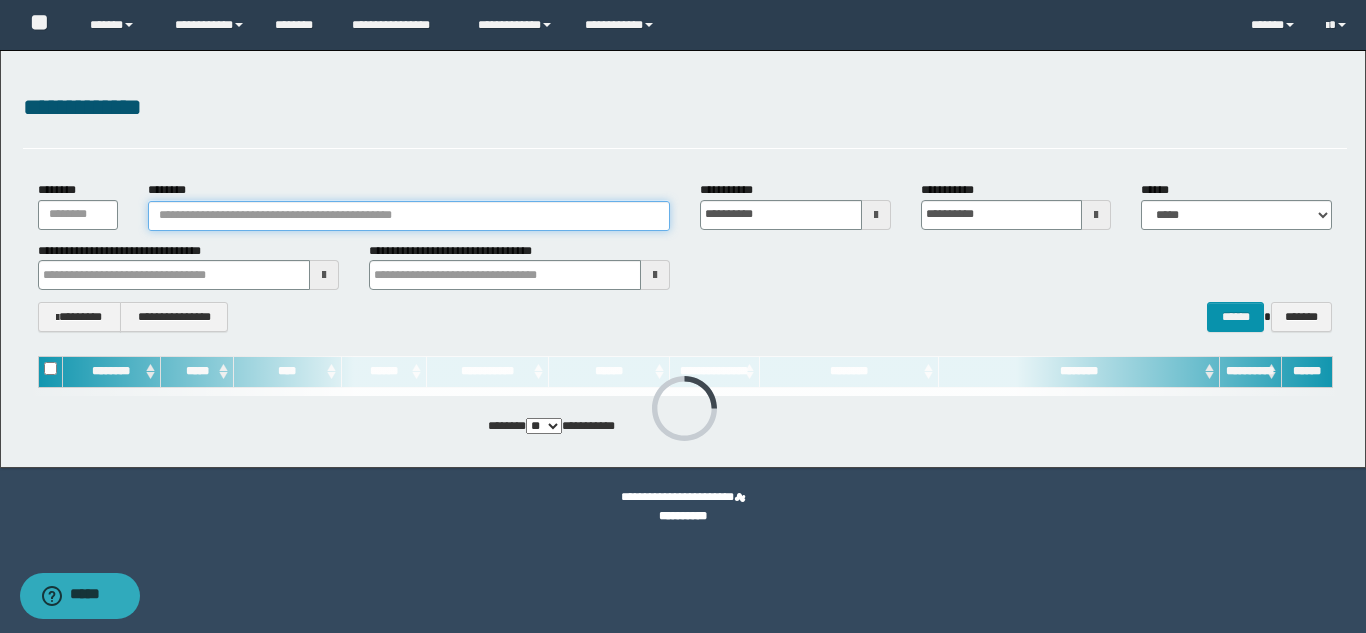 click on "********" at bounding box center [409, 216] 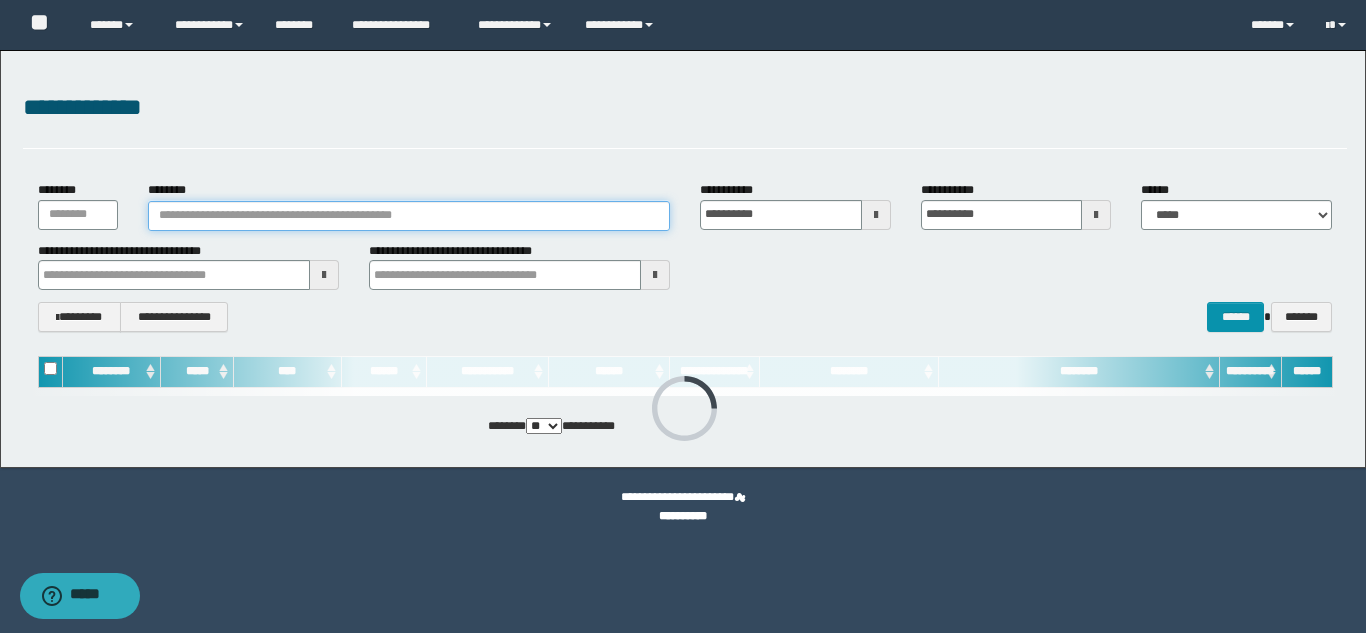 paste on "**********" 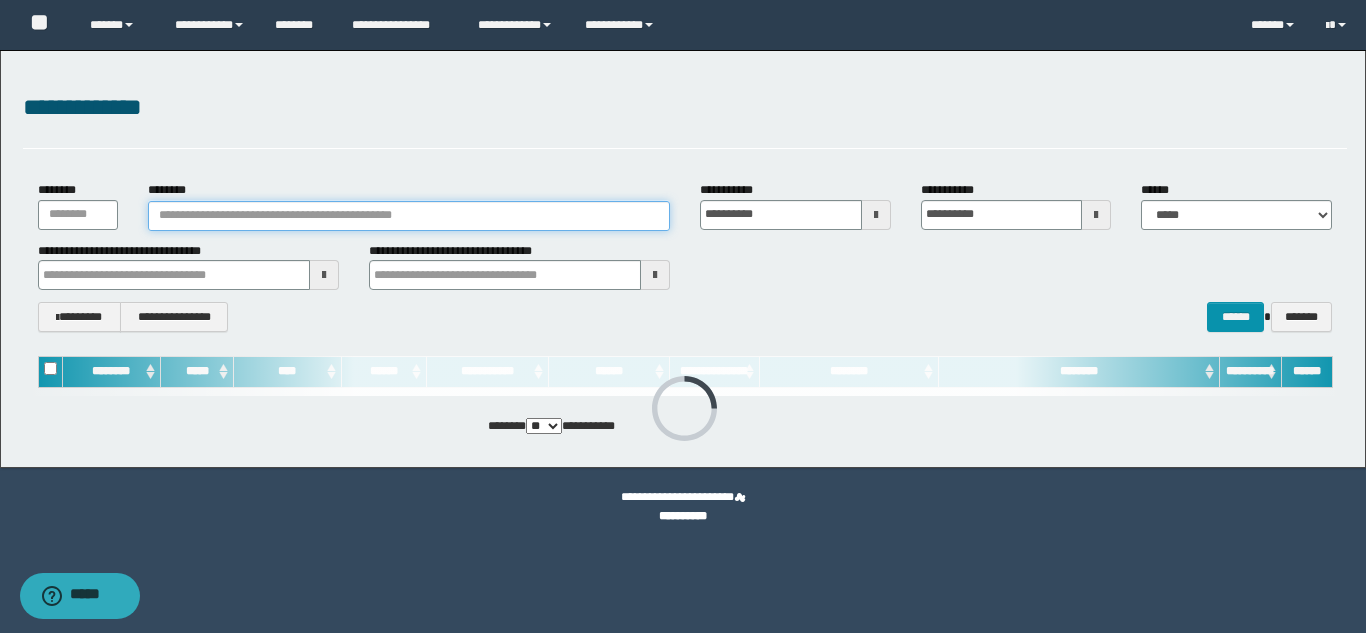 type on "**********" 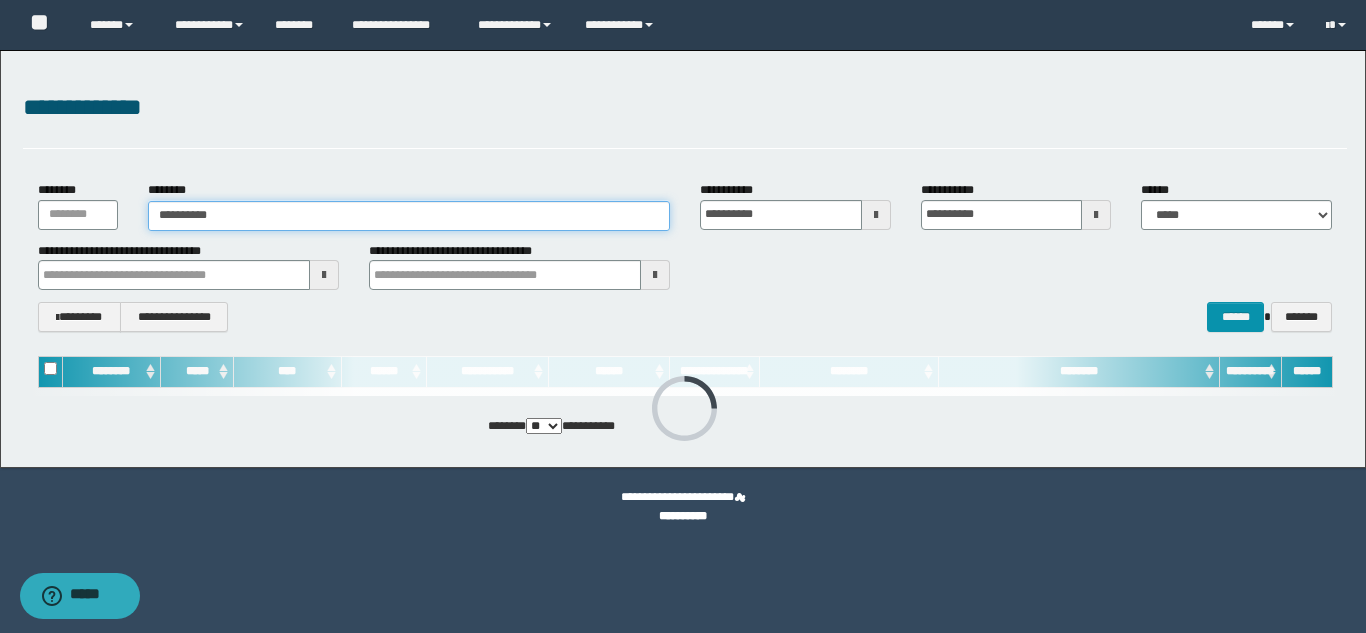type on "**********" 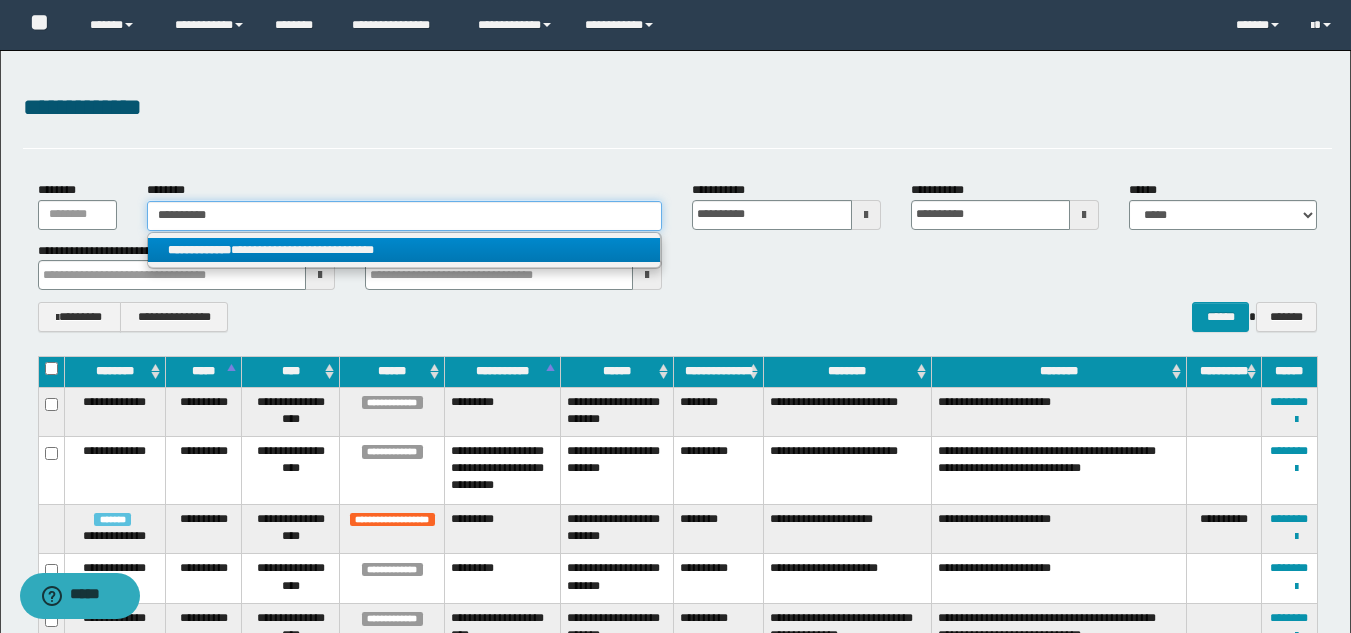 type on "**********" 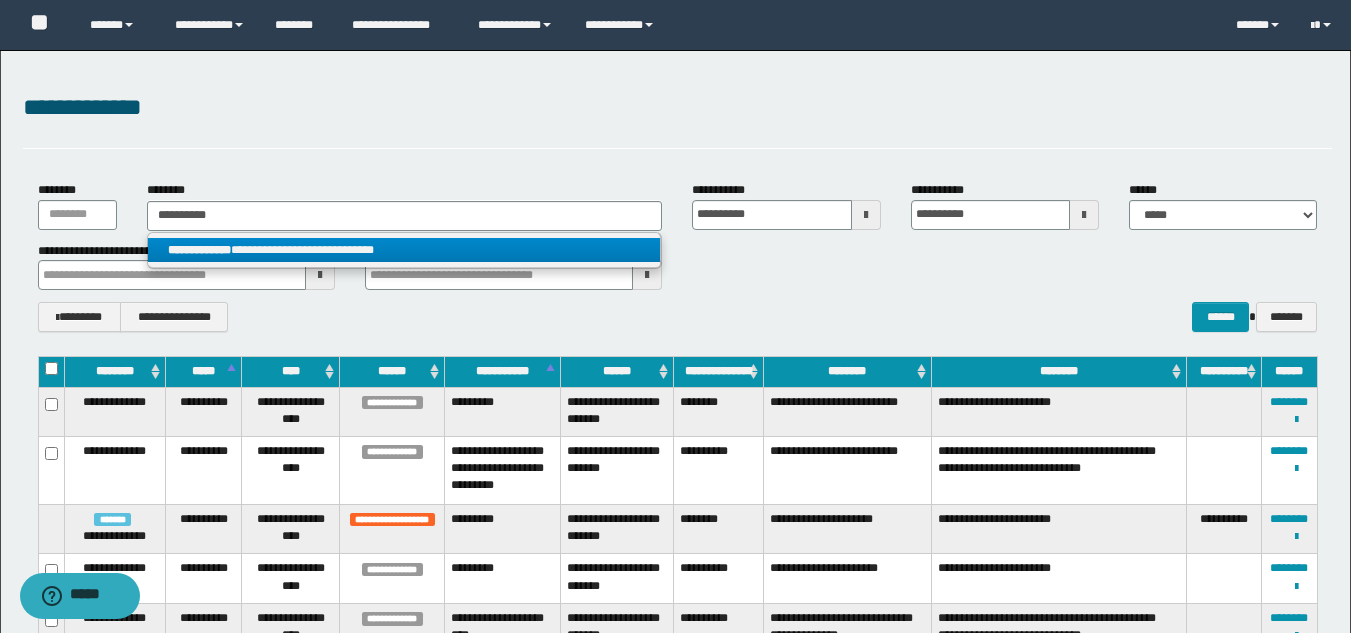 click on "**********" at bounding box center (404, 250) 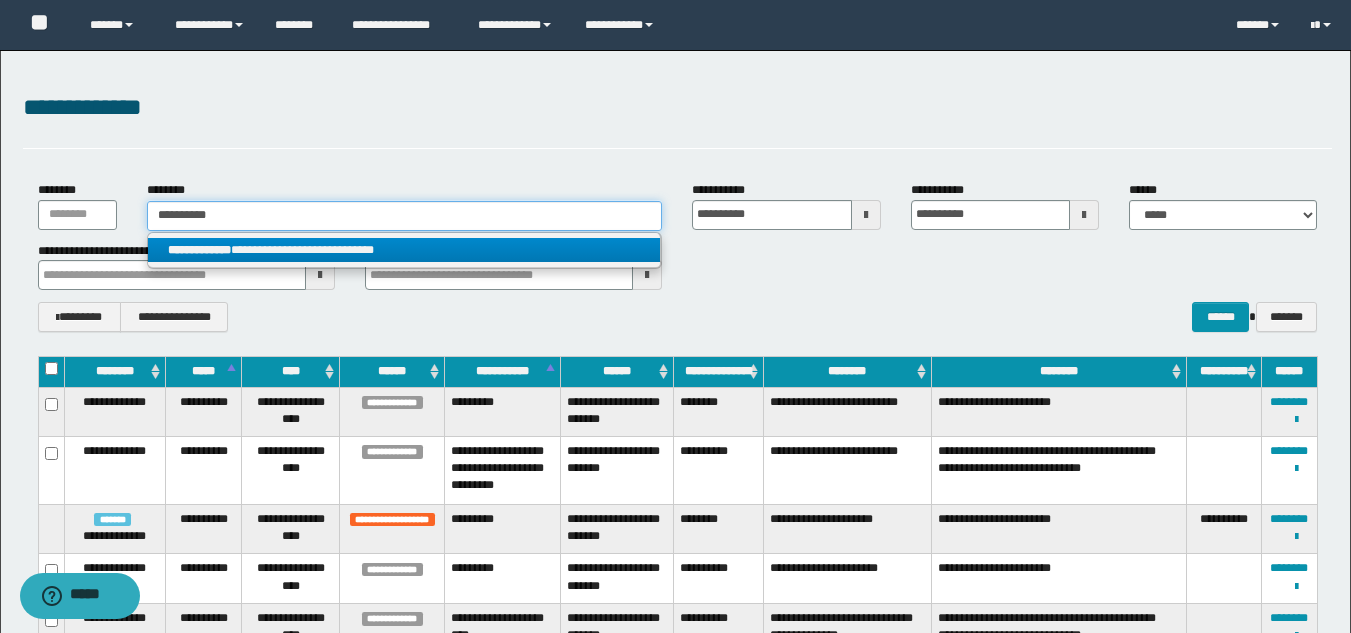type 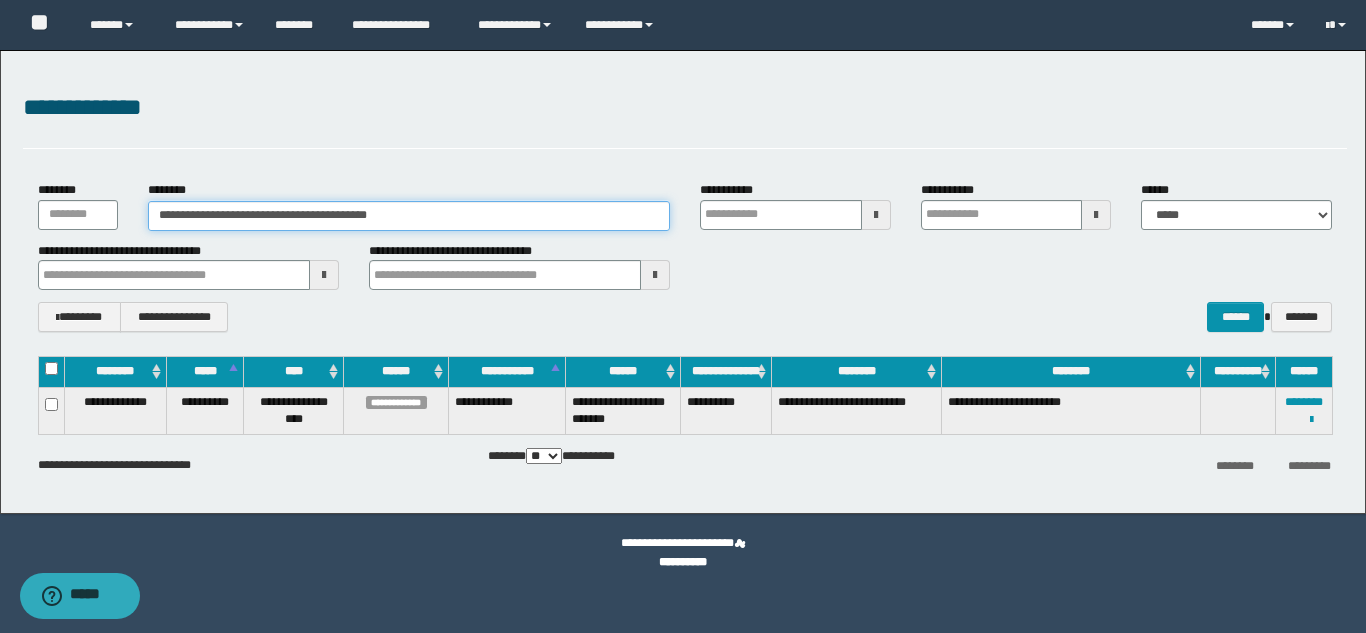 type 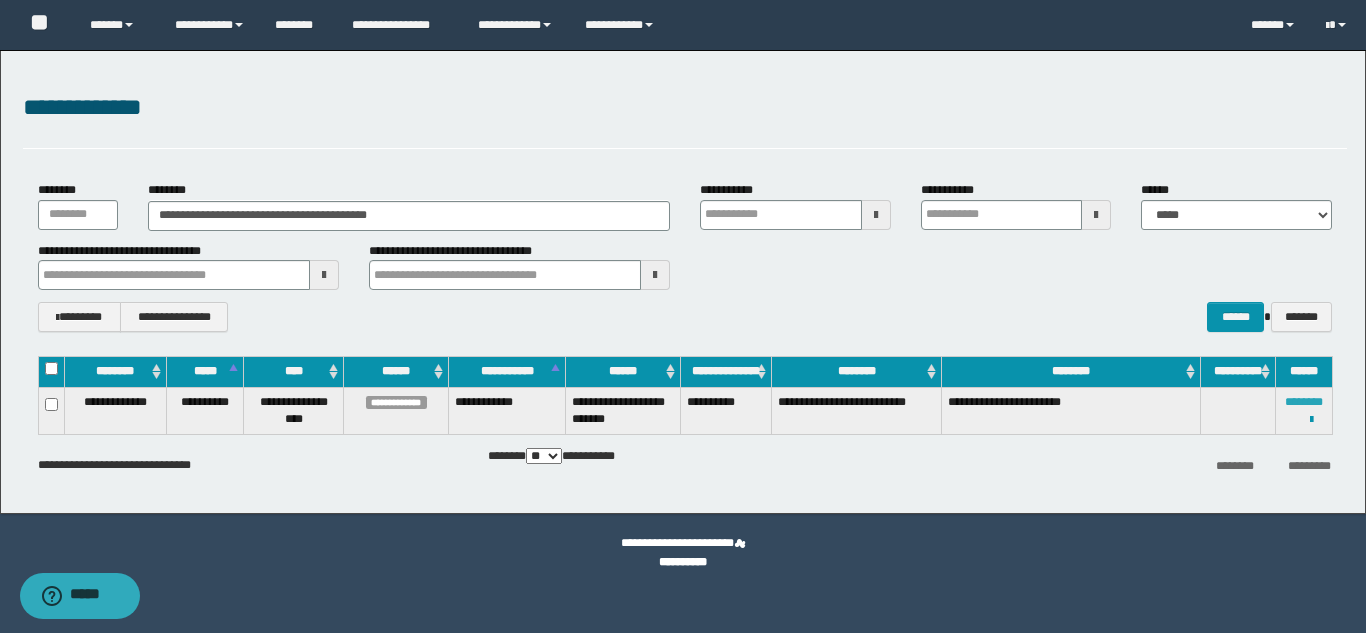 click on "********" at bounding box center (1304, 402) 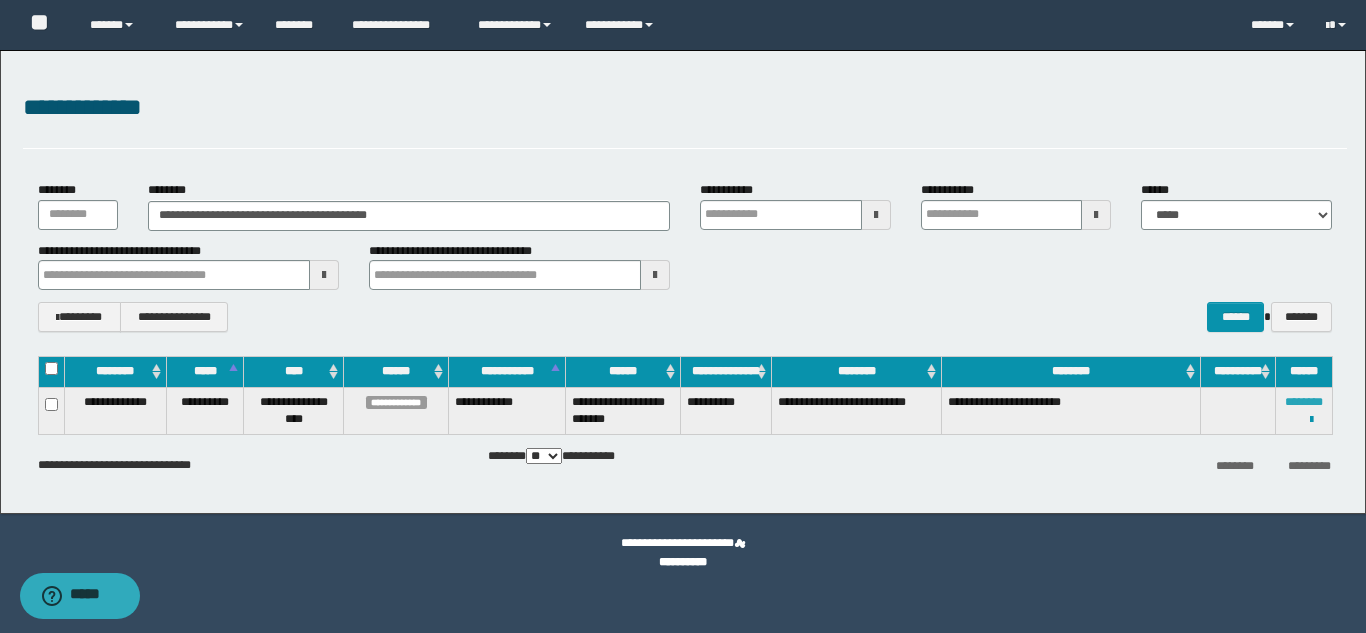 type 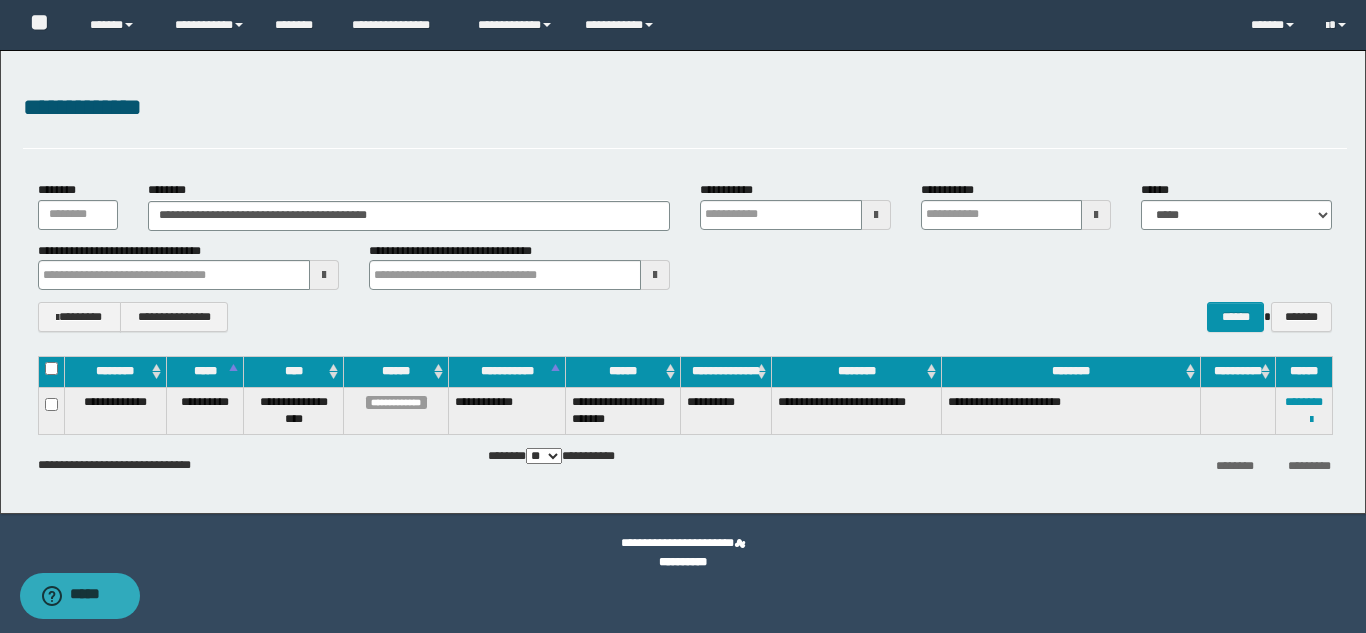 type 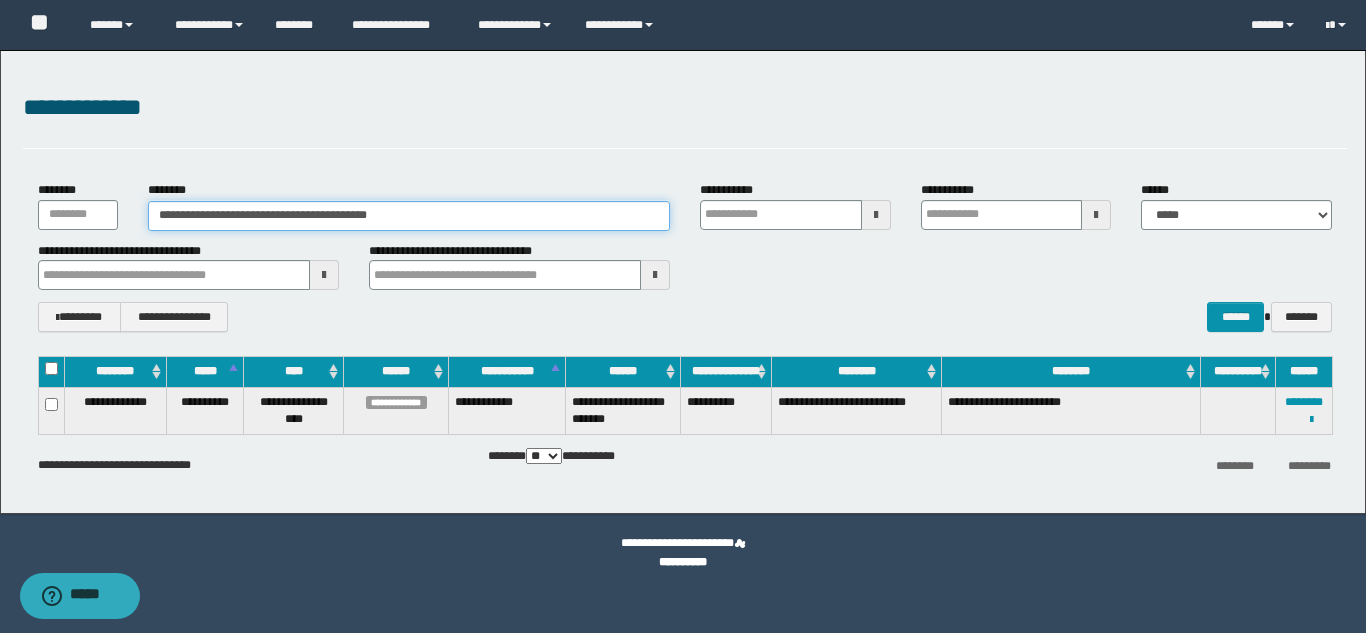 drag, startPoint x: 419, startPoint y: 217, endPoint x: 156, endPoint y: 217, distance: 263 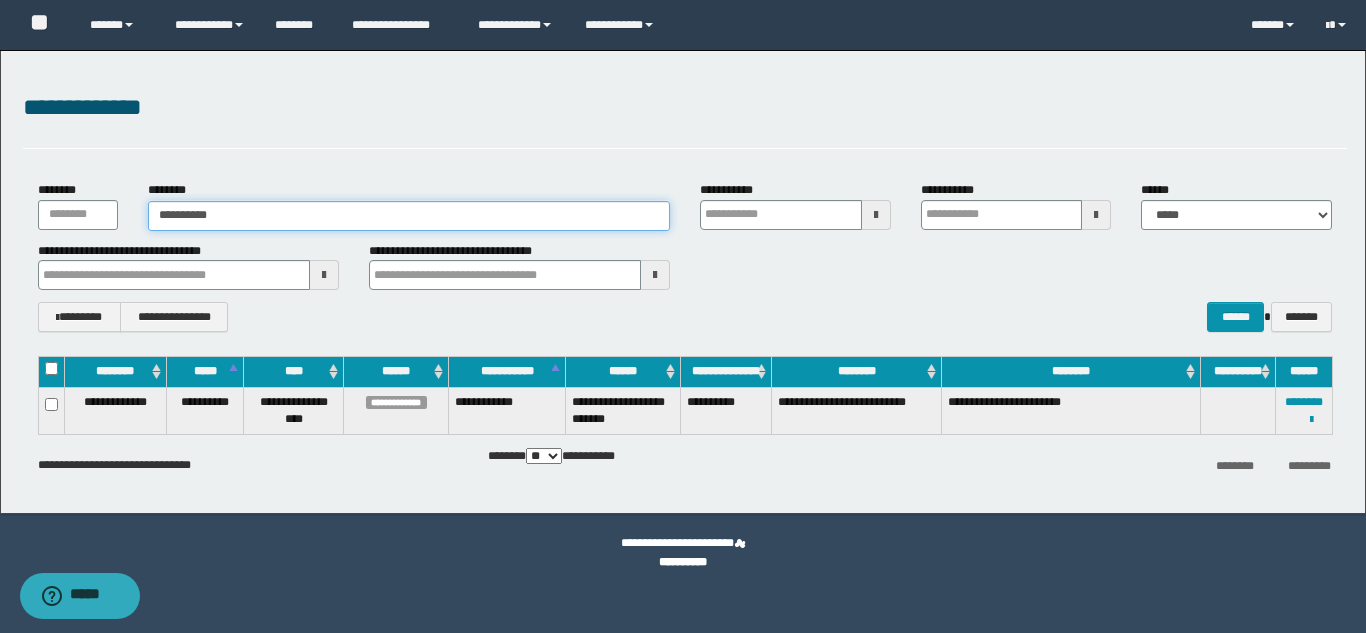 type on "**********" 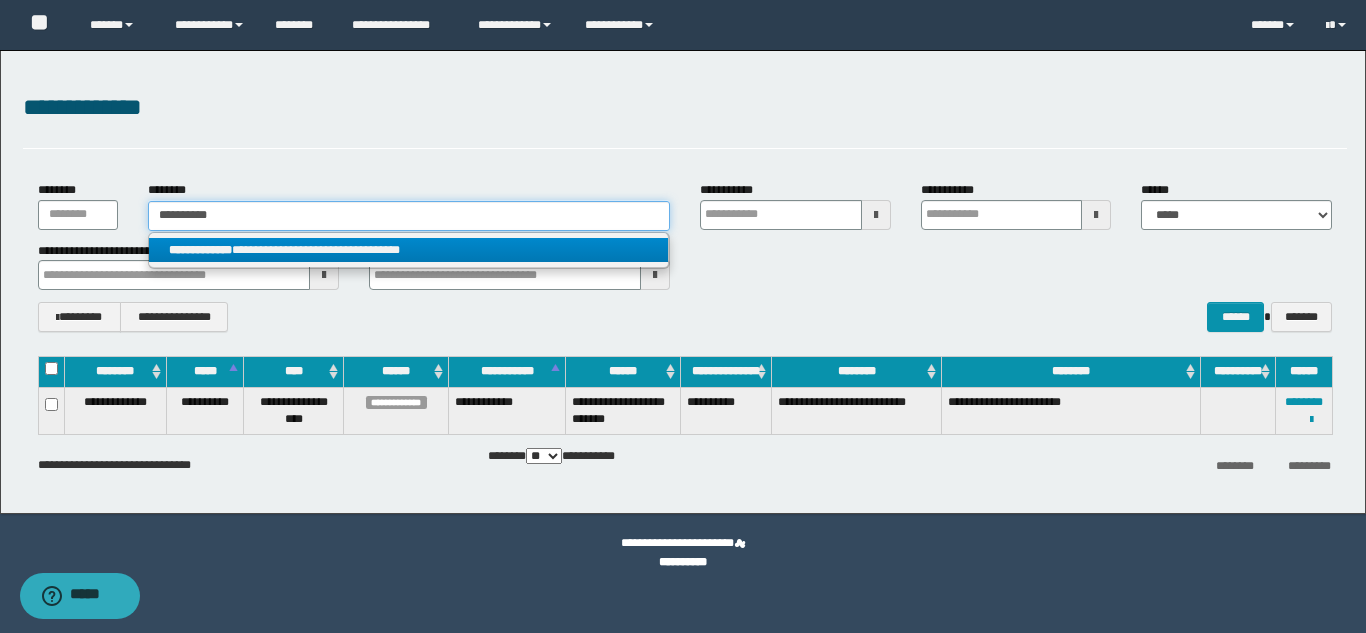 type on "**********" 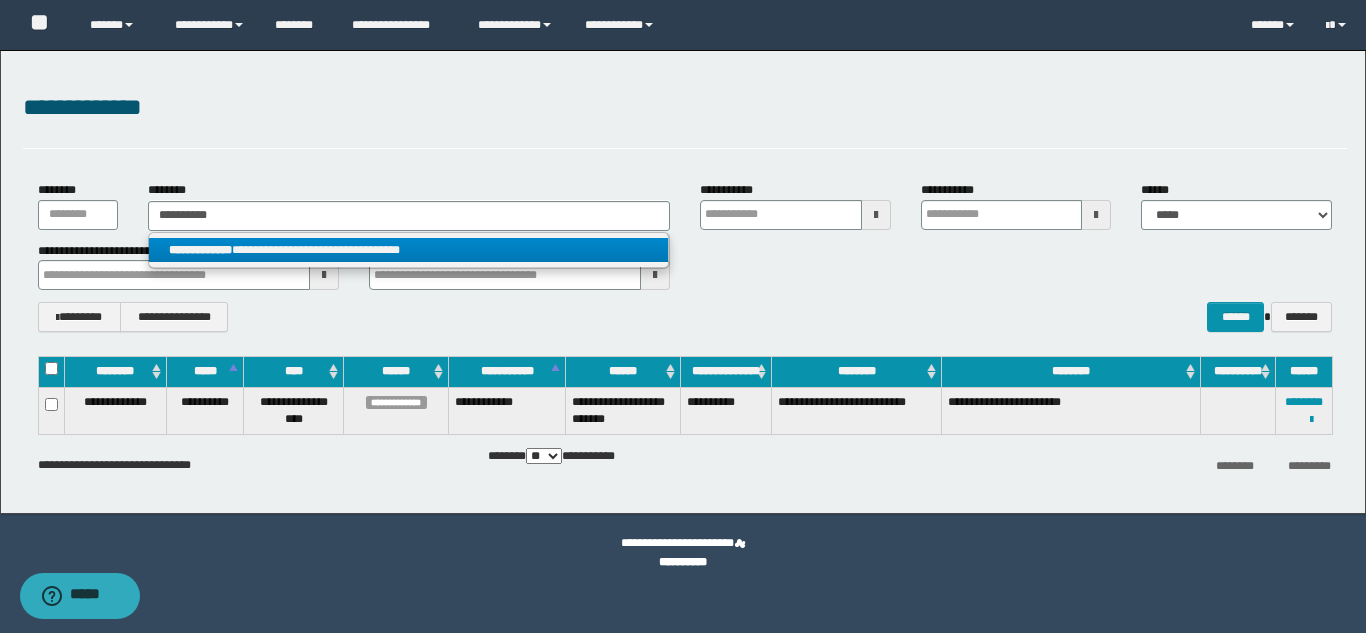click on "**********" at bounding box center (408, 250) 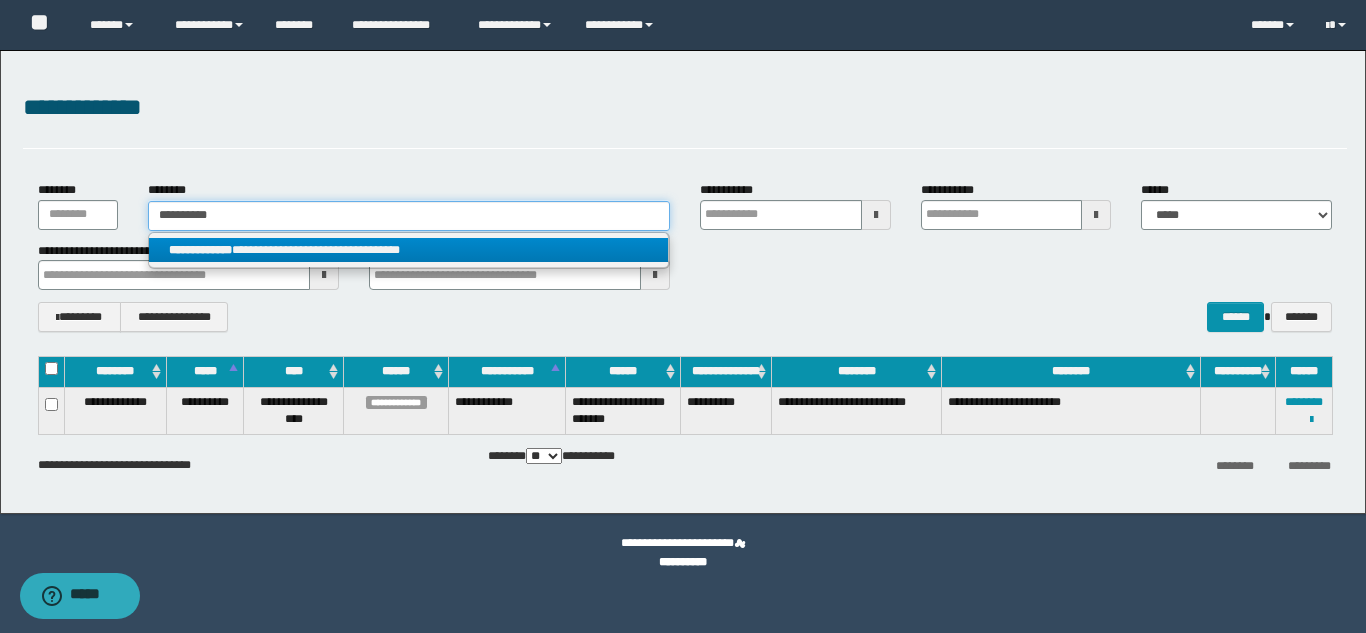 type 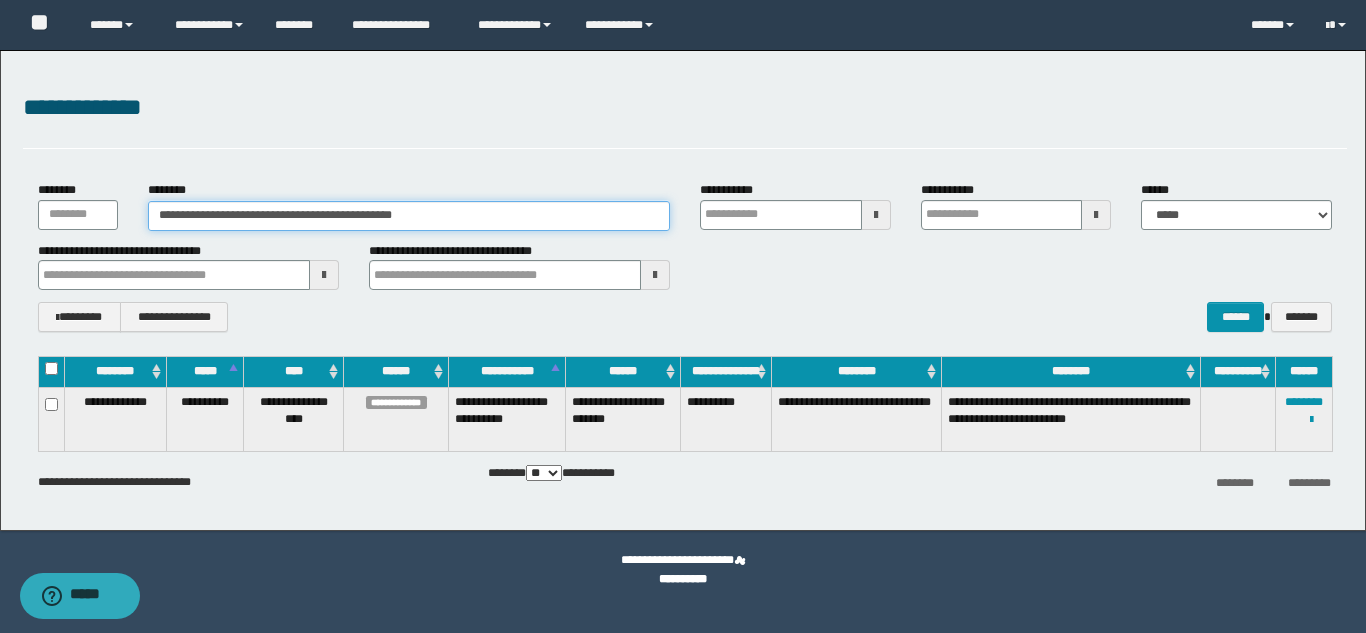 type 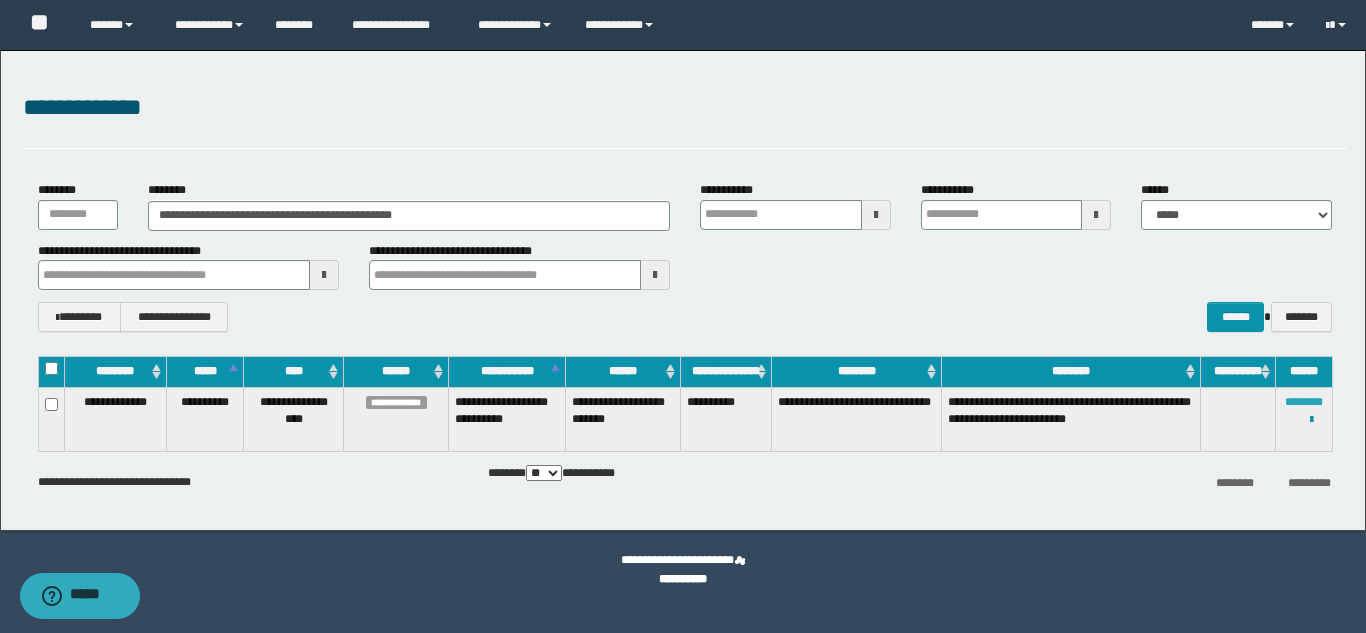 click on "********" at bounding box center (1304, 402) 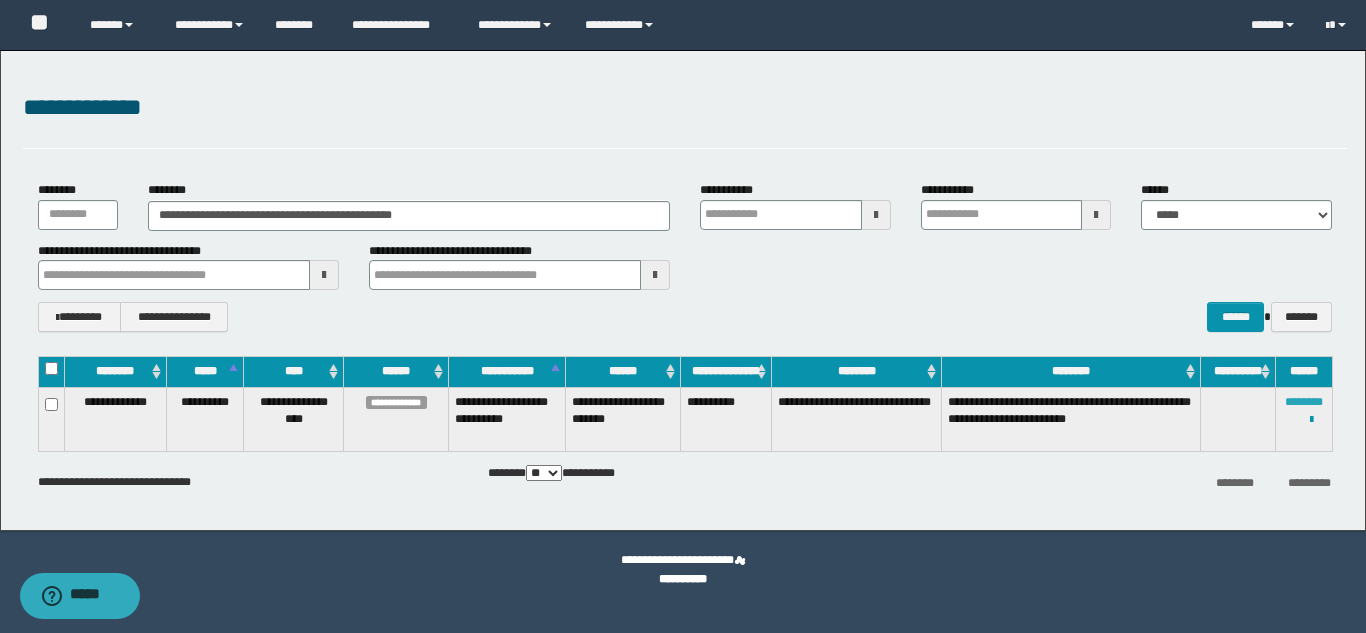 type 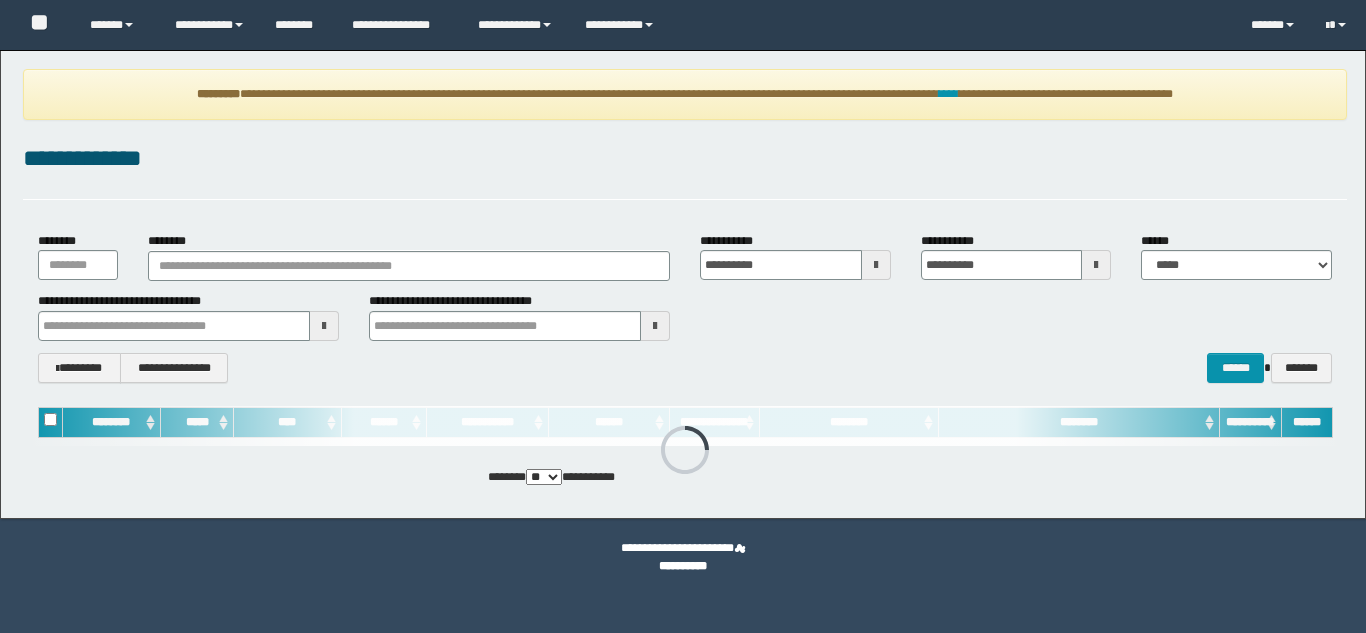 scroll, scrollTop: 0, scrollLeft: 0, axis: both 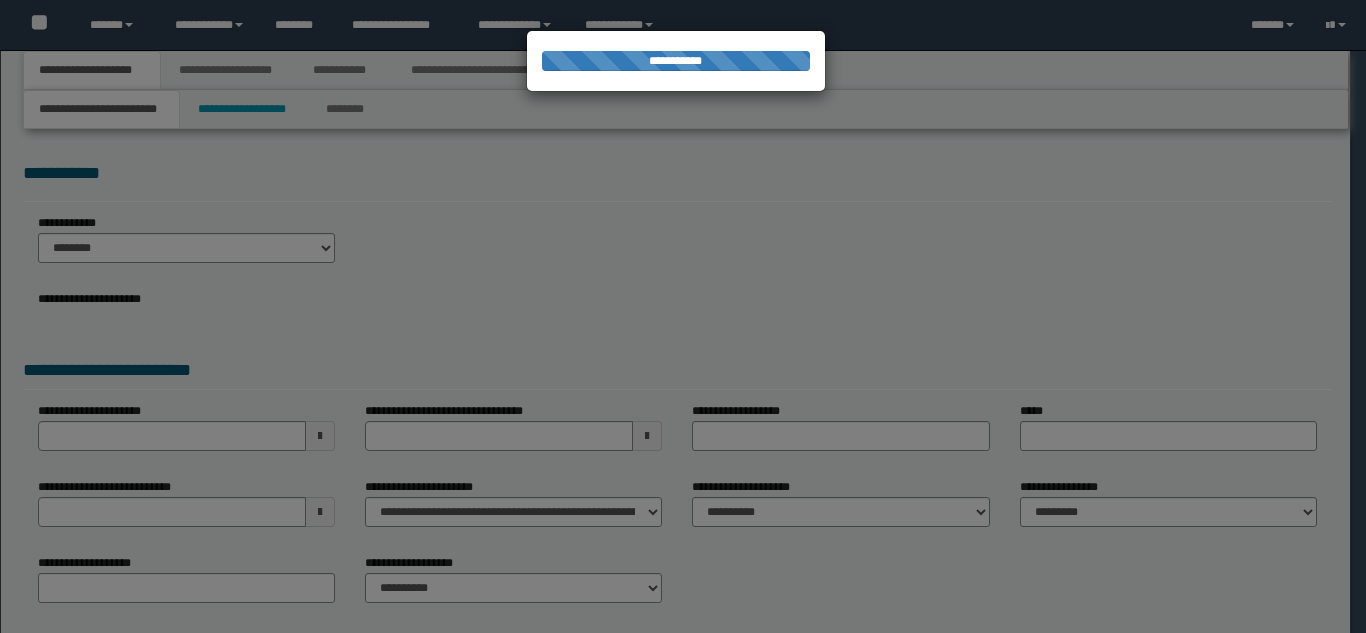 select on "*" 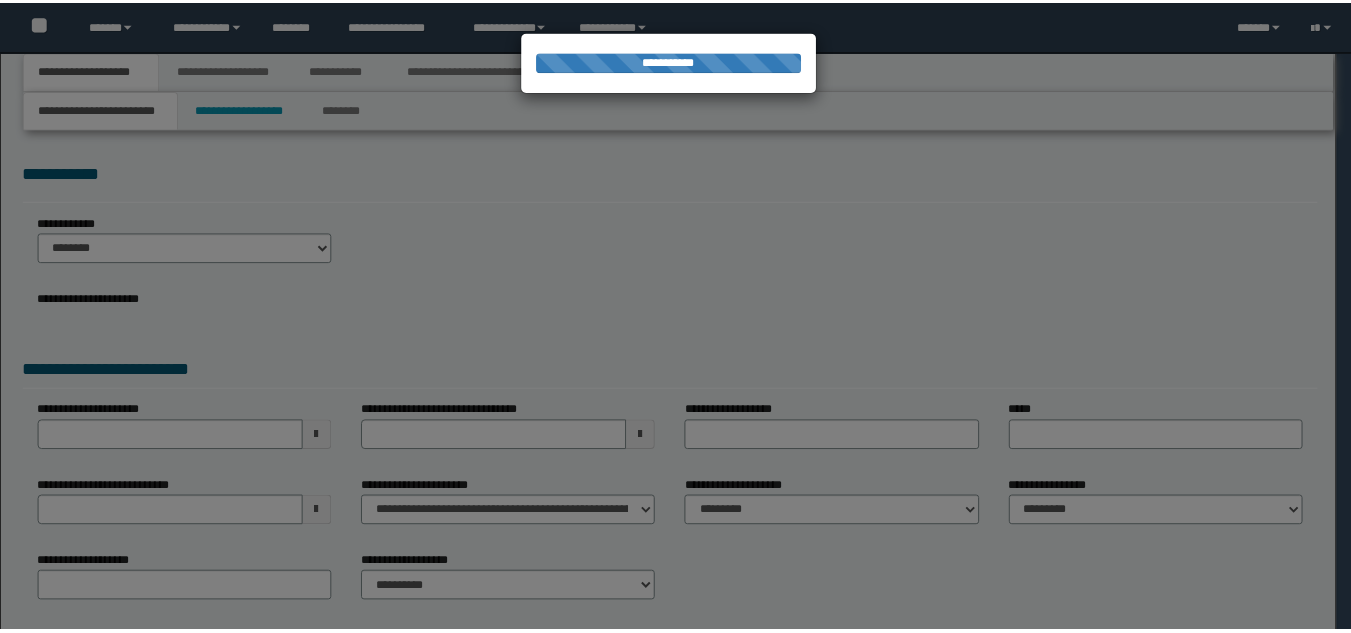 scroll, scrollTop: 0, scrollLeft: 0, axis: both 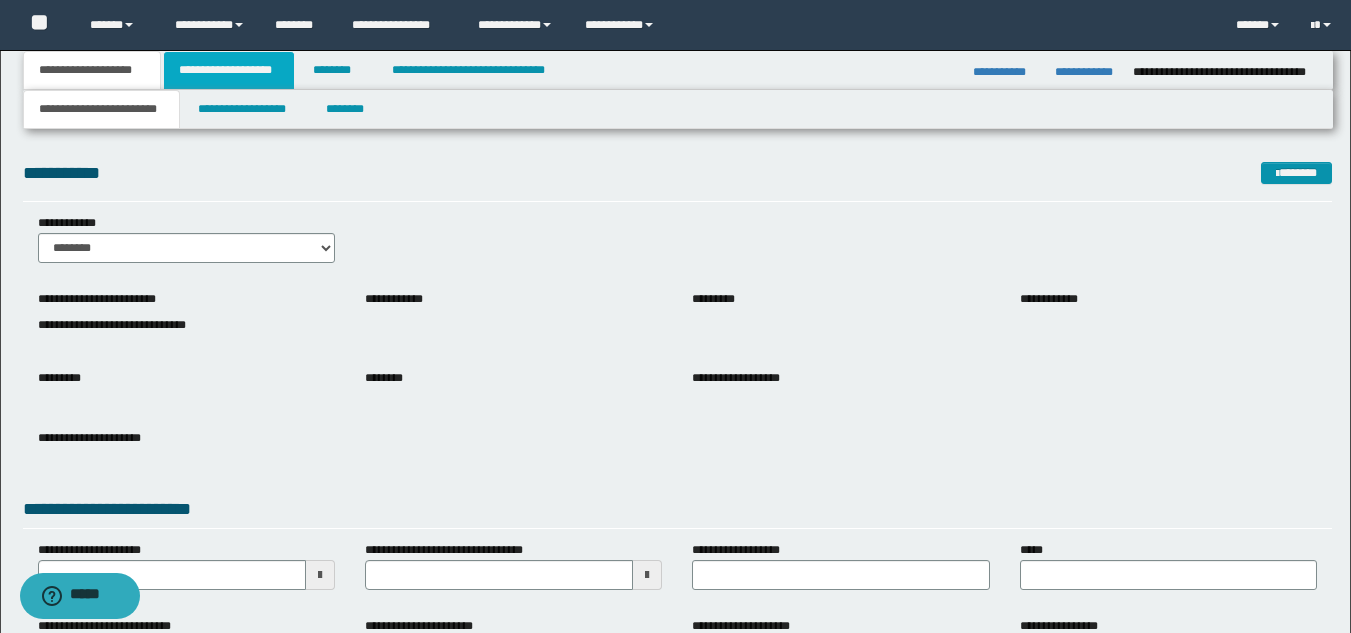 click on "**********" at bounding box center (229, 70) 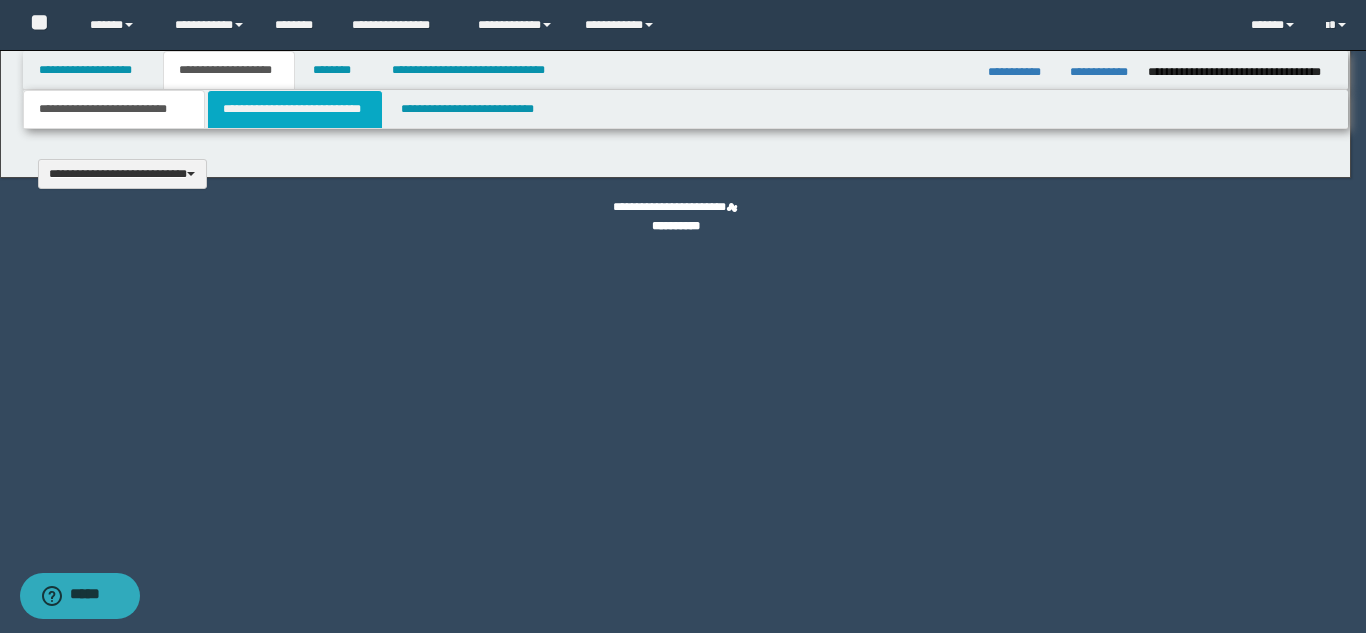 type 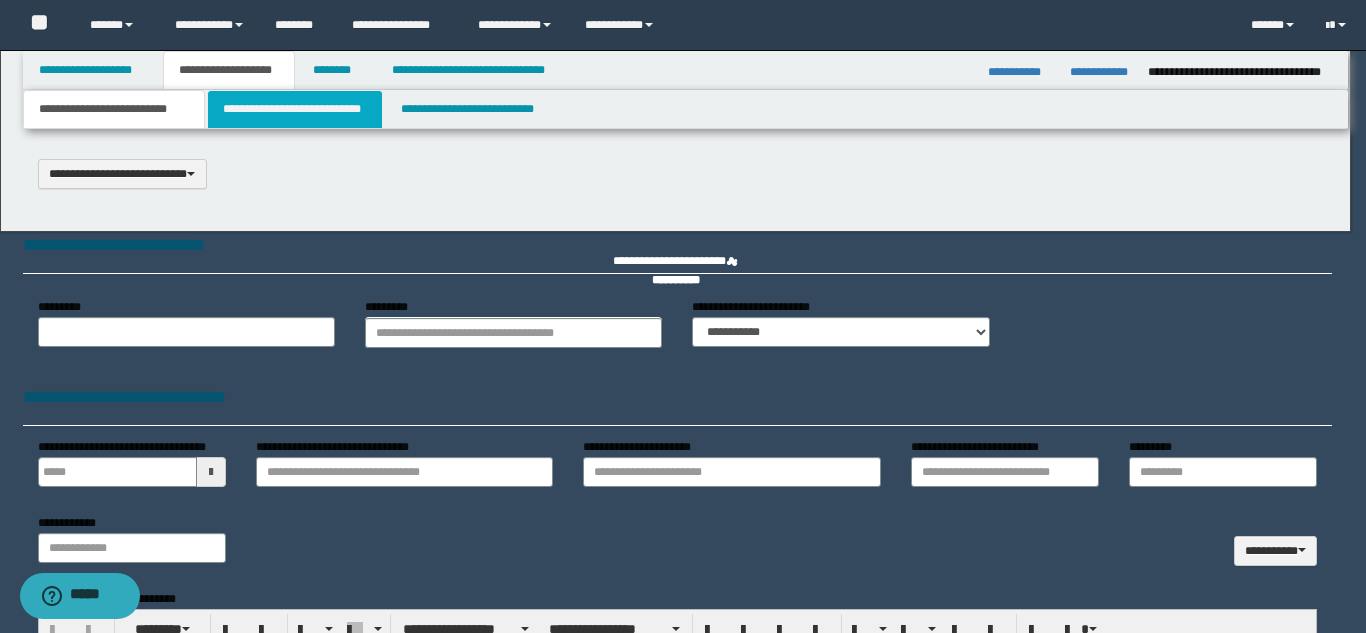 scroll, scrollTop: 0, scrollLeft: 0, axis: both 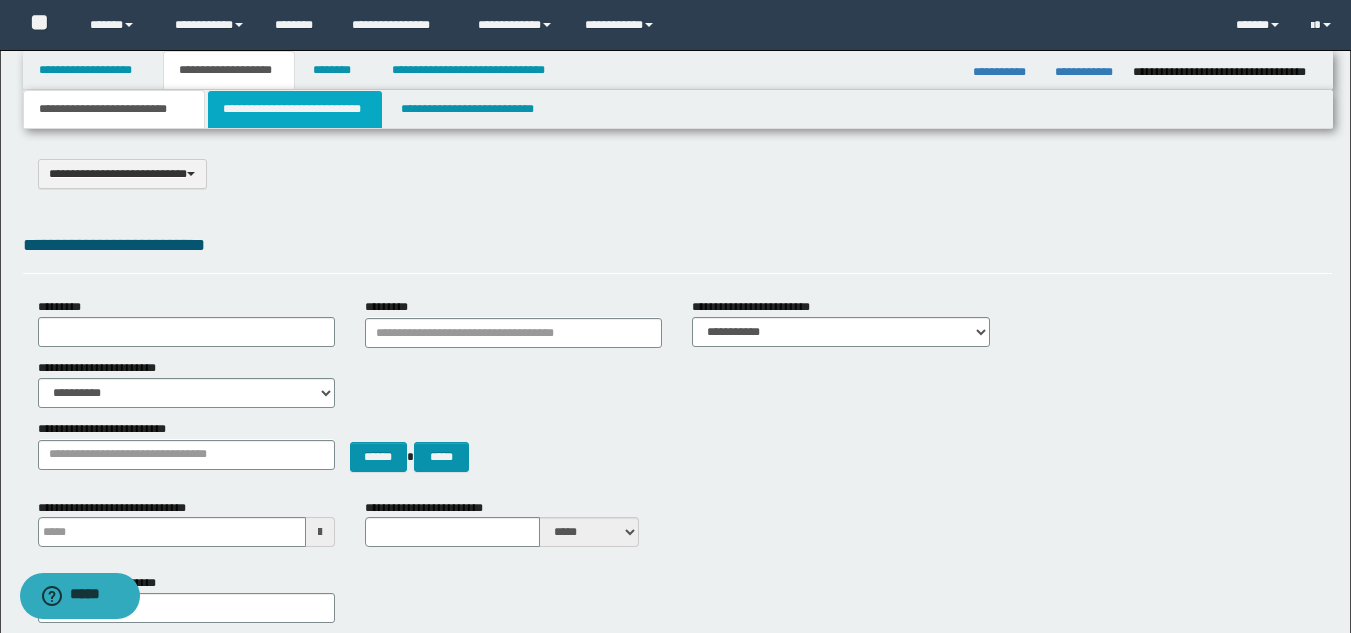 click on "**********" at bounding box center (295, 109) 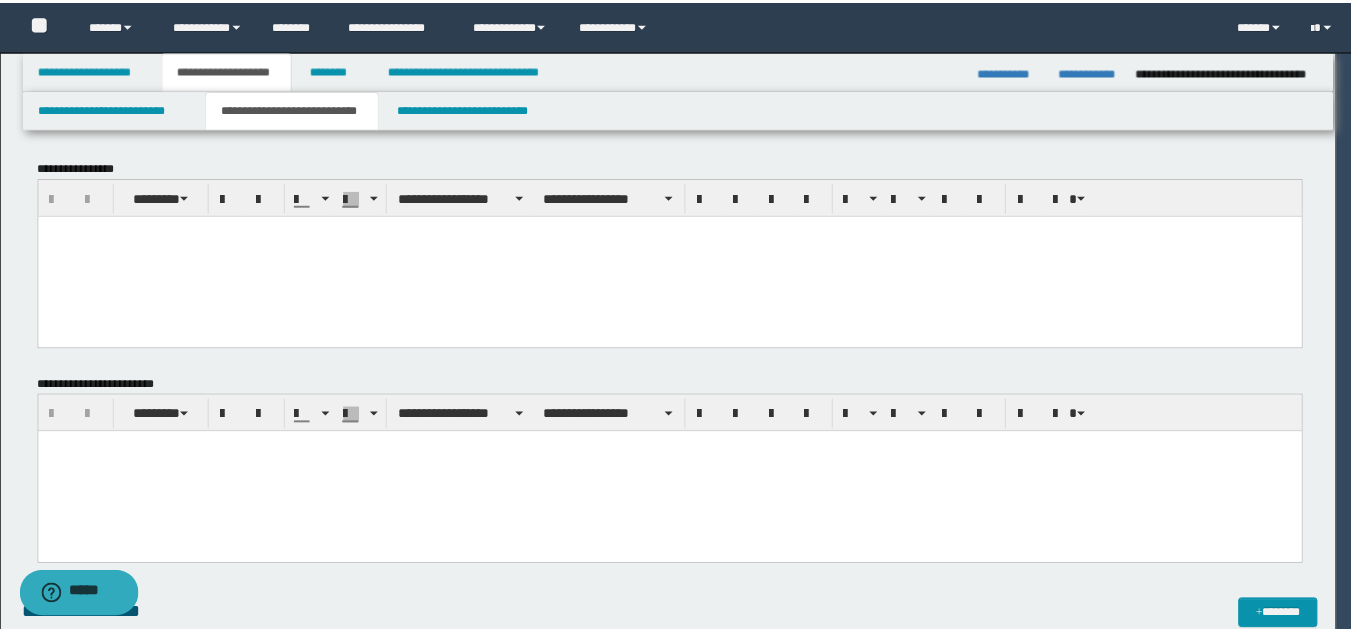 scroll, scrollTop: 0, scrollLeft: 0, axis: both 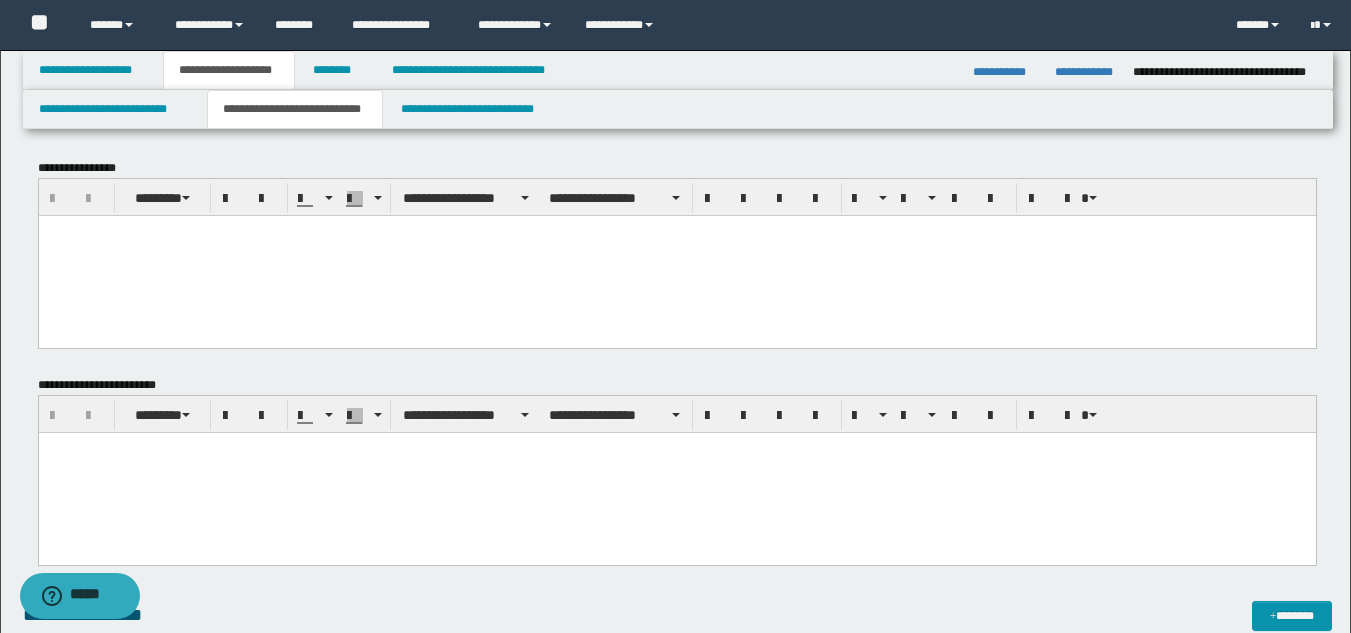 click at bounding box center (676, 255) 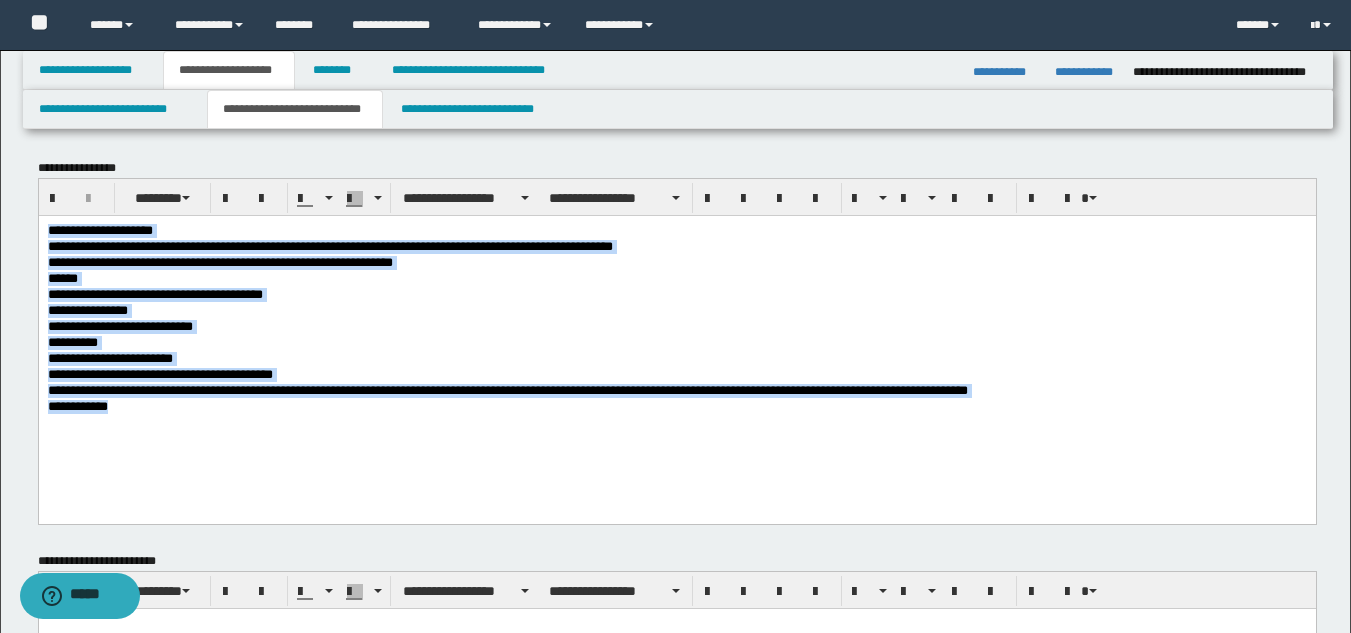 drag, startPoint x: 49, startPoint y: 232, endPoint x: 413, endPoint y: 416, distance: 407.86273 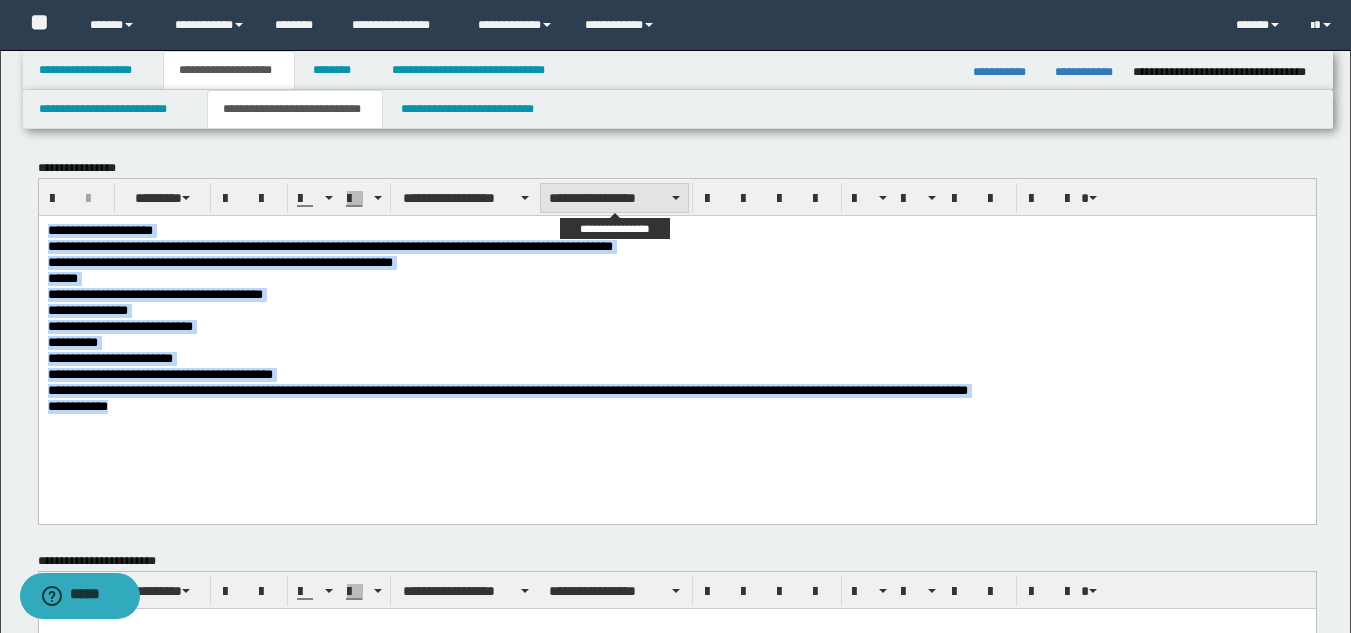 click on "**********" at bounding box center (614, 198) 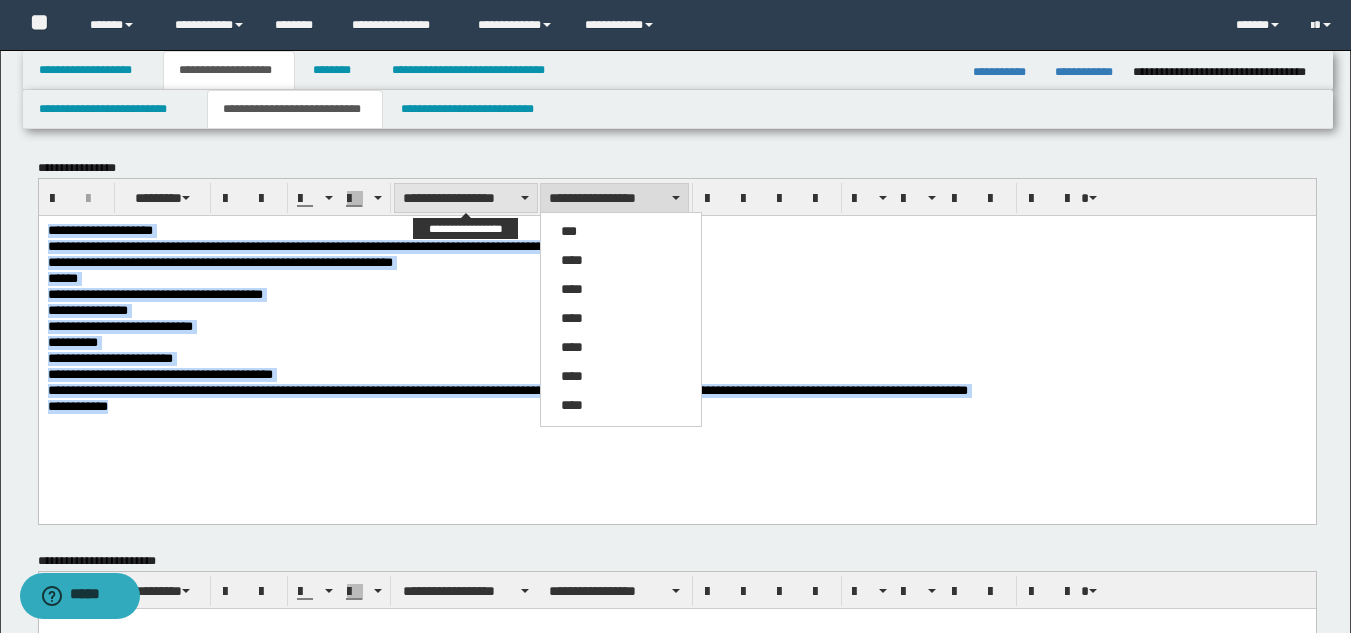 click on "**********" at bounding box center [466, 198] 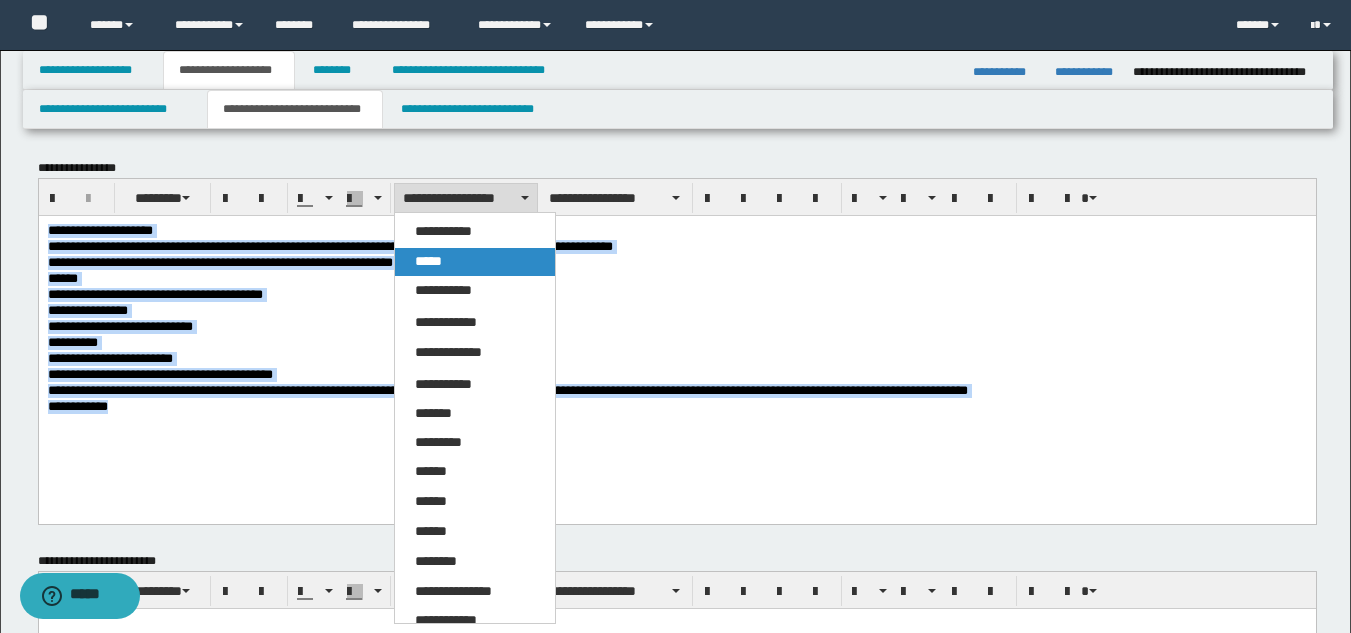 click on "*****" at bounding box center [428, 261] 